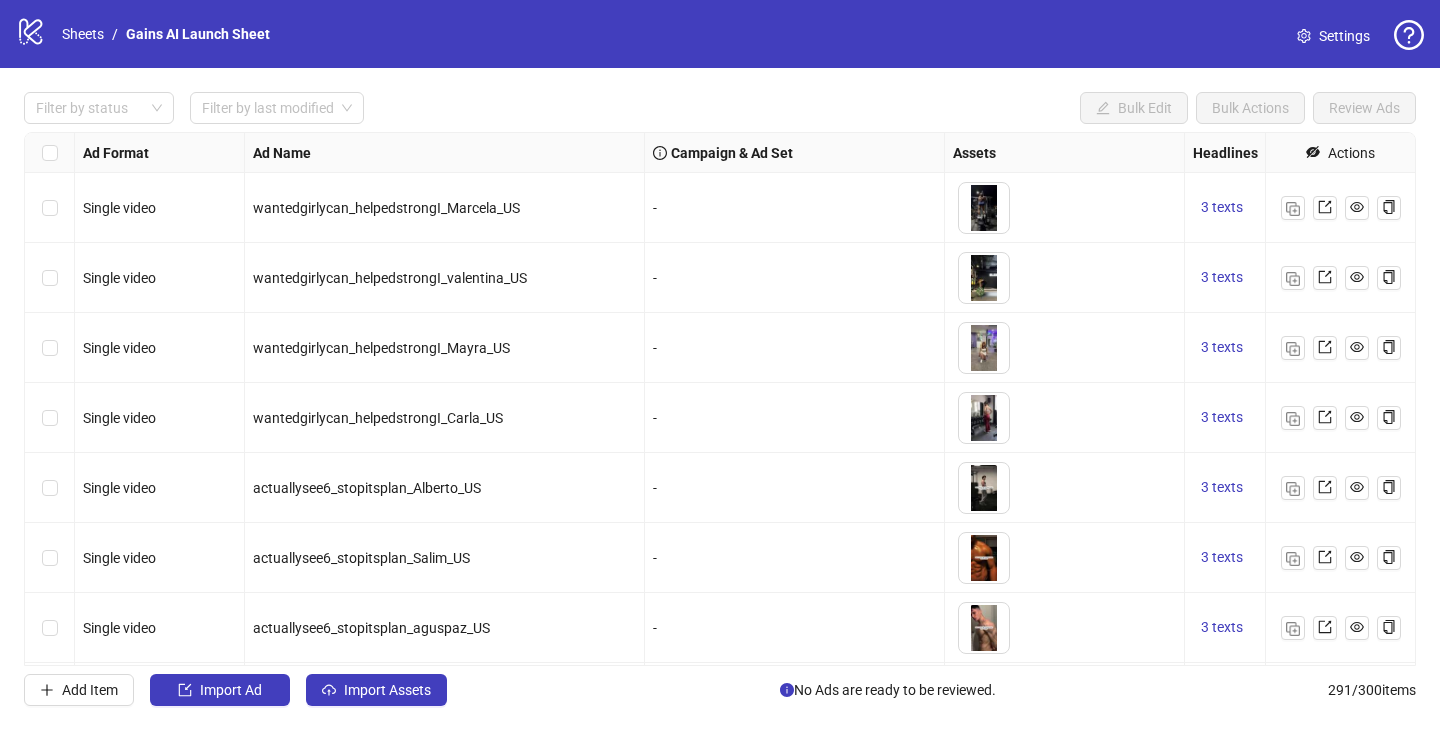 scroll, scrollTop: 0, scrollLeft: 0, axis: both 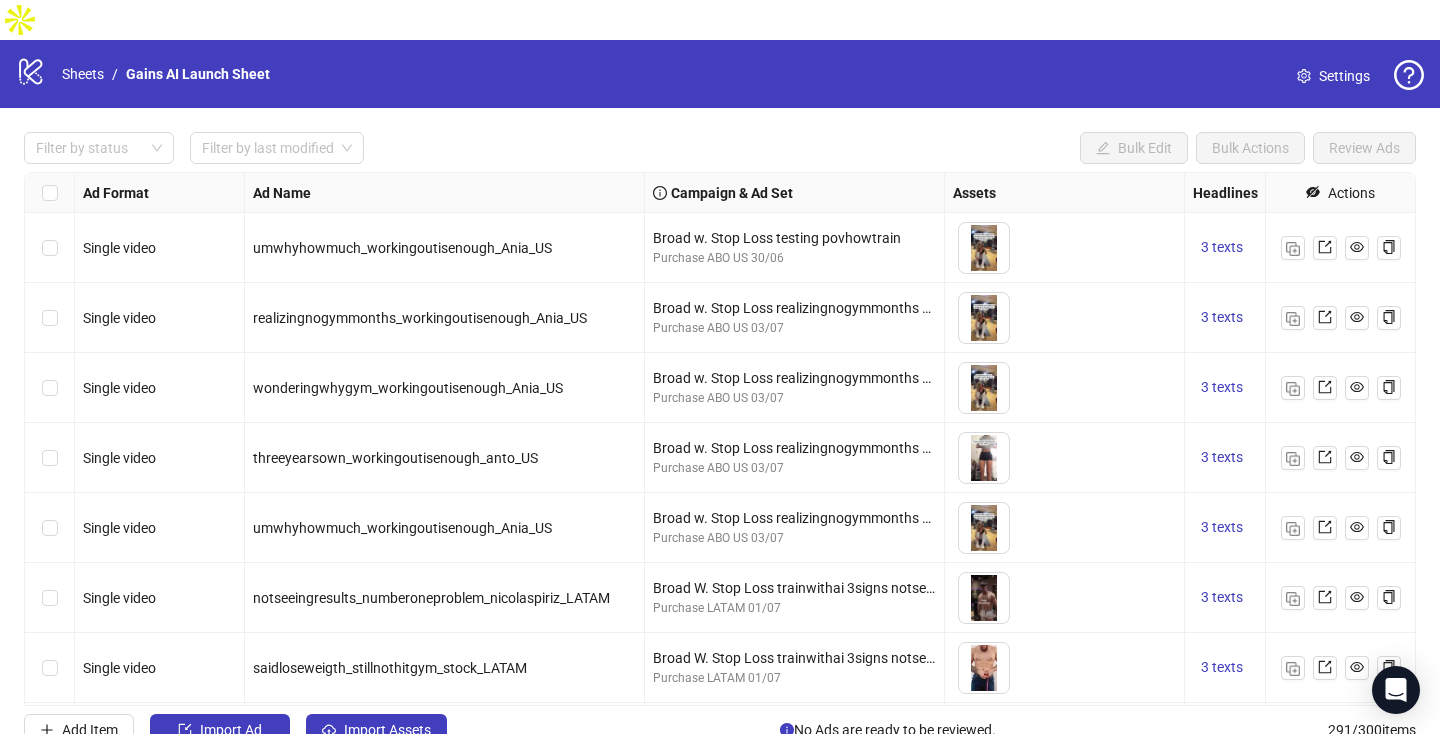 click at bounding box center [50, 318] 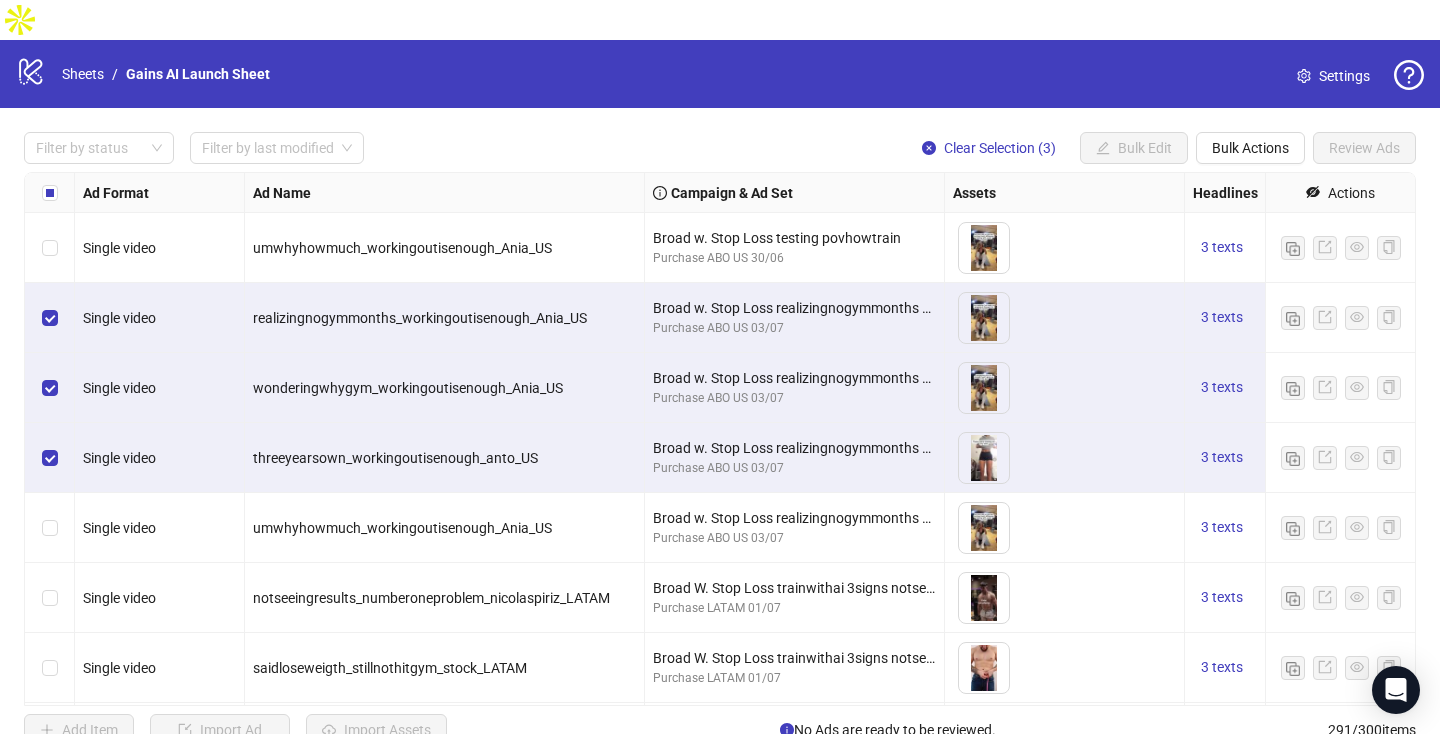 click at bounding box center [50, 528] 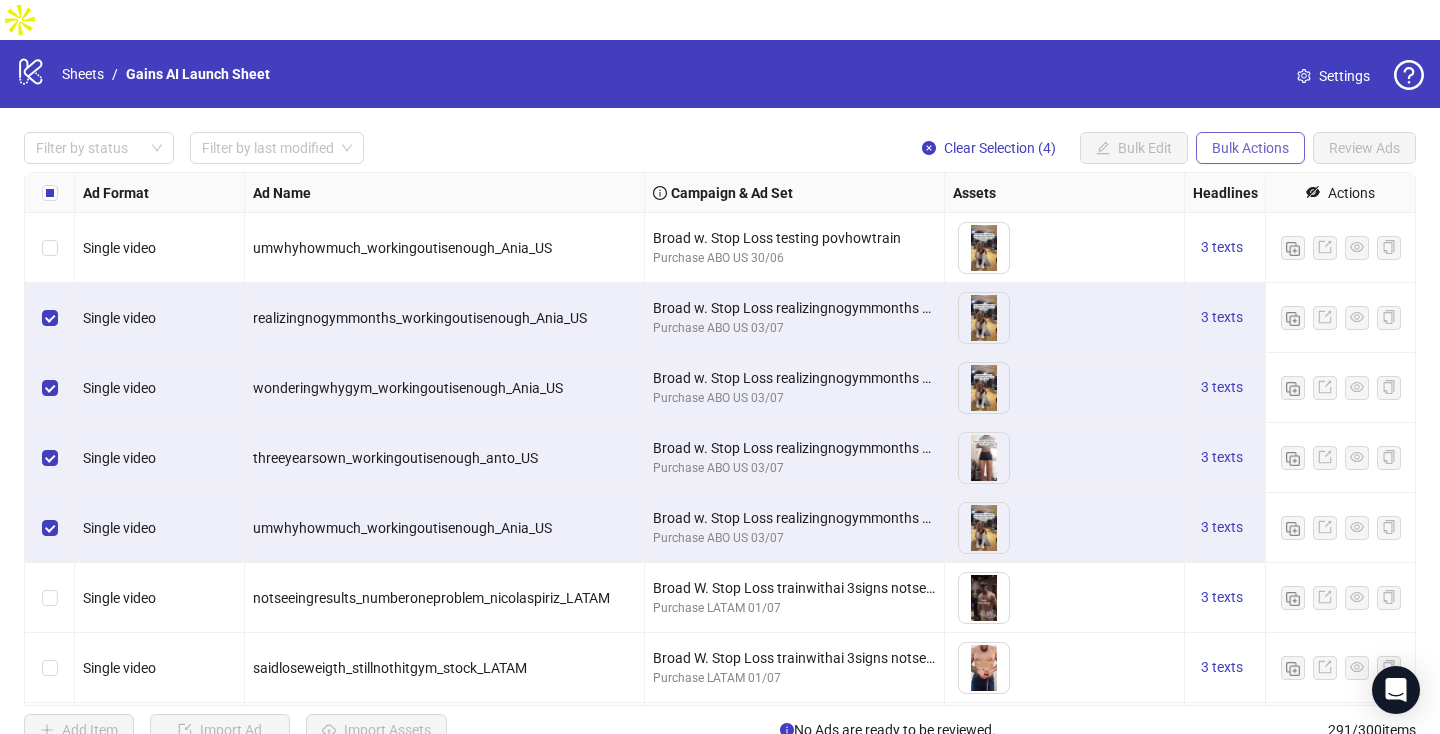 click on "Bulk Actions" at bounding box center (1250, 148) 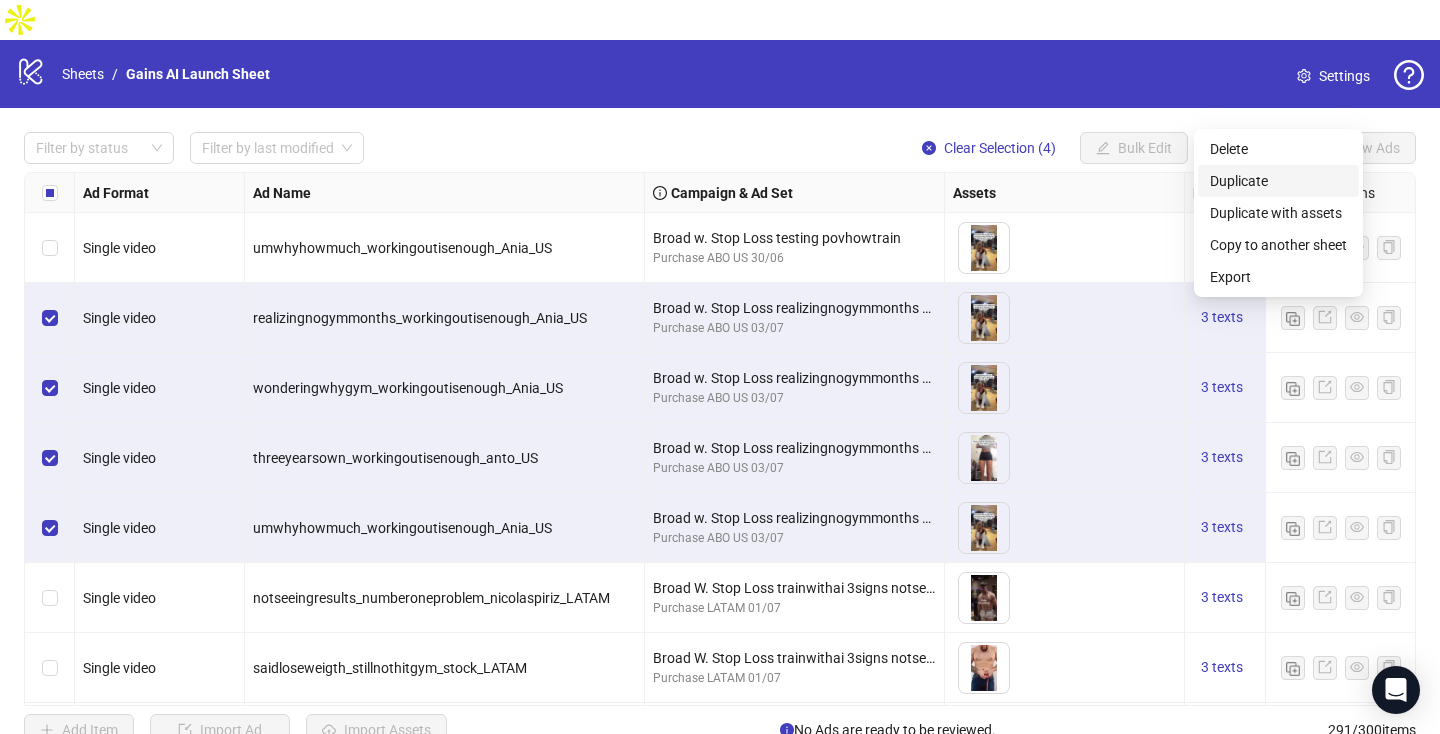 click on "Duplicate" at bounding box center [1278, 181] 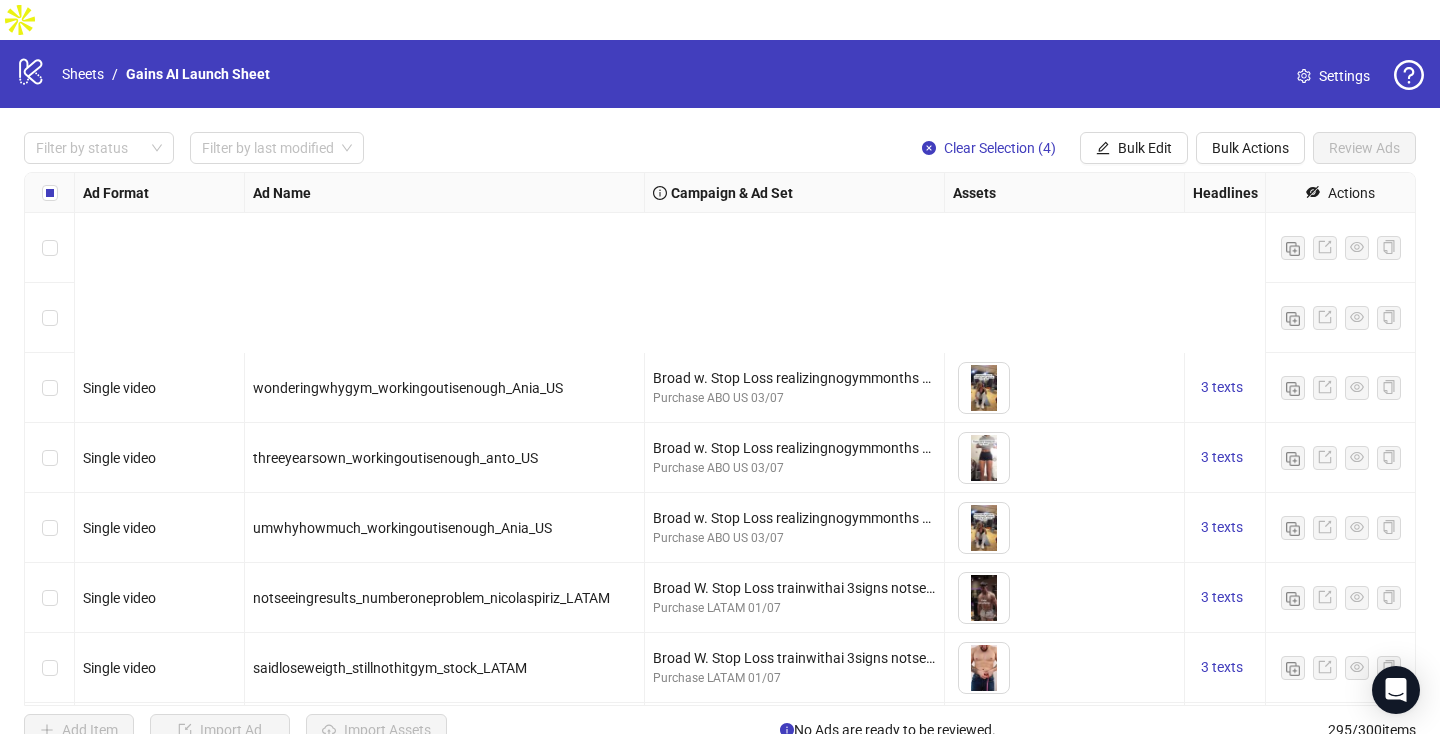 scroll, scrollTop: 20158, scrollLeft: 0, axis: vertical 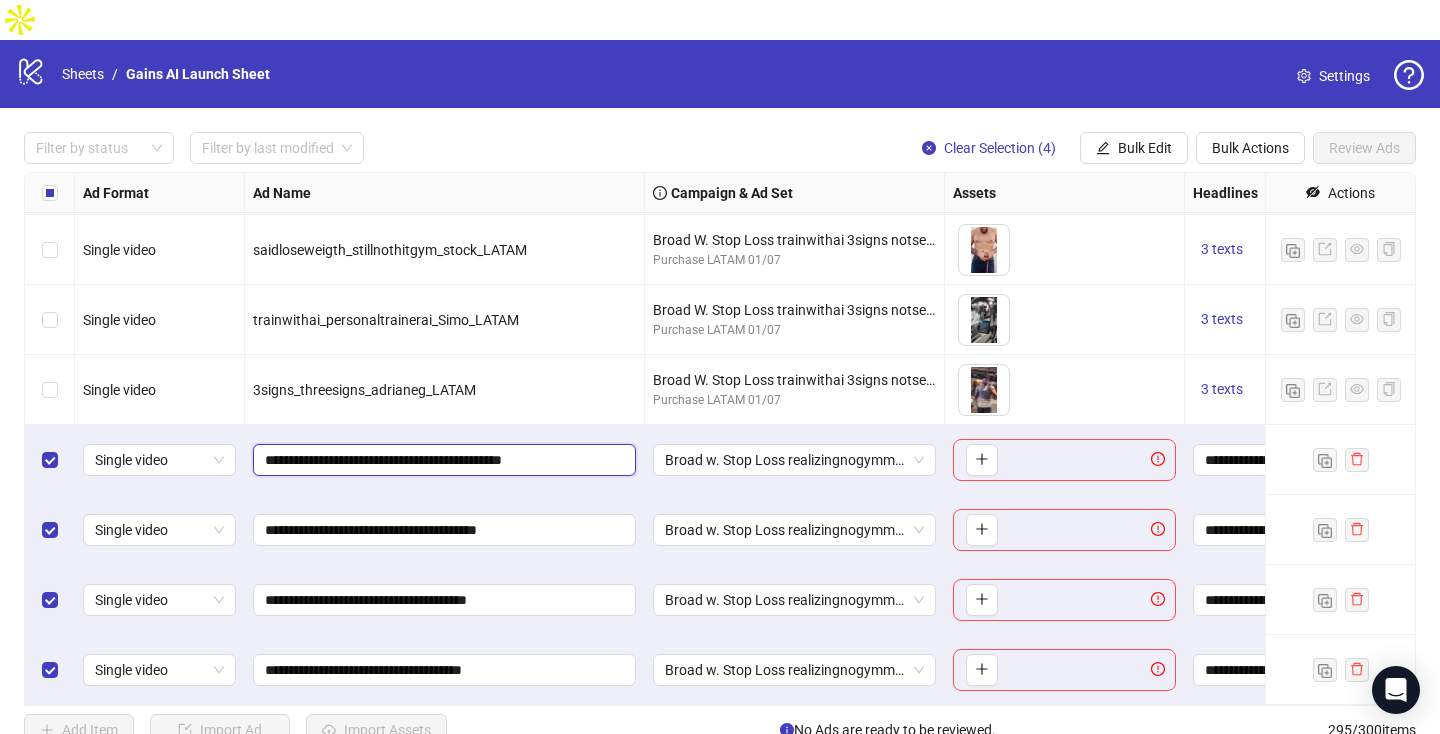 click on "**********" at bounding box center (442, 460) 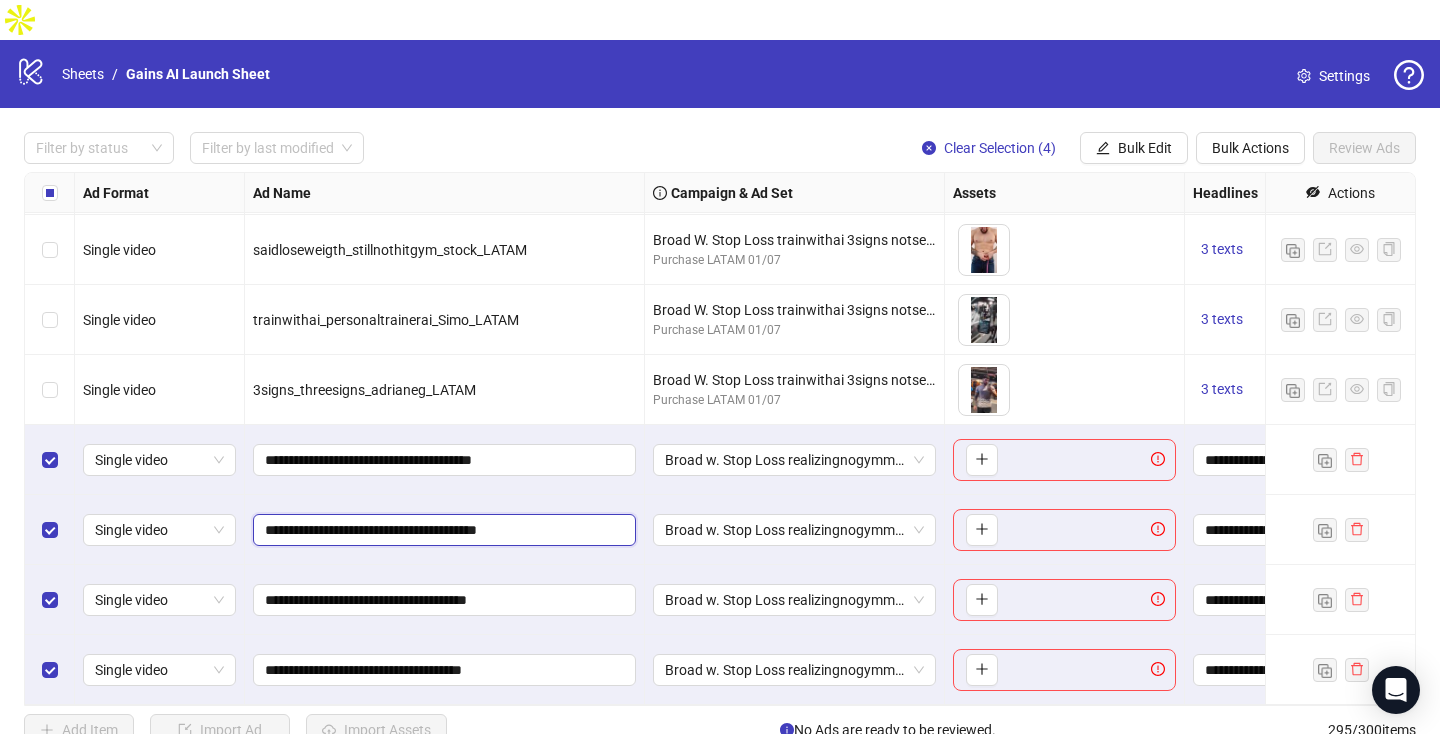 click on "**********" at bounding box center (442, 530) 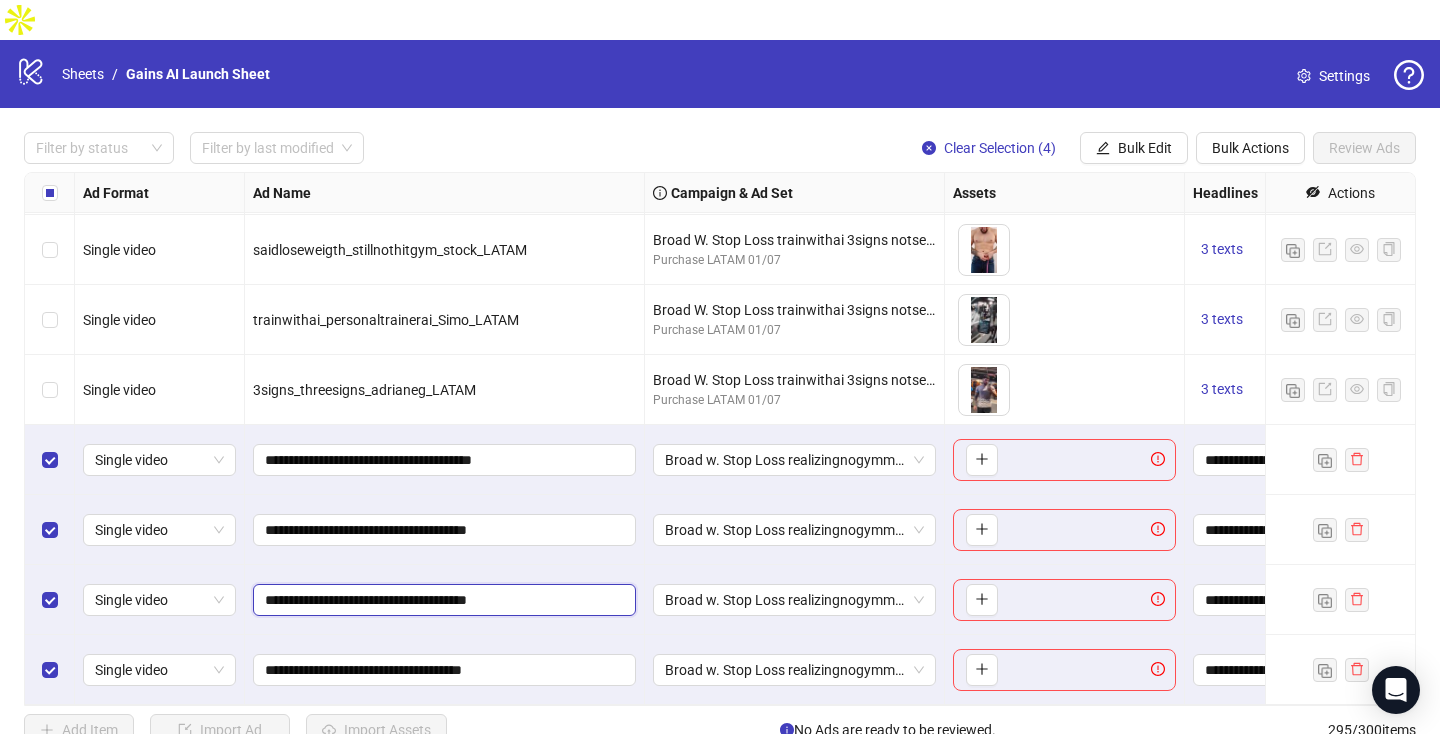 click on "**********" at bounding box center [442, 600] 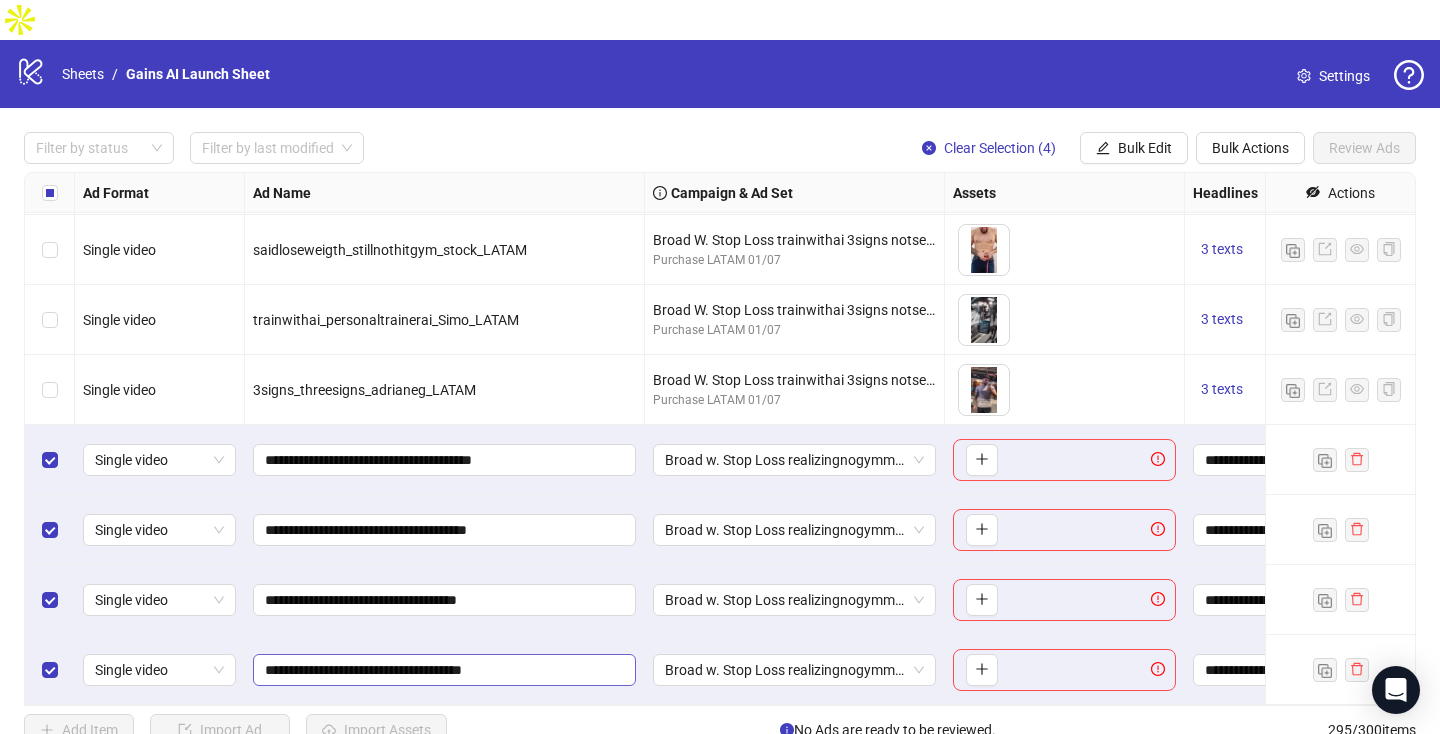 click on "**********" at bounding box center [444, 670] 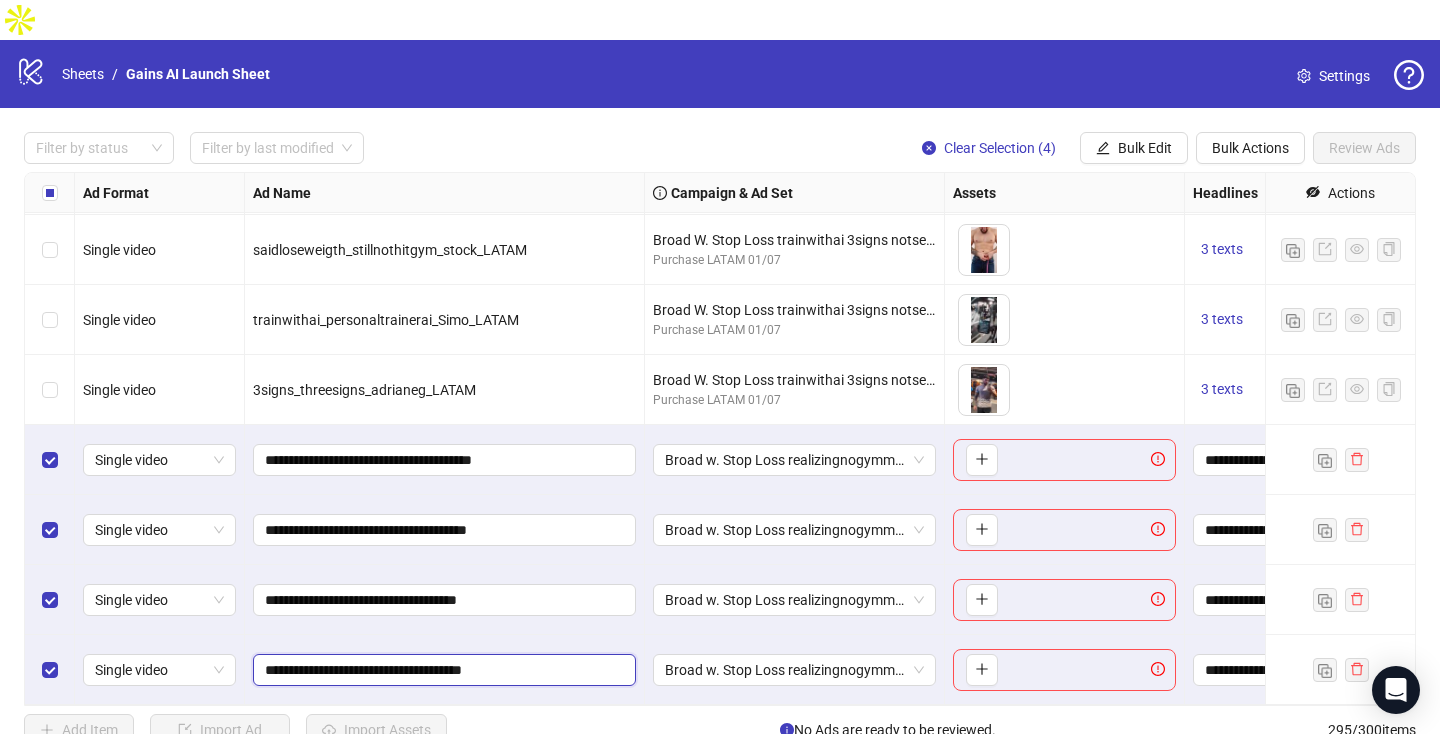 click on "**********" at bounding box center [442, 670] 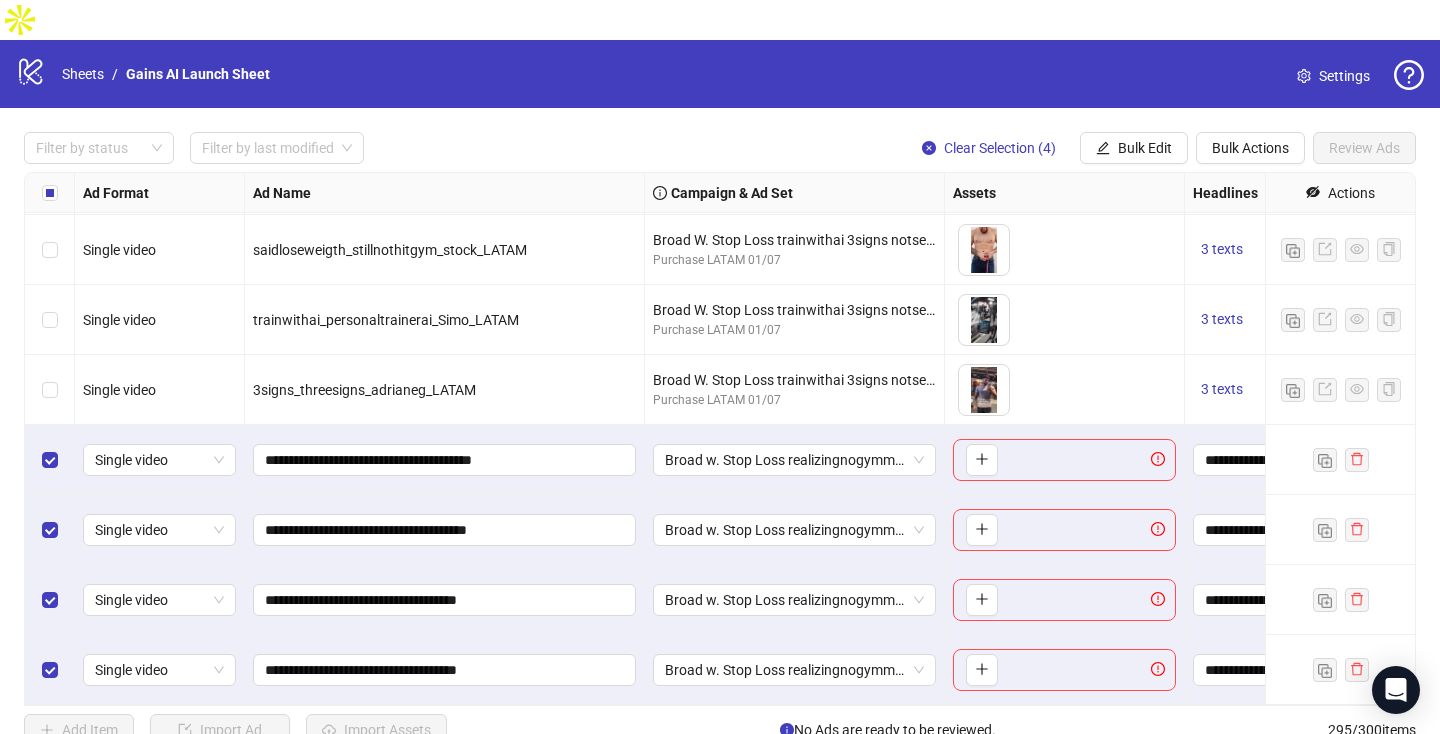 click on "**********" at bounding box center [445, 670] 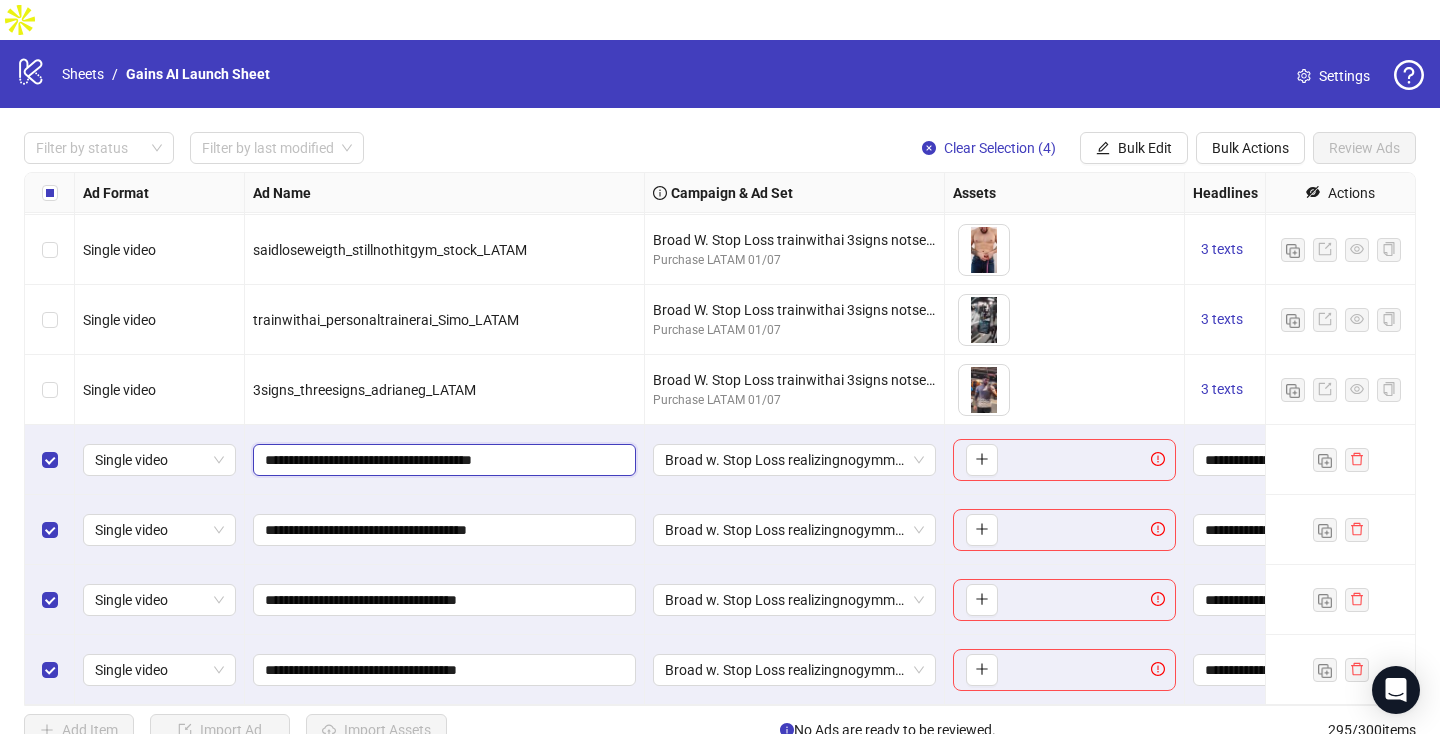 click on "**********" at bounding box center (442, 460) 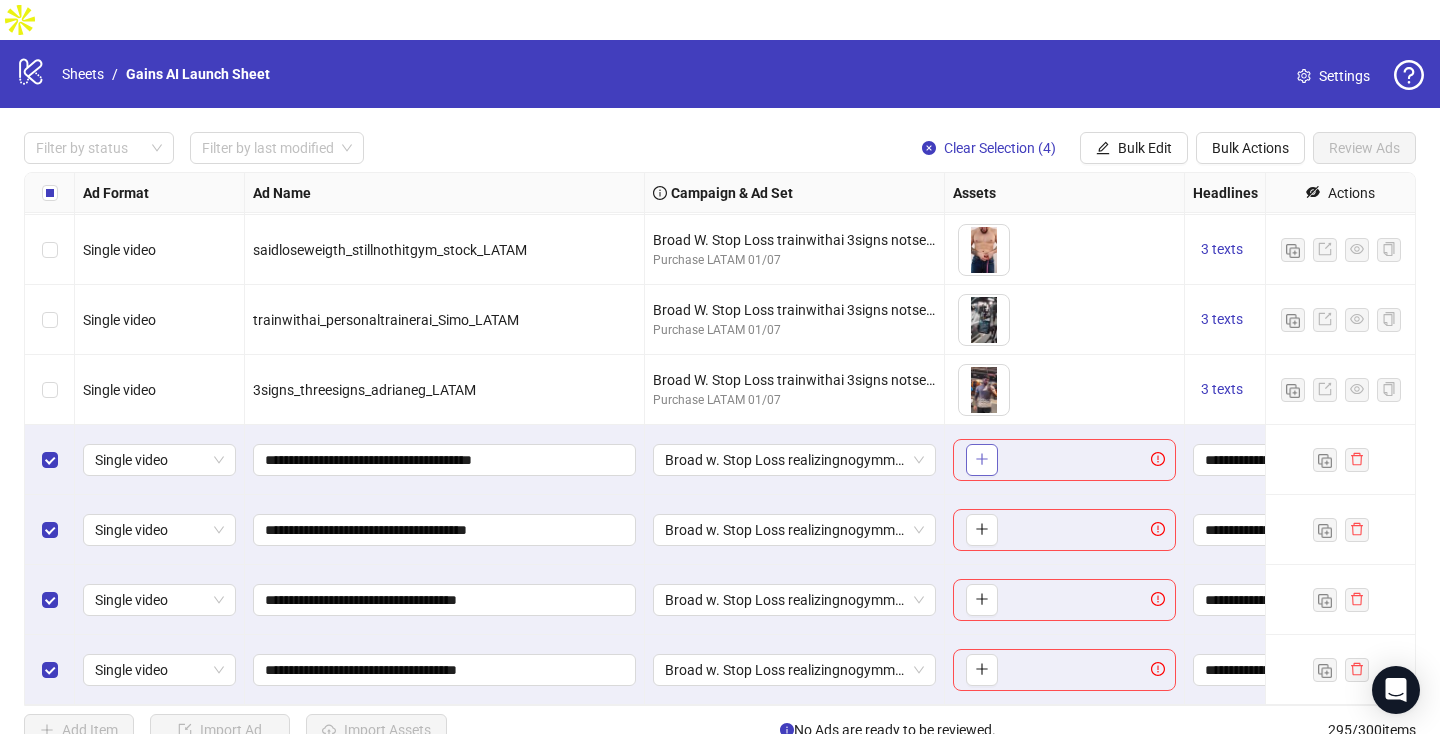 click 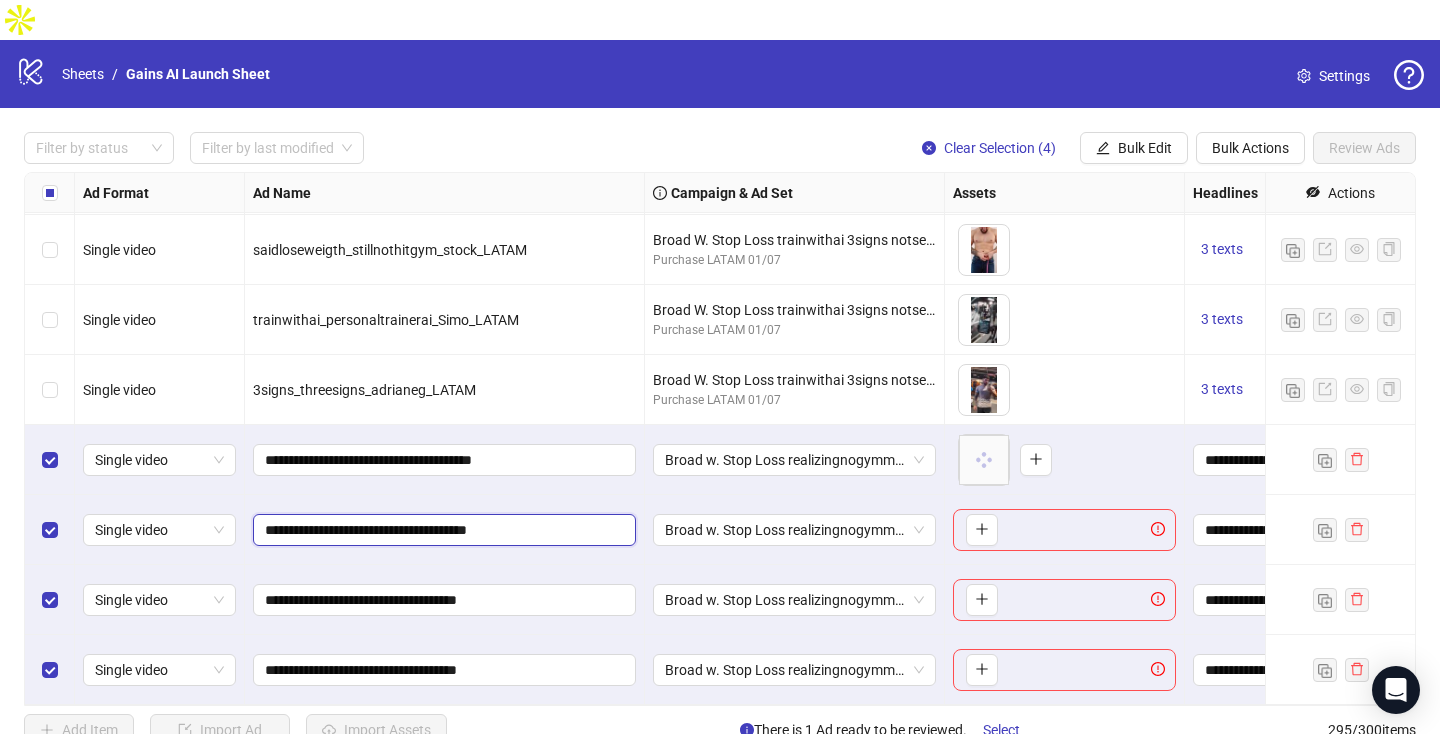 click on "**********" at bounding box center (442, 530) 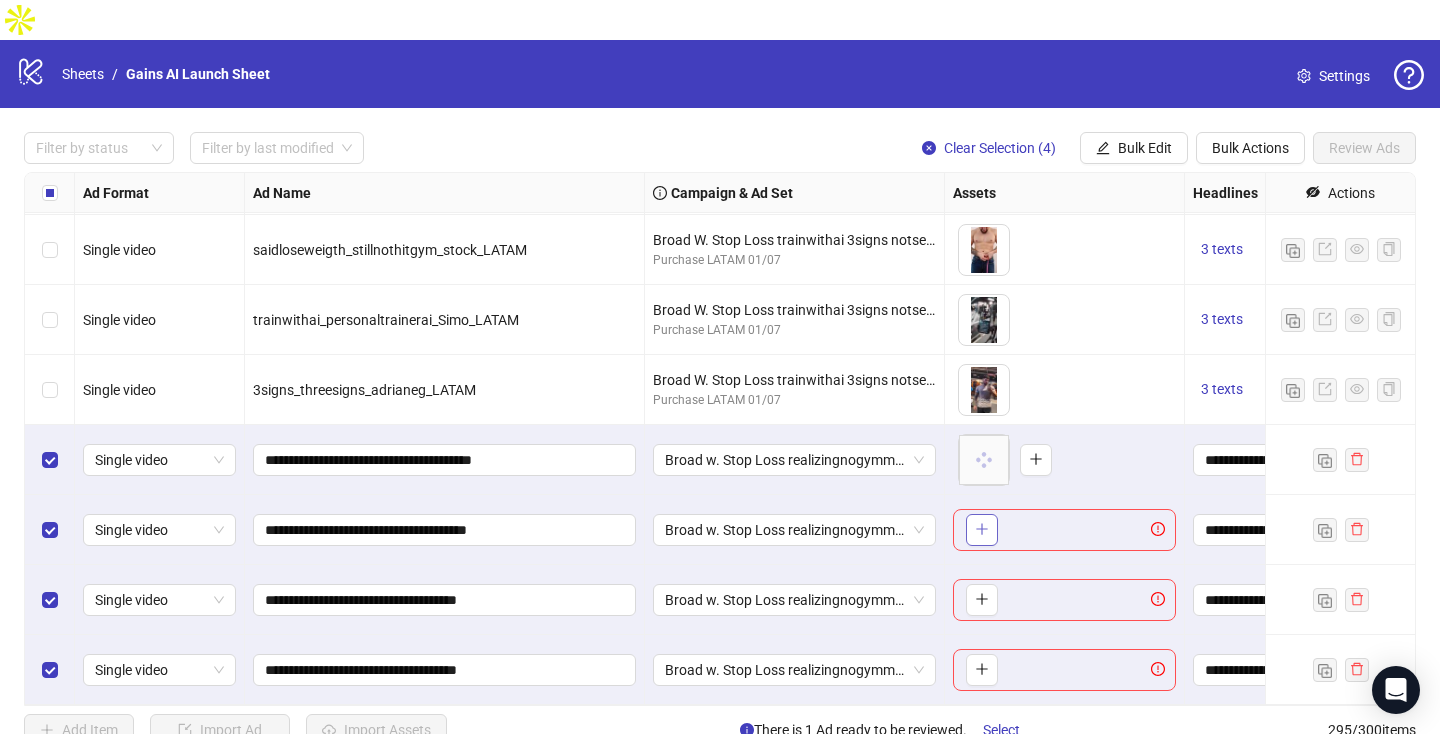 click 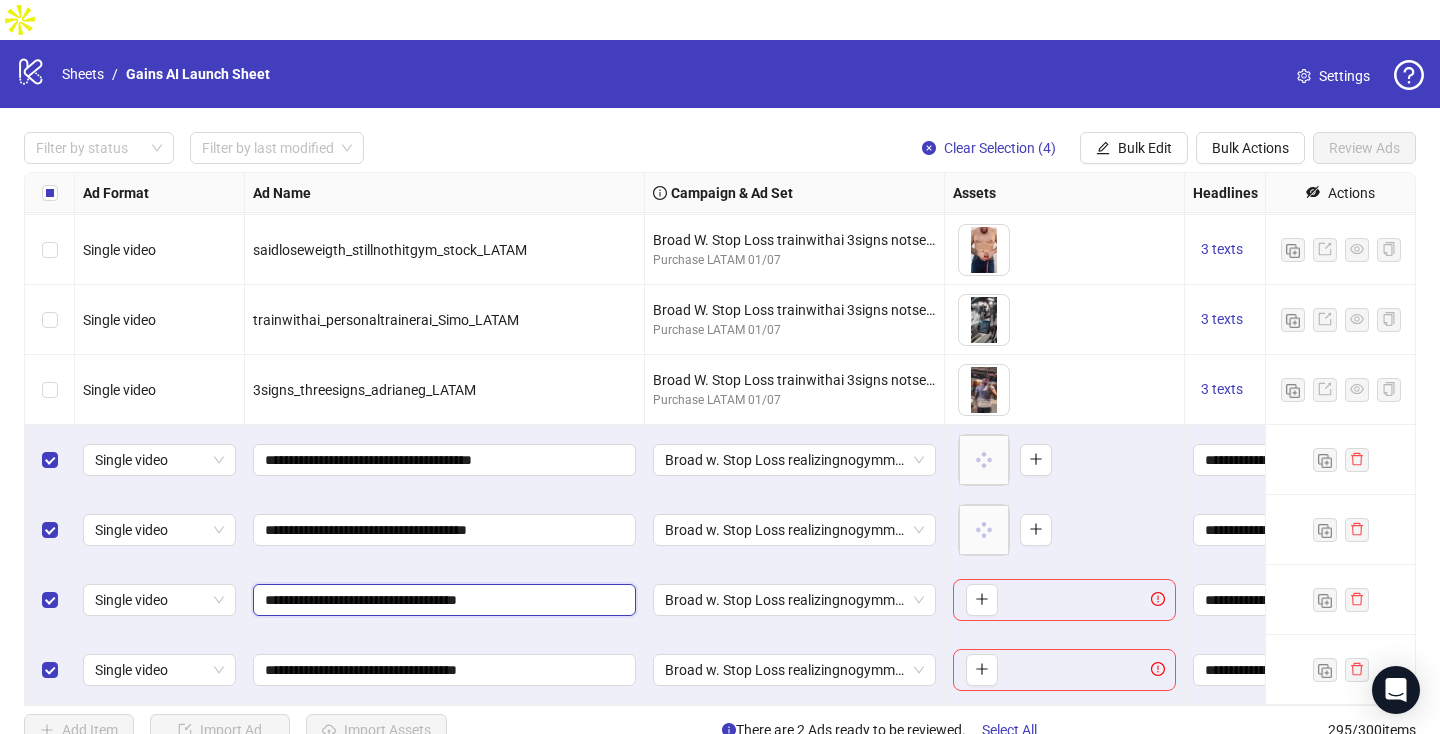 click on "**********" at bounding box center [442, 600] 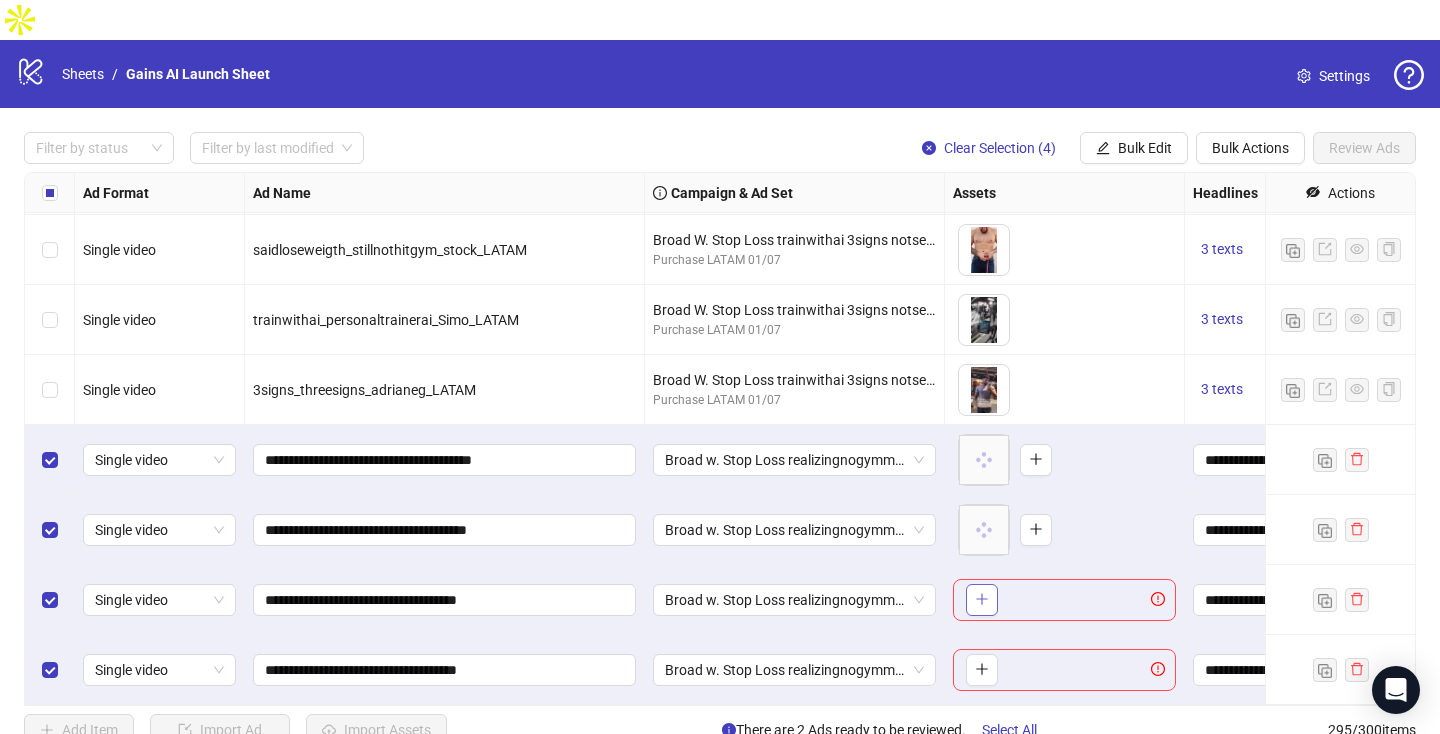 click at bounding box center (982, 600) 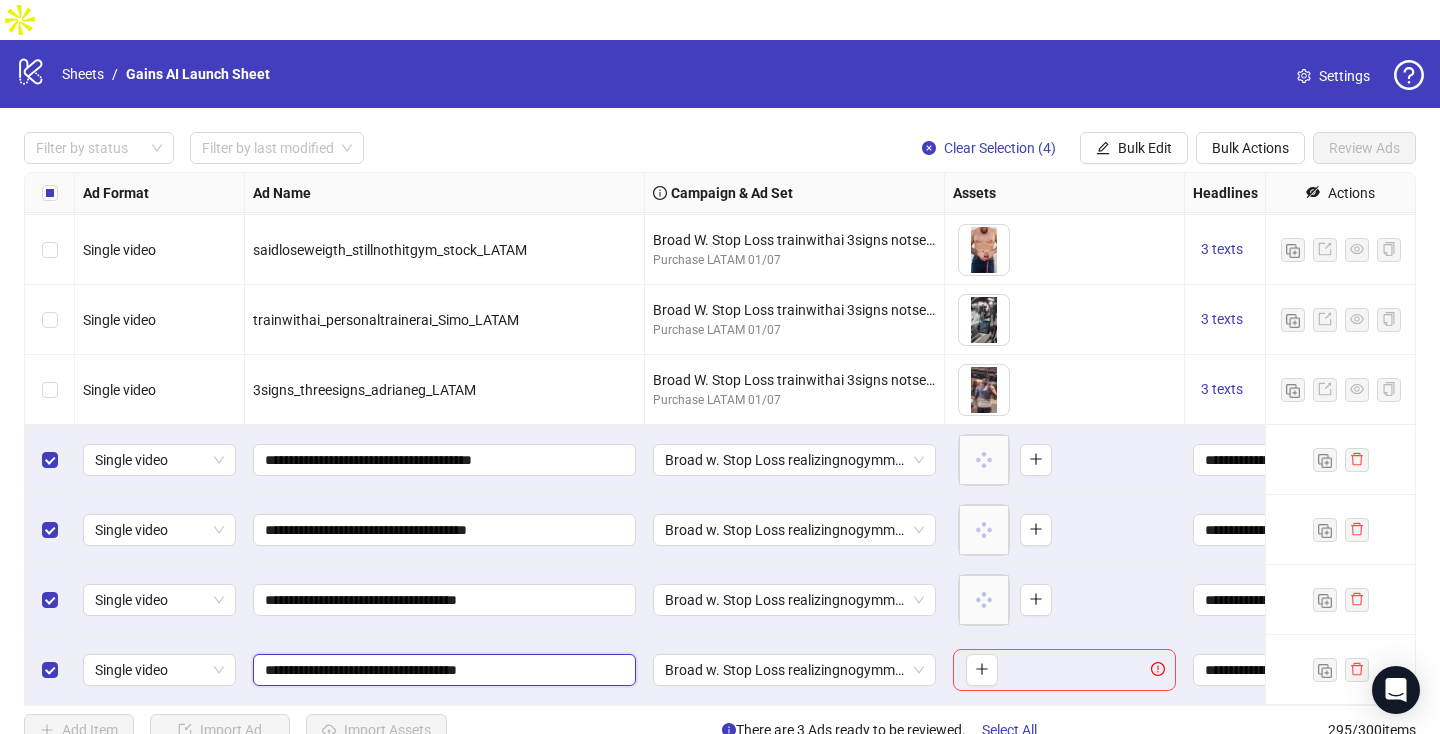 click on "**********" at bounding box center [442, 670] 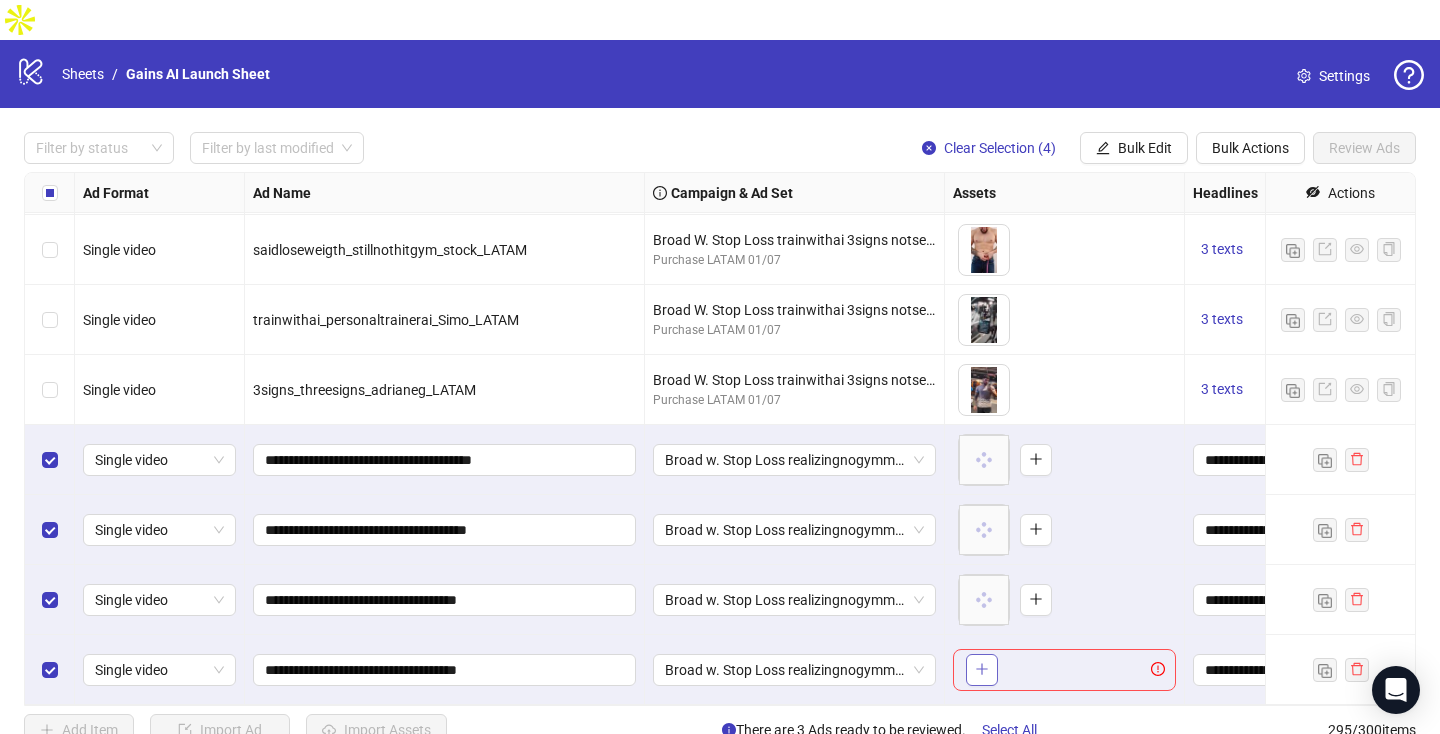 click 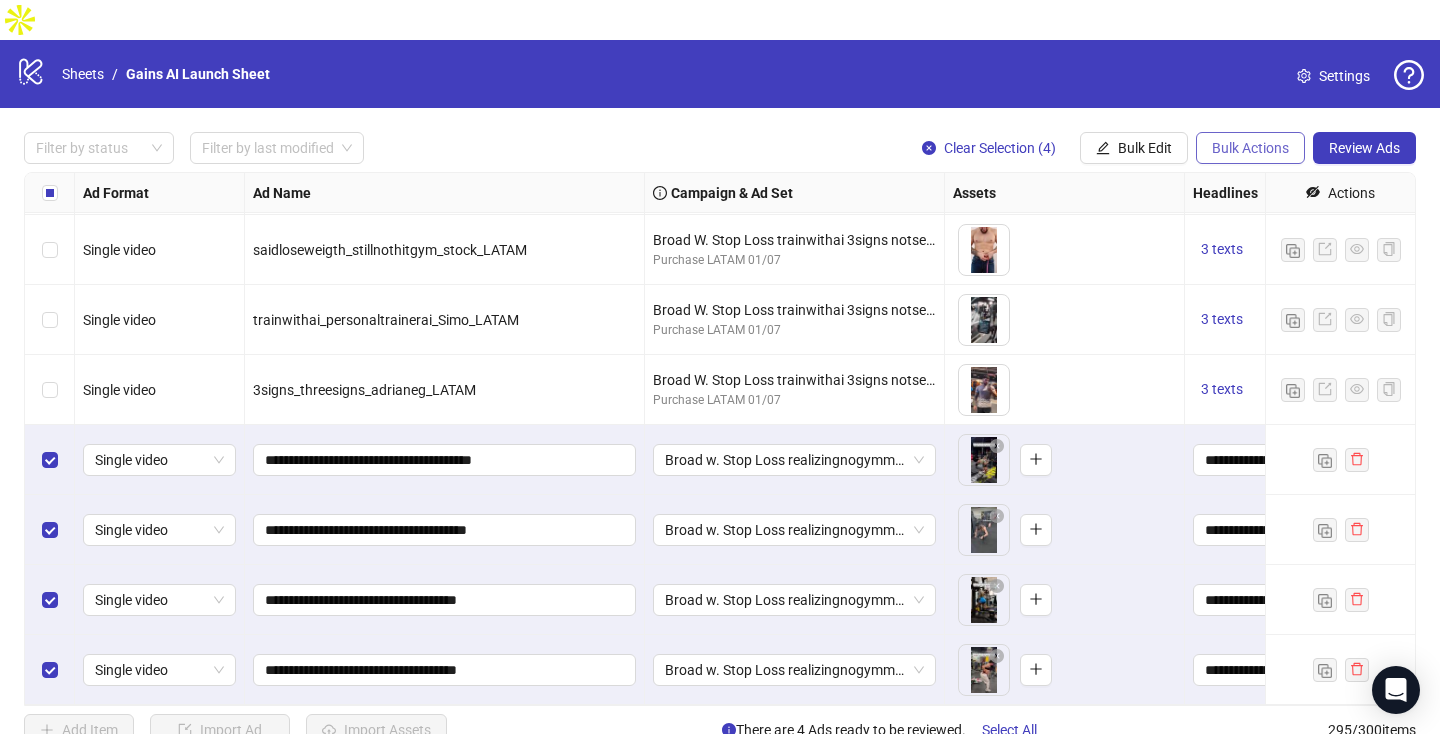 click on "Bulk Actions" at bounding box center [1250, 148] 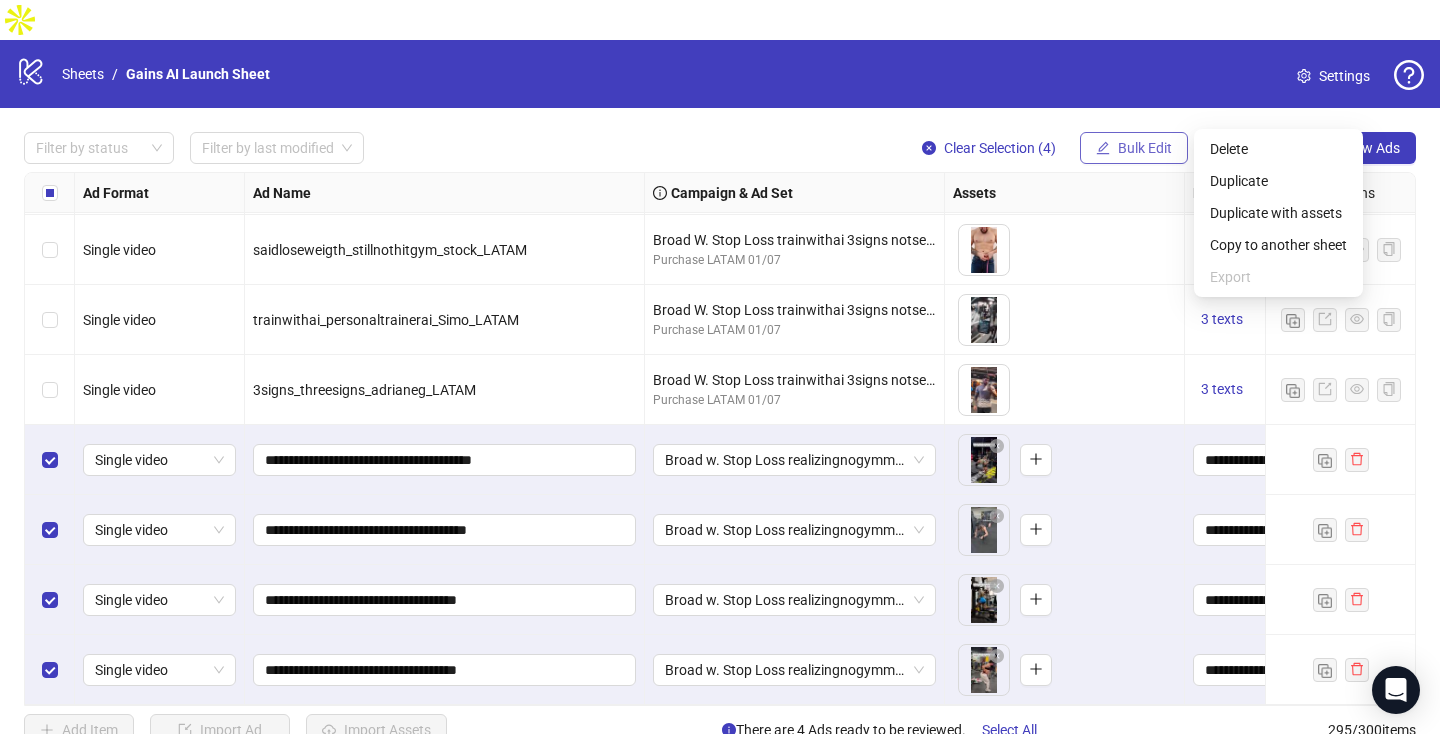 click on "Bulk Edit" at bounding box center [1145, 148] 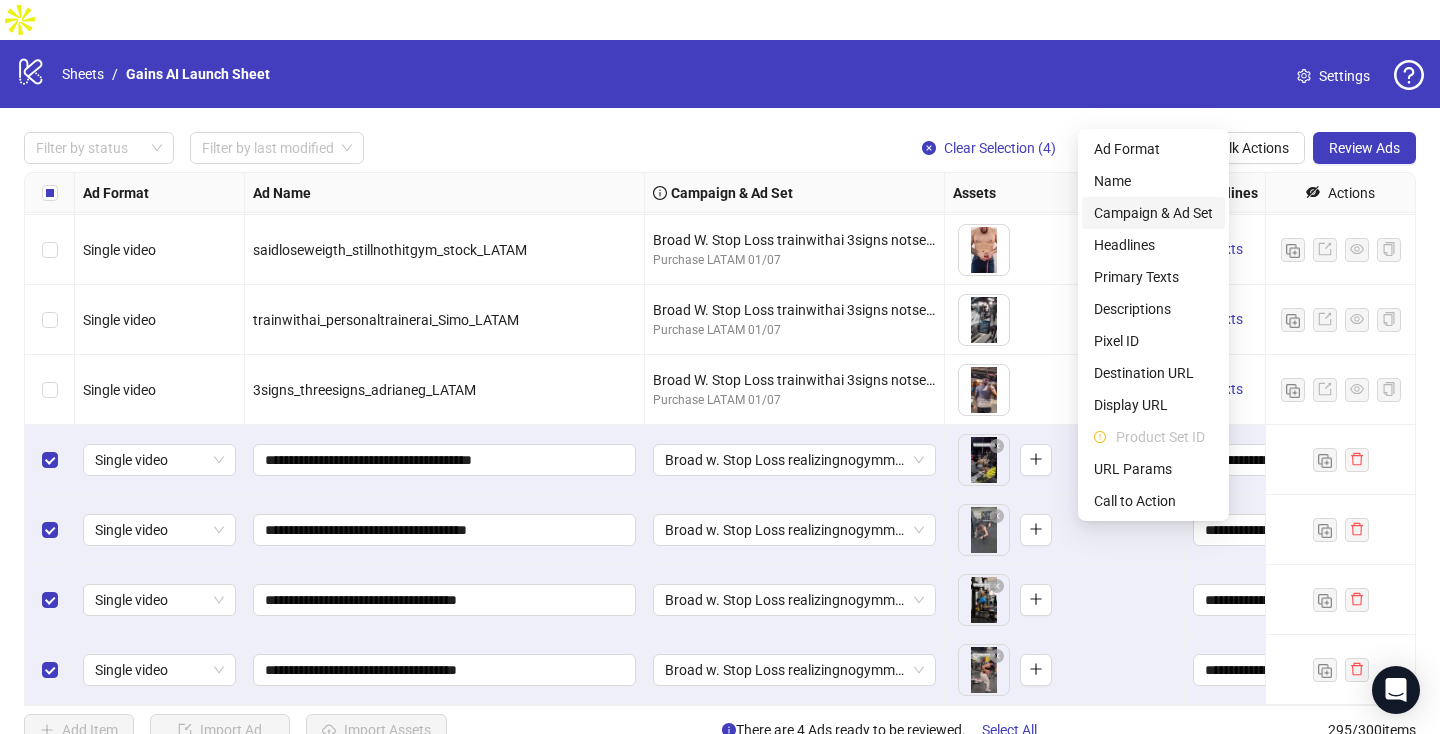 click on "Campaign & Ad Set" at bounding box center (1153, 213) 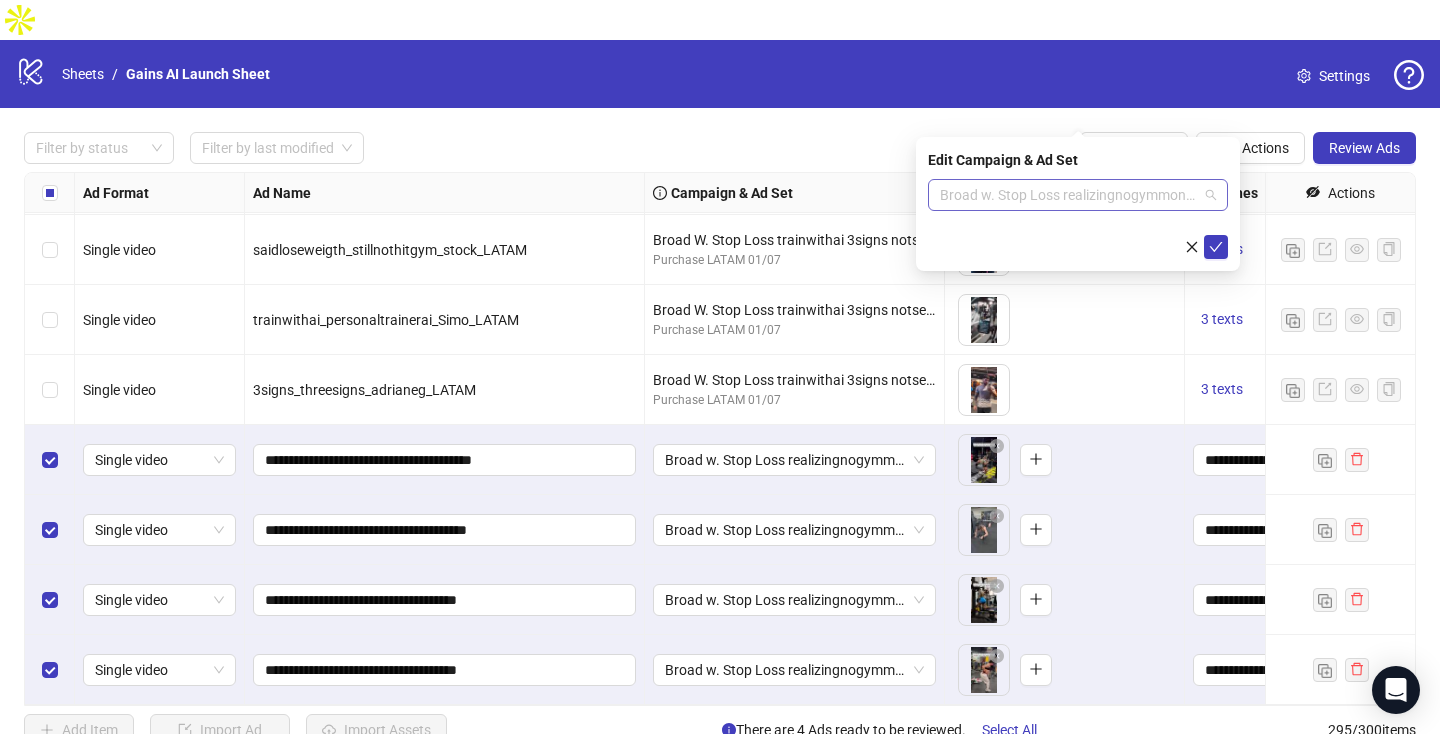 click on "Broad w. Stop Loss realizingnogymmonths wonderingwhygym threeyearsown umwhyhowmuch" at bounding box center [1078, 195] 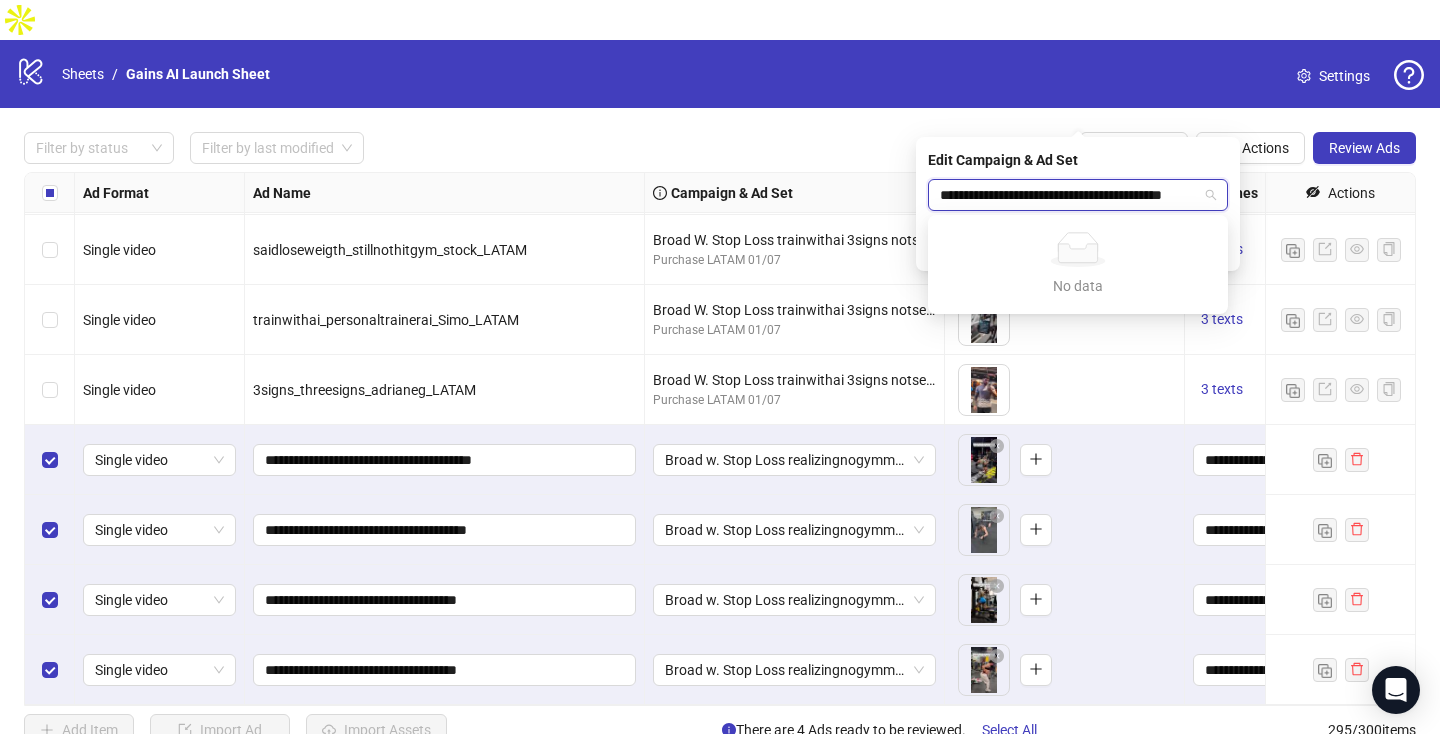 scroll, scrollTop: 0, scrollLeft: 55, axis: horizontal 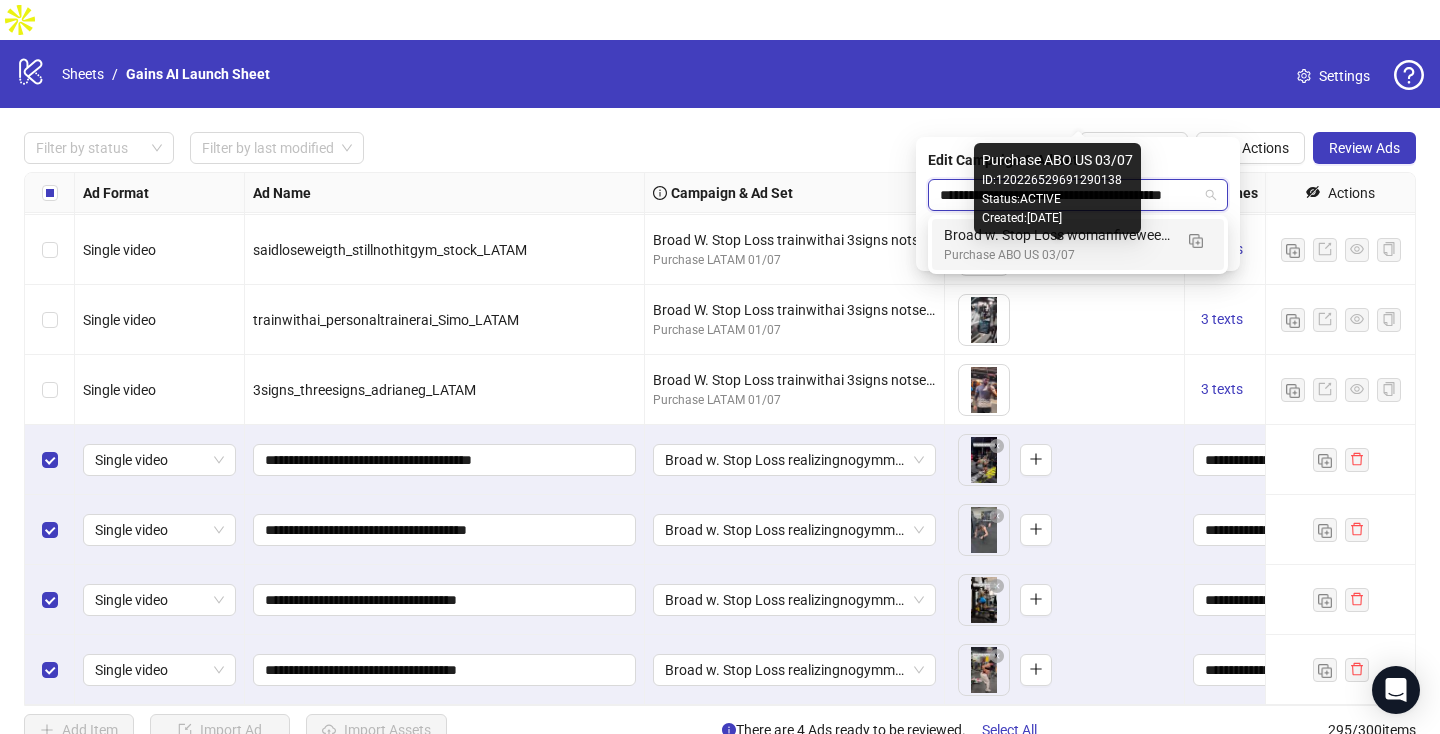 click on "Purchase ABO US 03/07" at bounding box center (1058, 255) 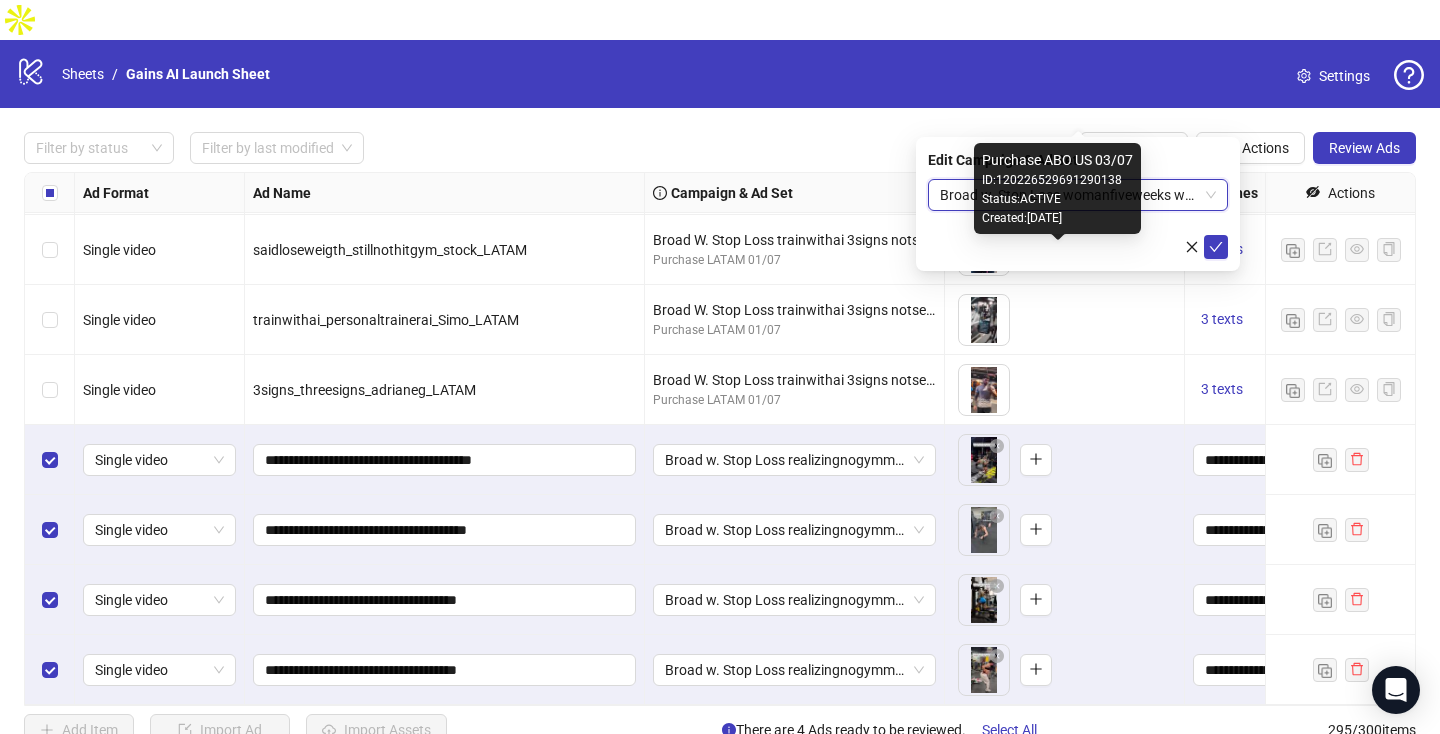 scroll, scrollTop: 0, scrollLeft: 0, axis: both 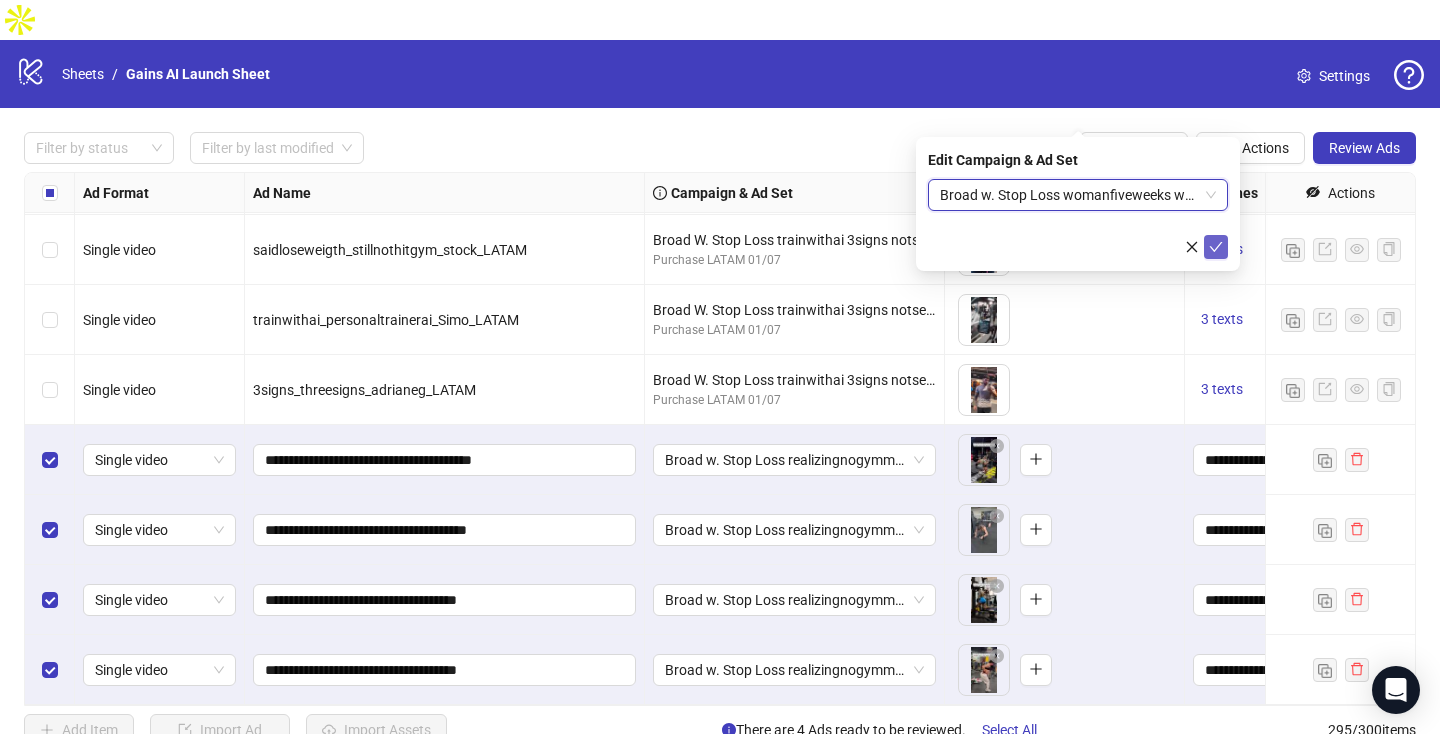 click at bounding box center [1216, 247] 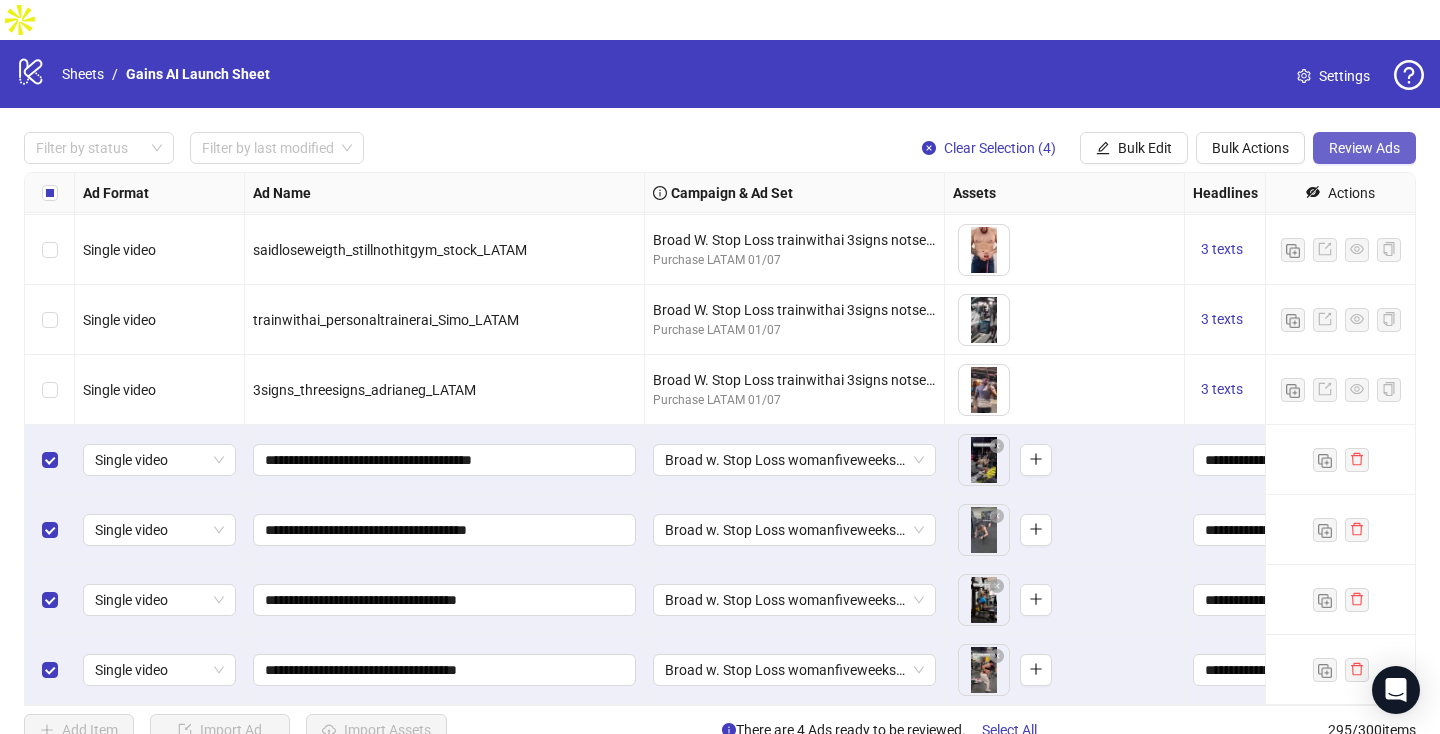 click on "Review Ads" at bounding box center [1364, 148] 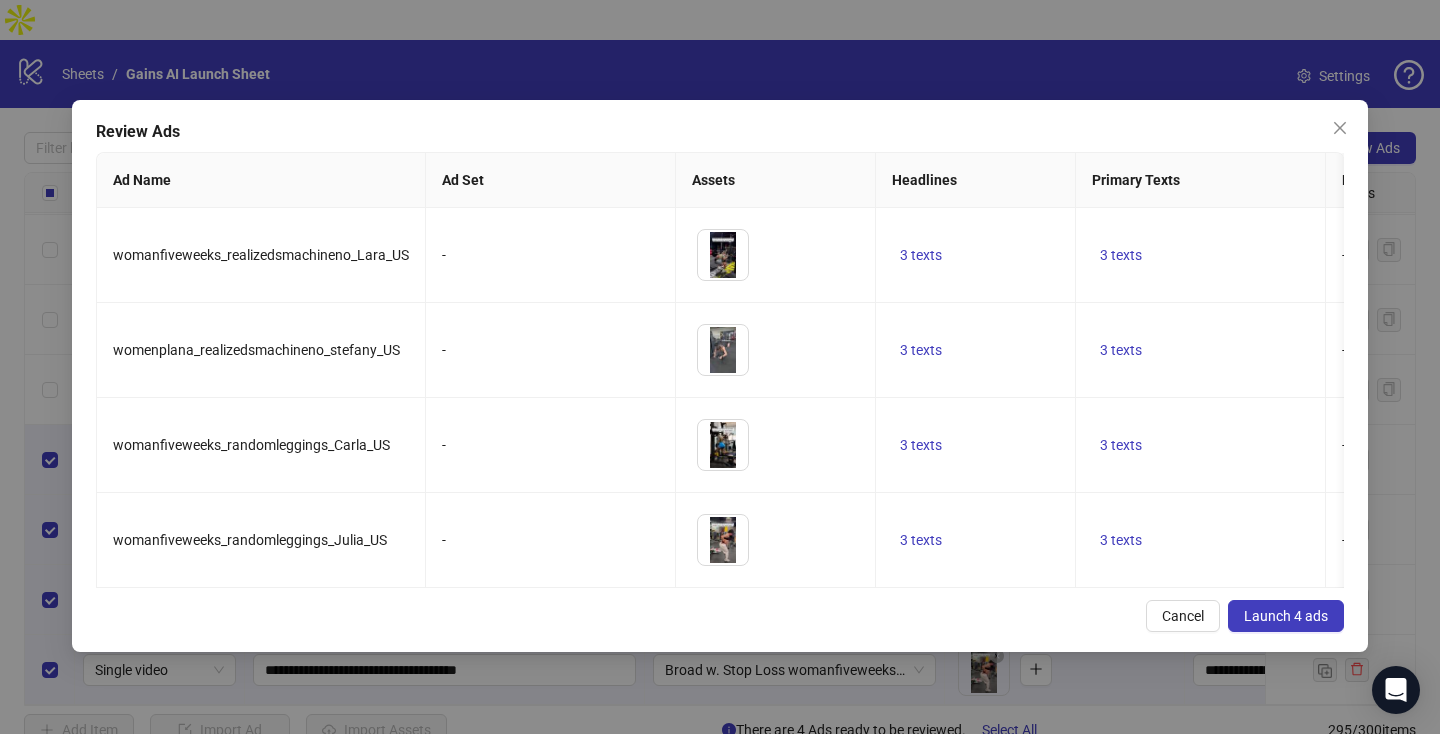 click on "Launch 4 ads" at bounding box center [1286, 616] 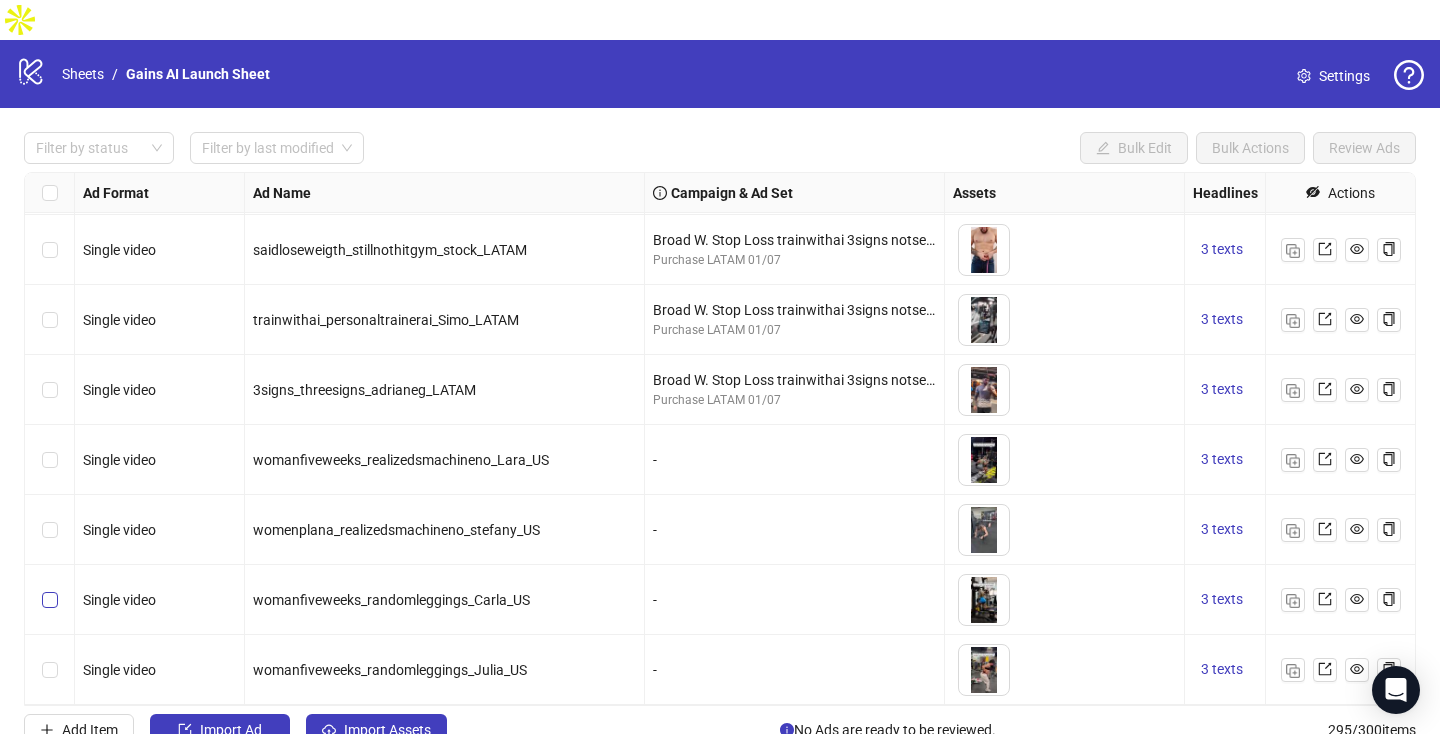 click at bounding box center (50, 460) 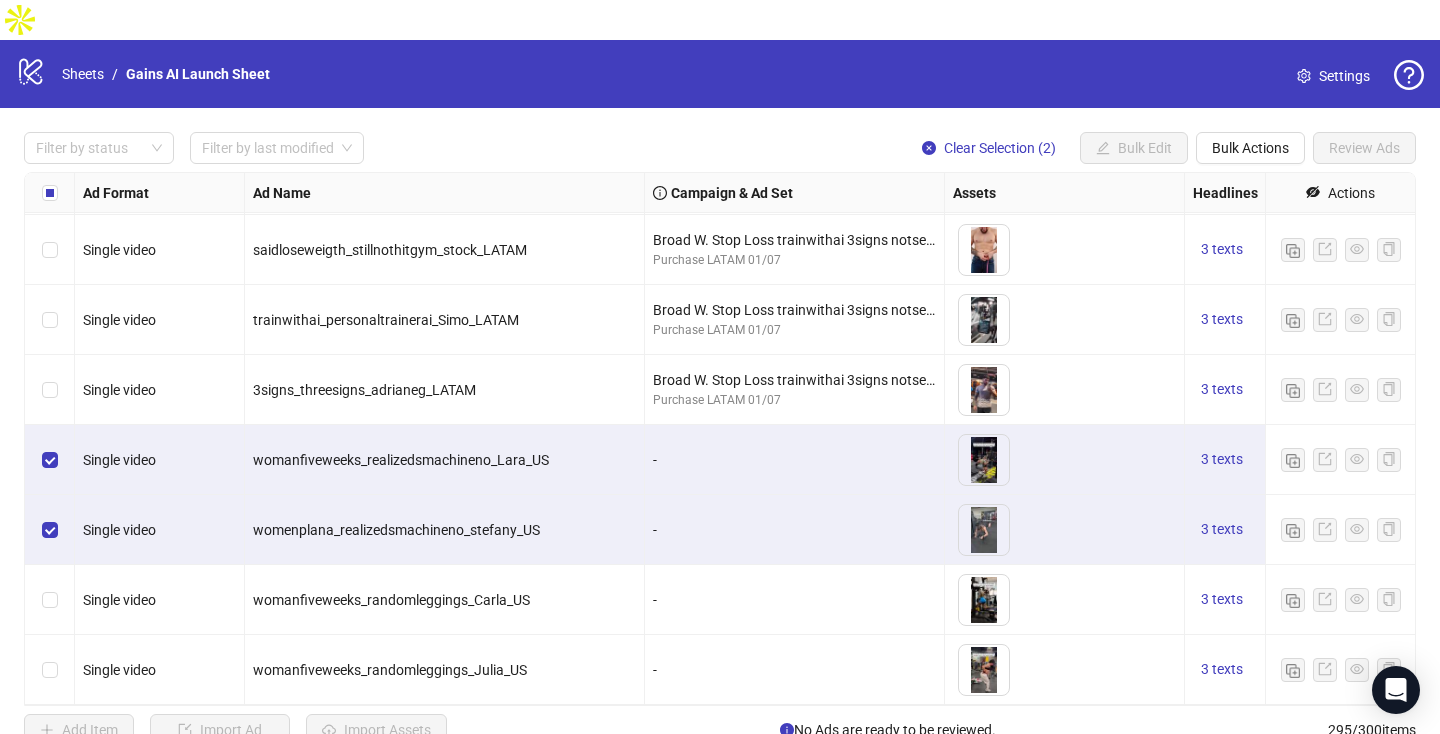 click at bounding box center [50, 600] 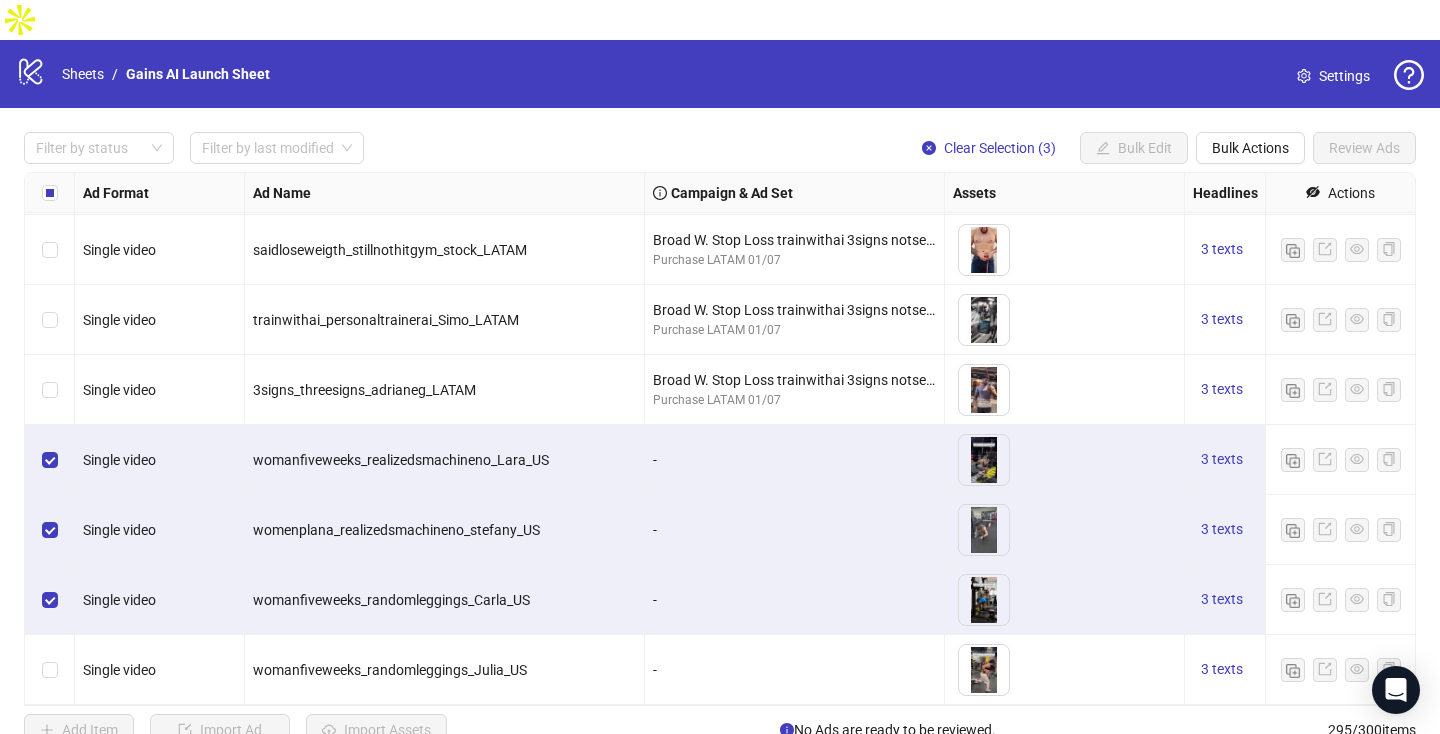 click at bounding box center [50, 670] 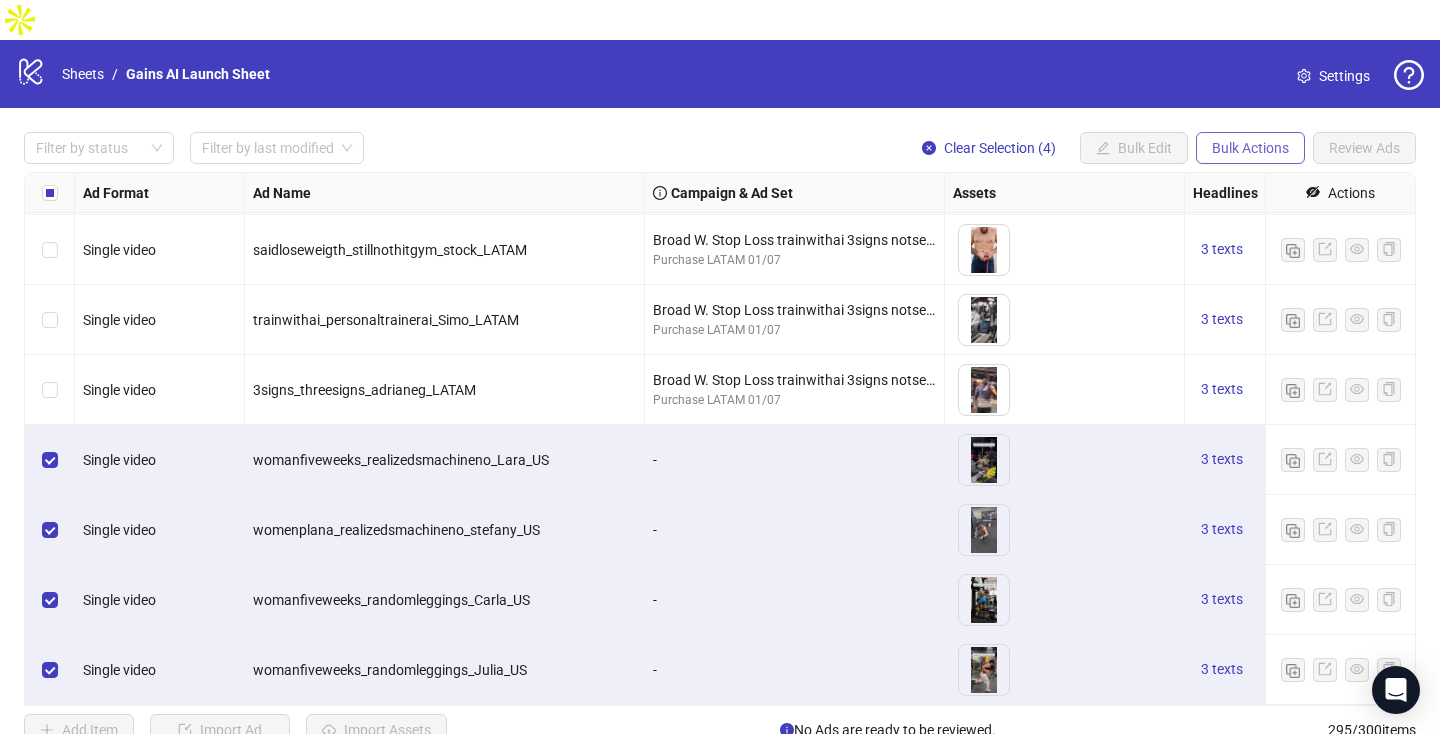 click on "Bulk Actions" at bounding box center (1250, 148) 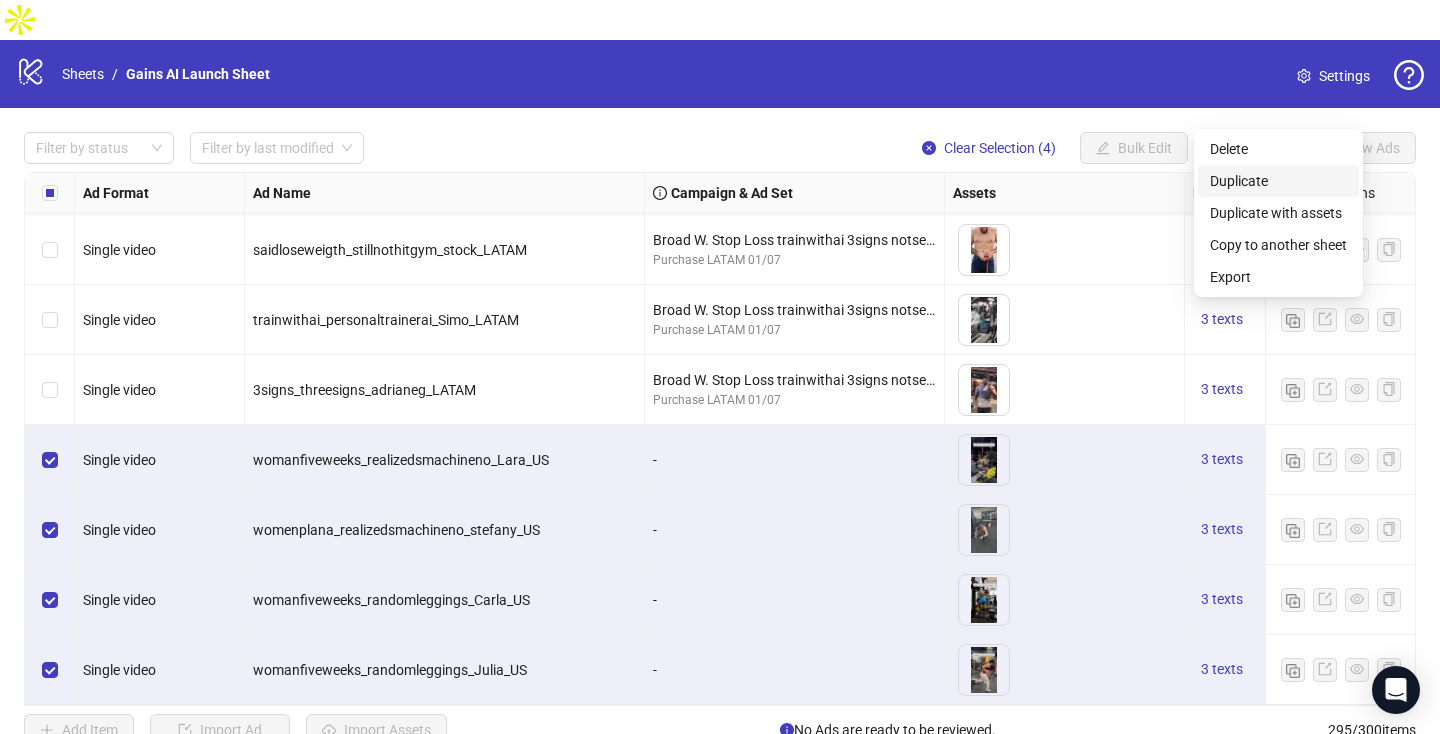 click on "Duplicate" at bounding box center [1278, 181] 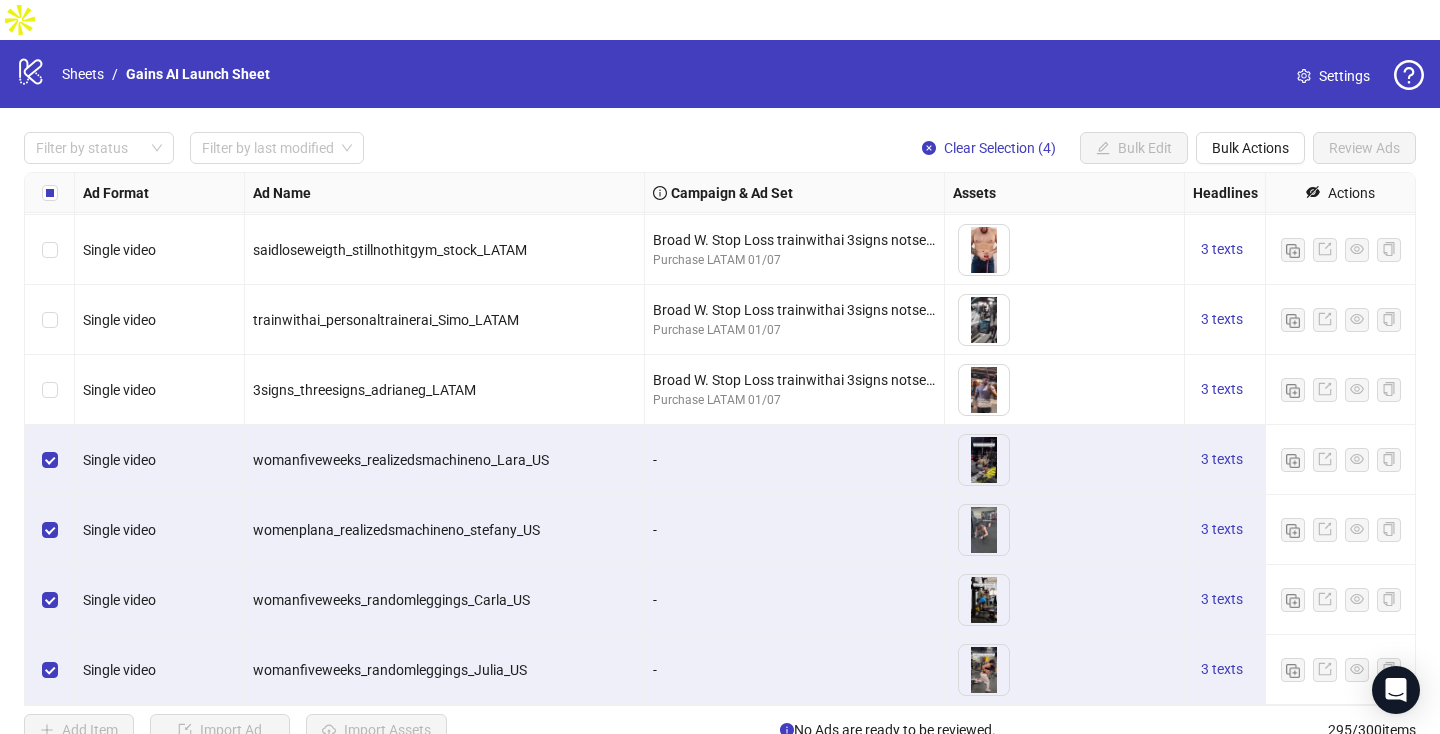 scroll, scrollTop: 20158, scrollLeft: 0, axis: vertical 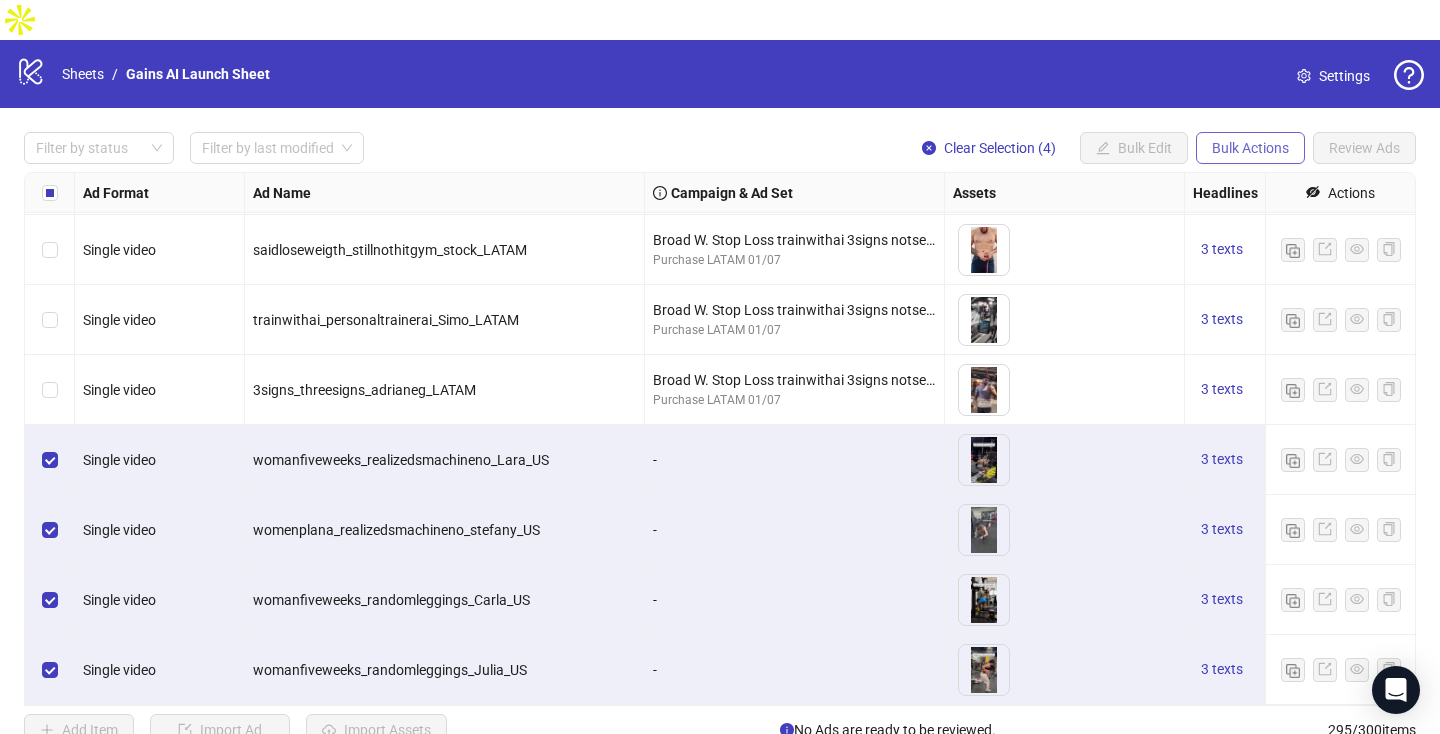 click on "Bulk Actions" at bounding box center [1250, 148] 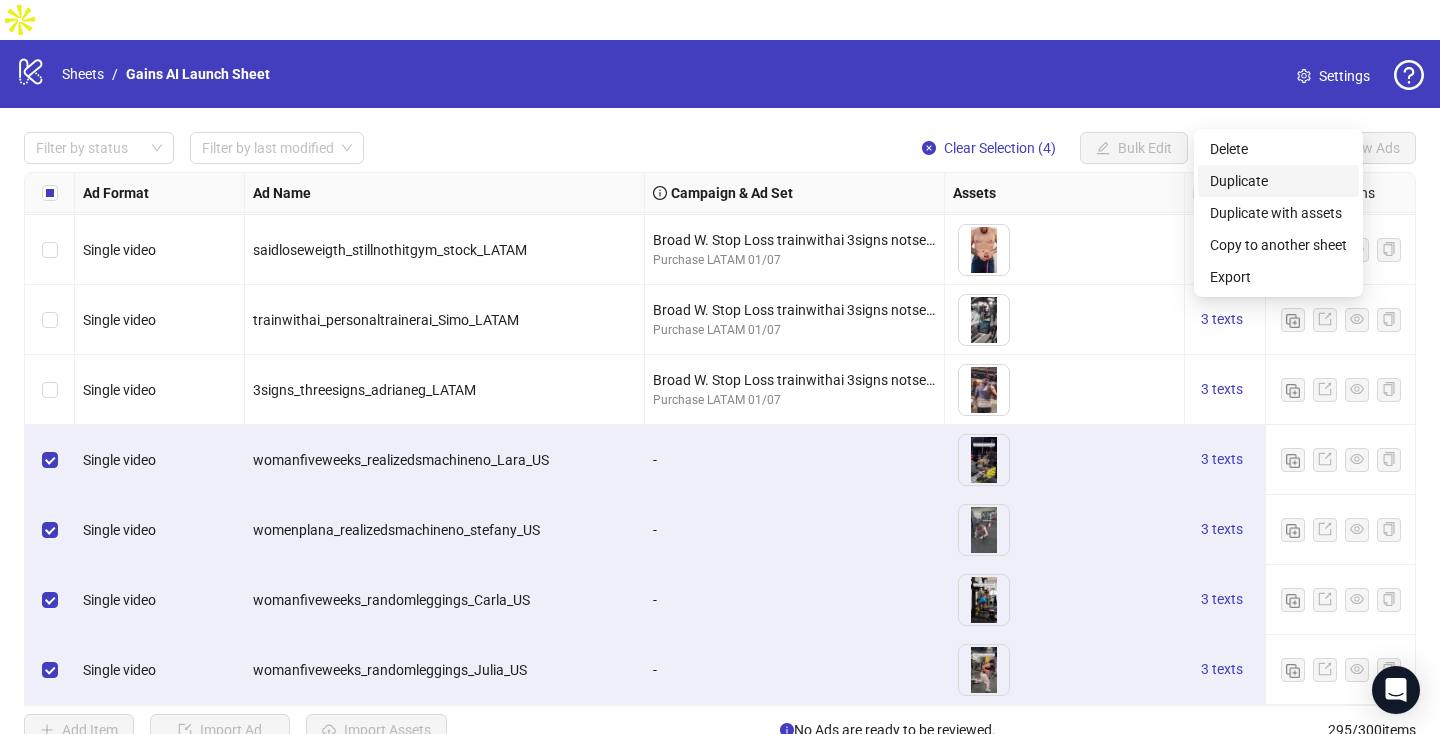 click on "Duplicate" at bounding box center [1278, 181] 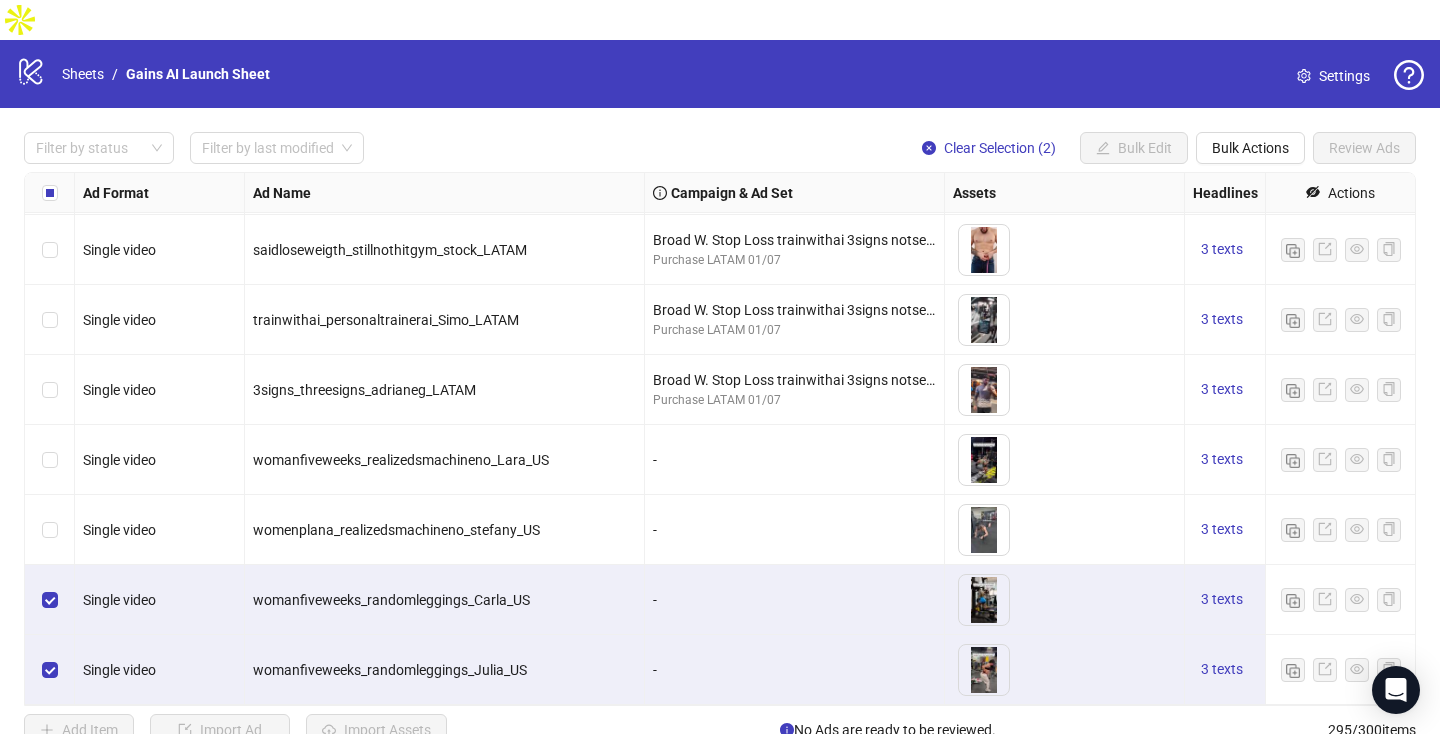 click at bounding box center [50, 600] 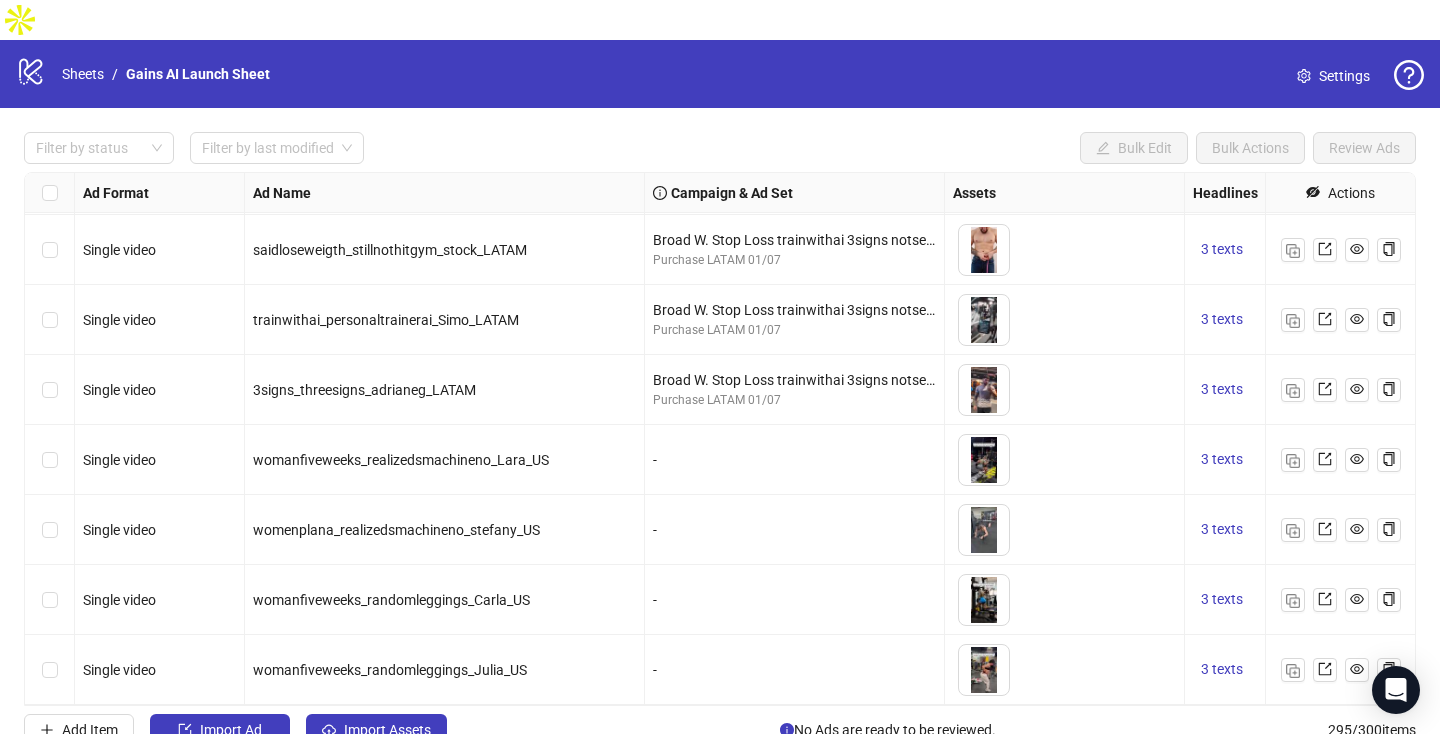 click at bounding box center (50, 460) 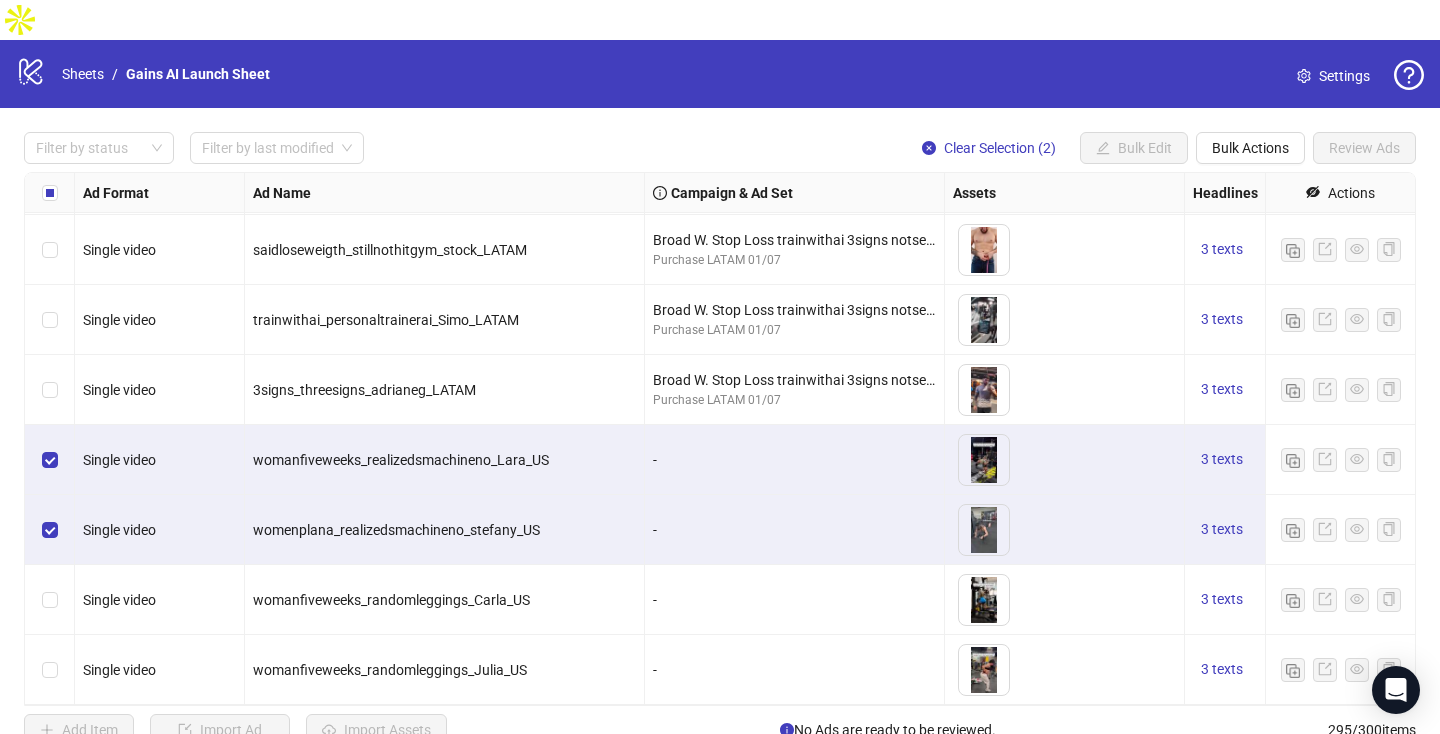 click at bounding box center (50, 600) 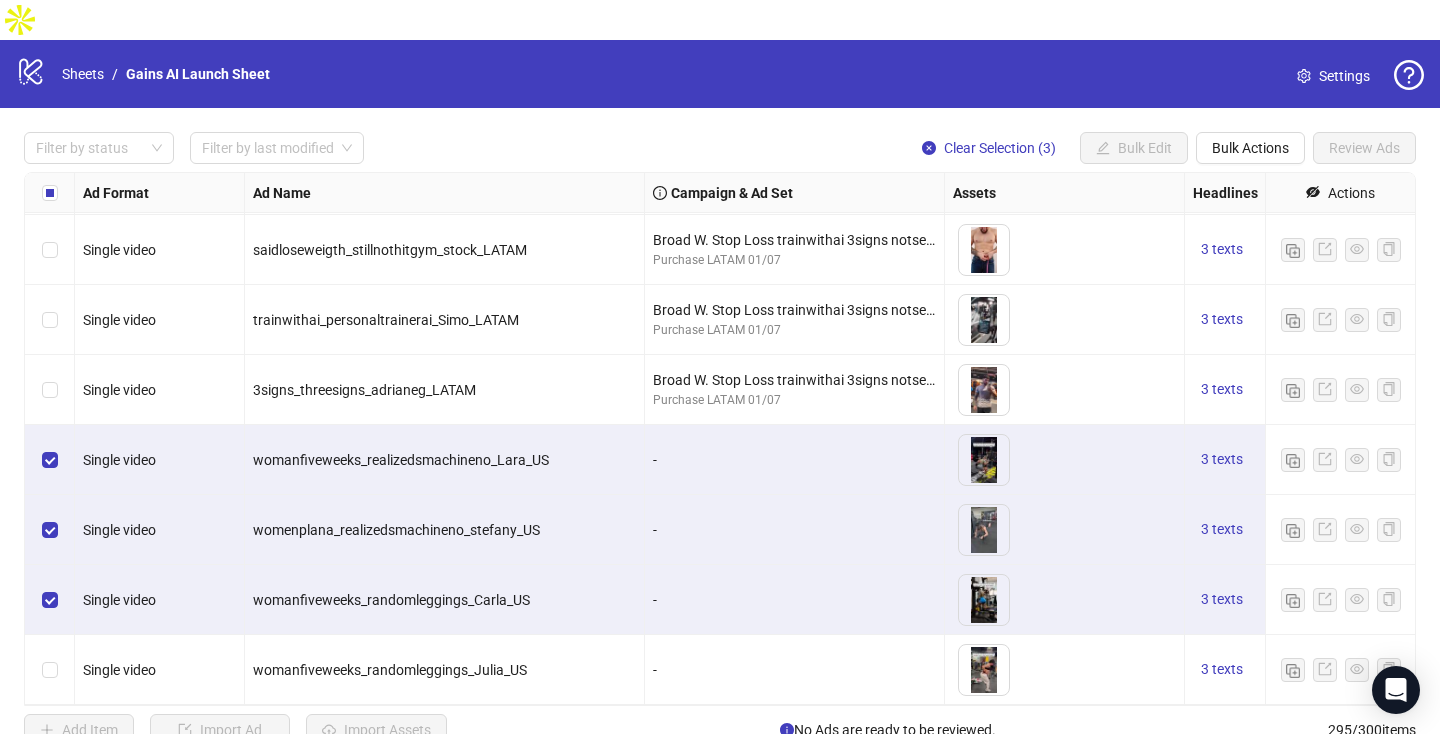 click at bounding box center [50, 670] 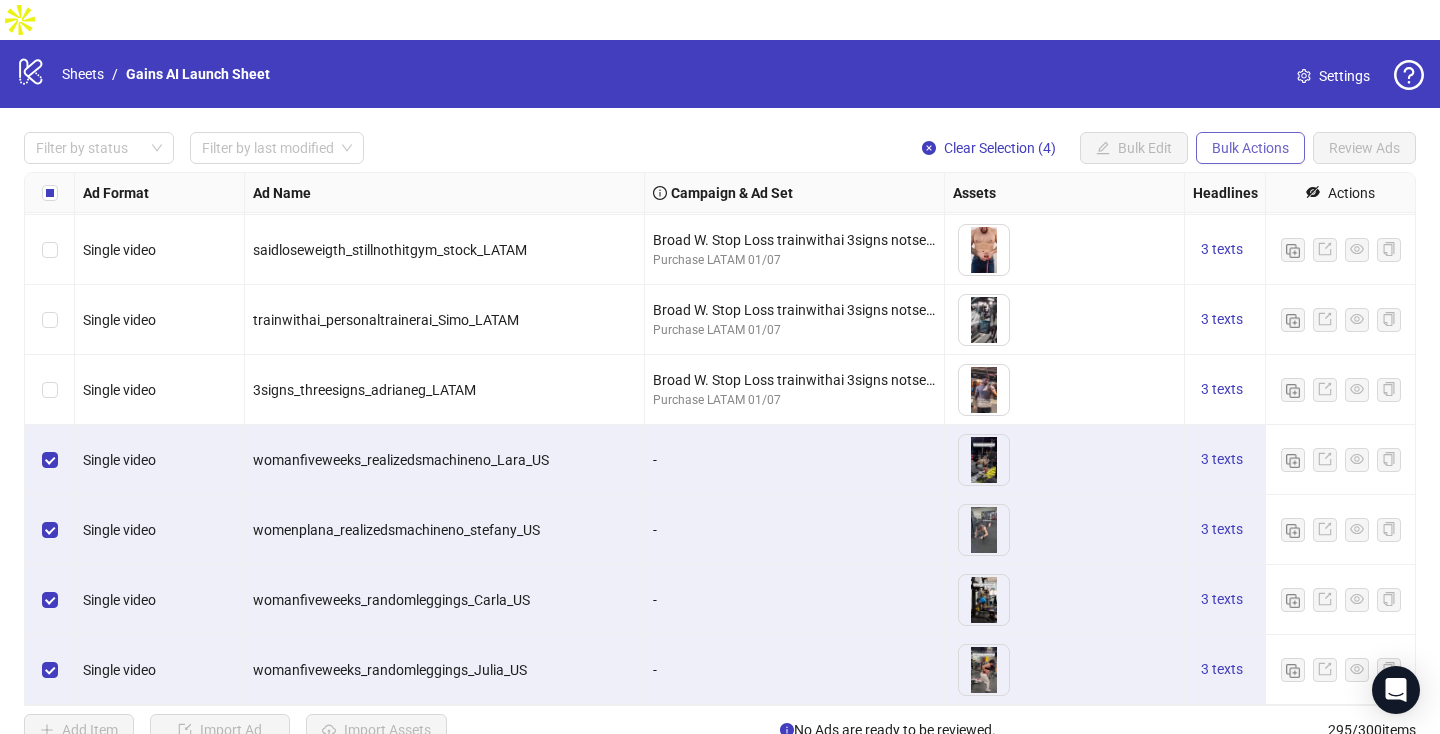 click on "Bulk Actions" at bounding box center [1250, 148] 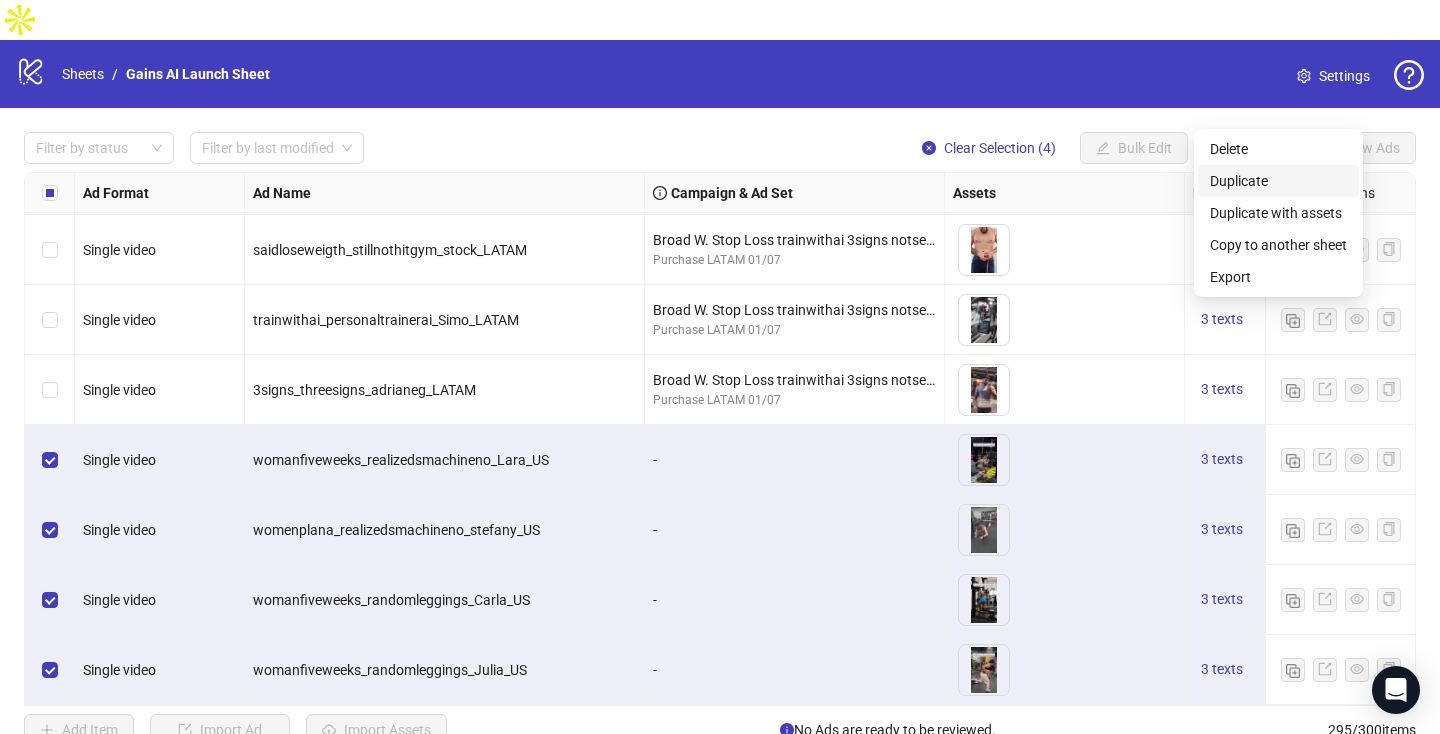 click on "Duplicate" at bounding box center [1278, 181] 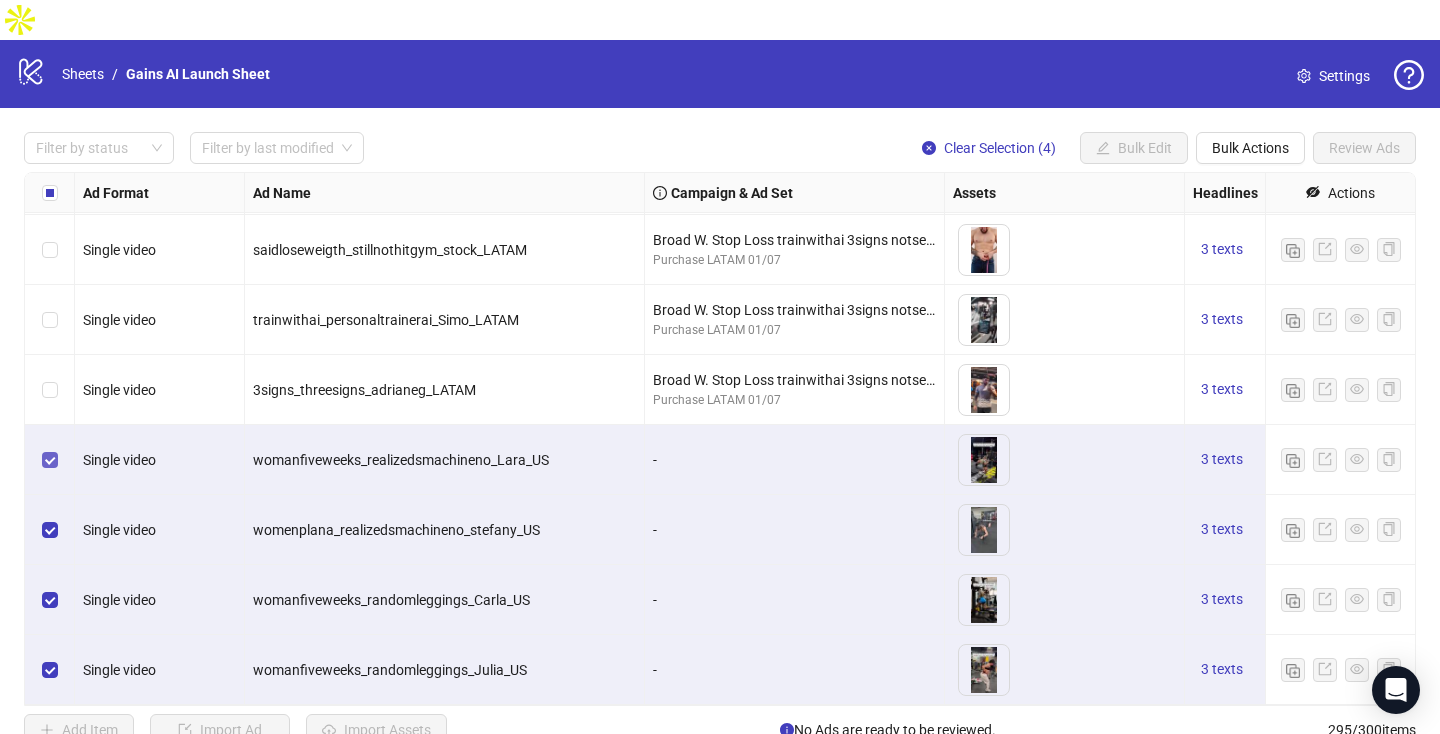 click at bounding box center (50, 460) 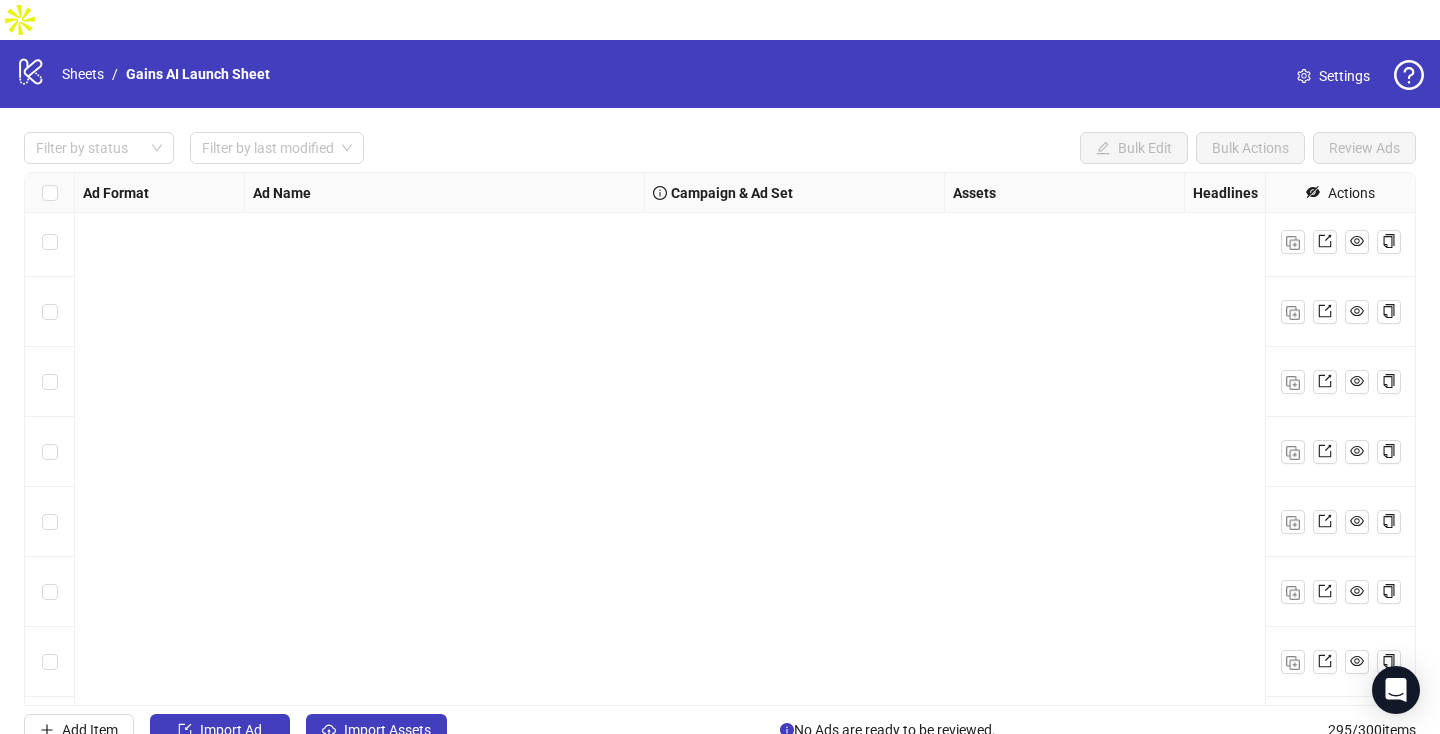 scroll, scrollTop: 20158, scrollLeft: 0, axis: vertical 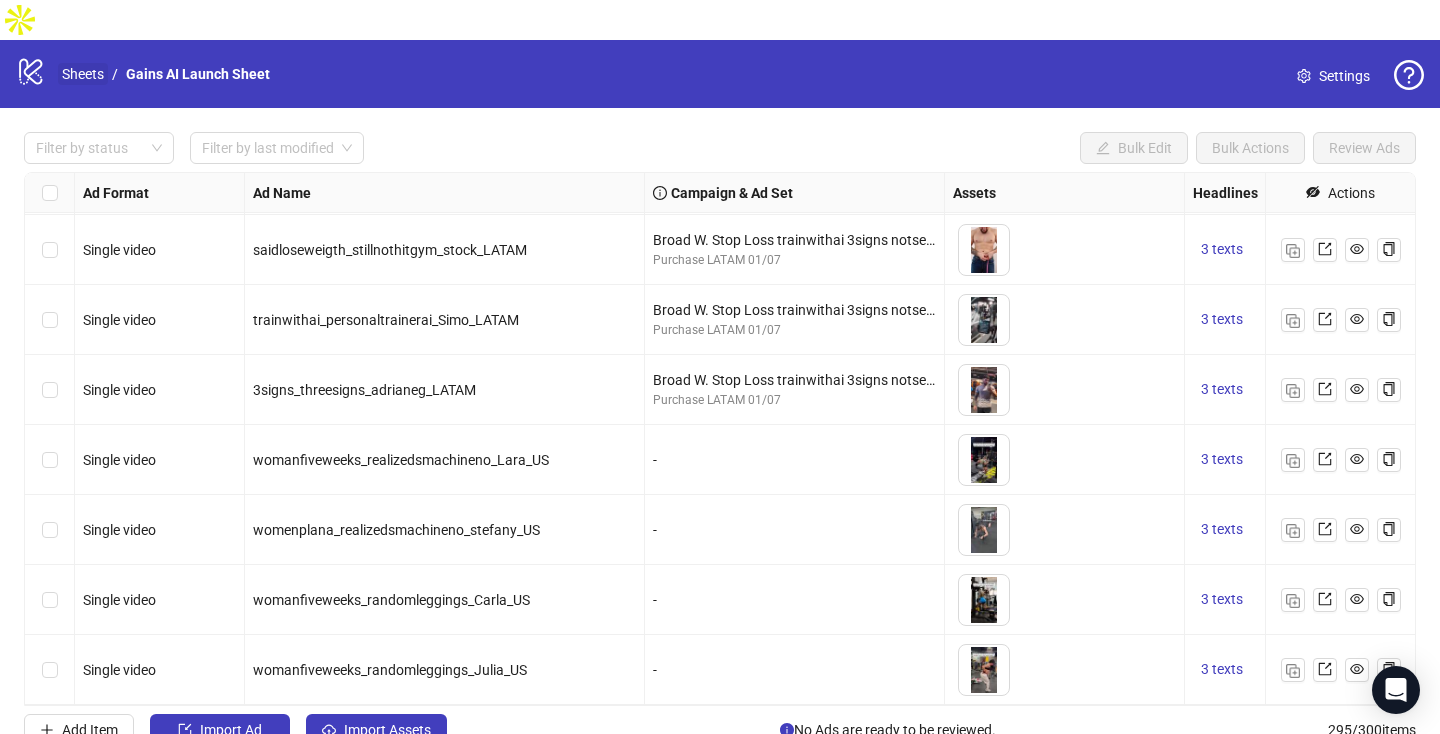 click on "Sheets" at bounding box center (83, 74) 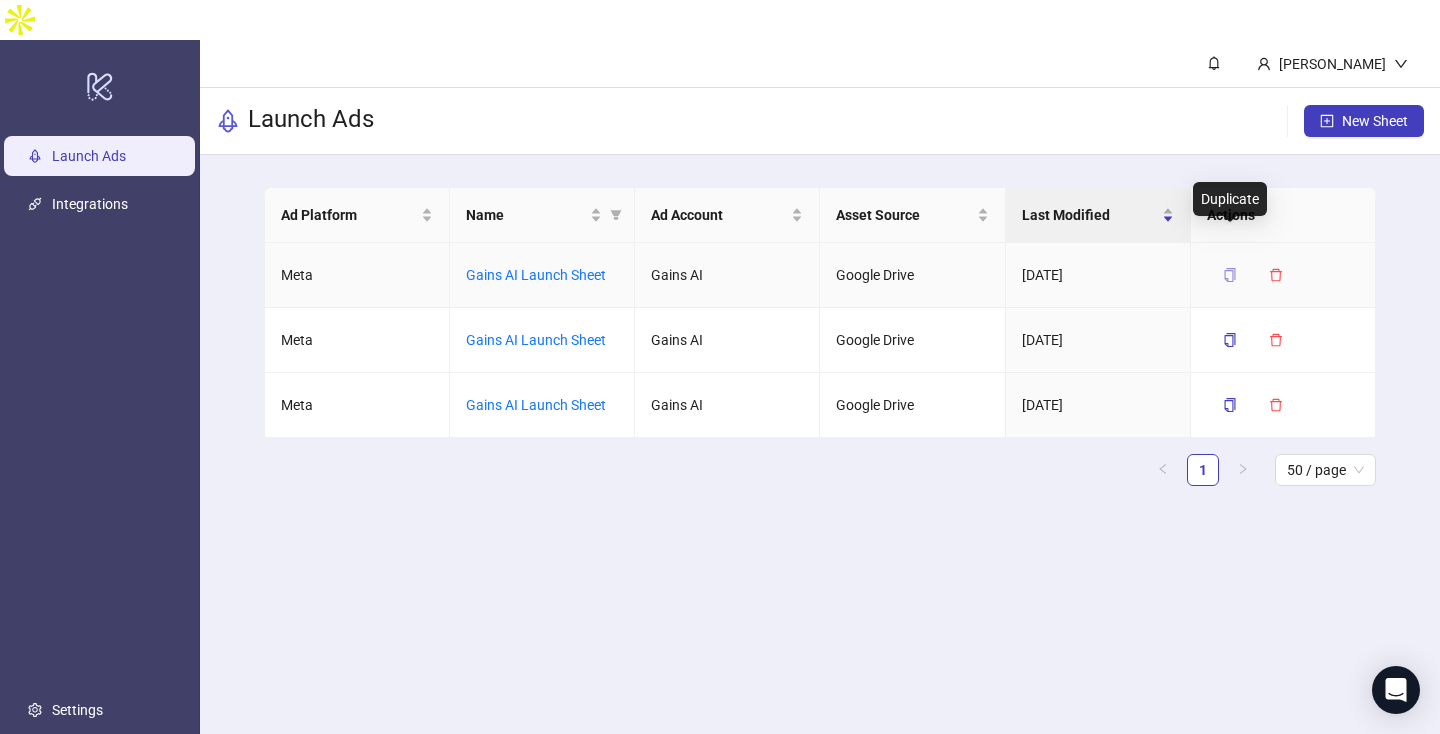 click 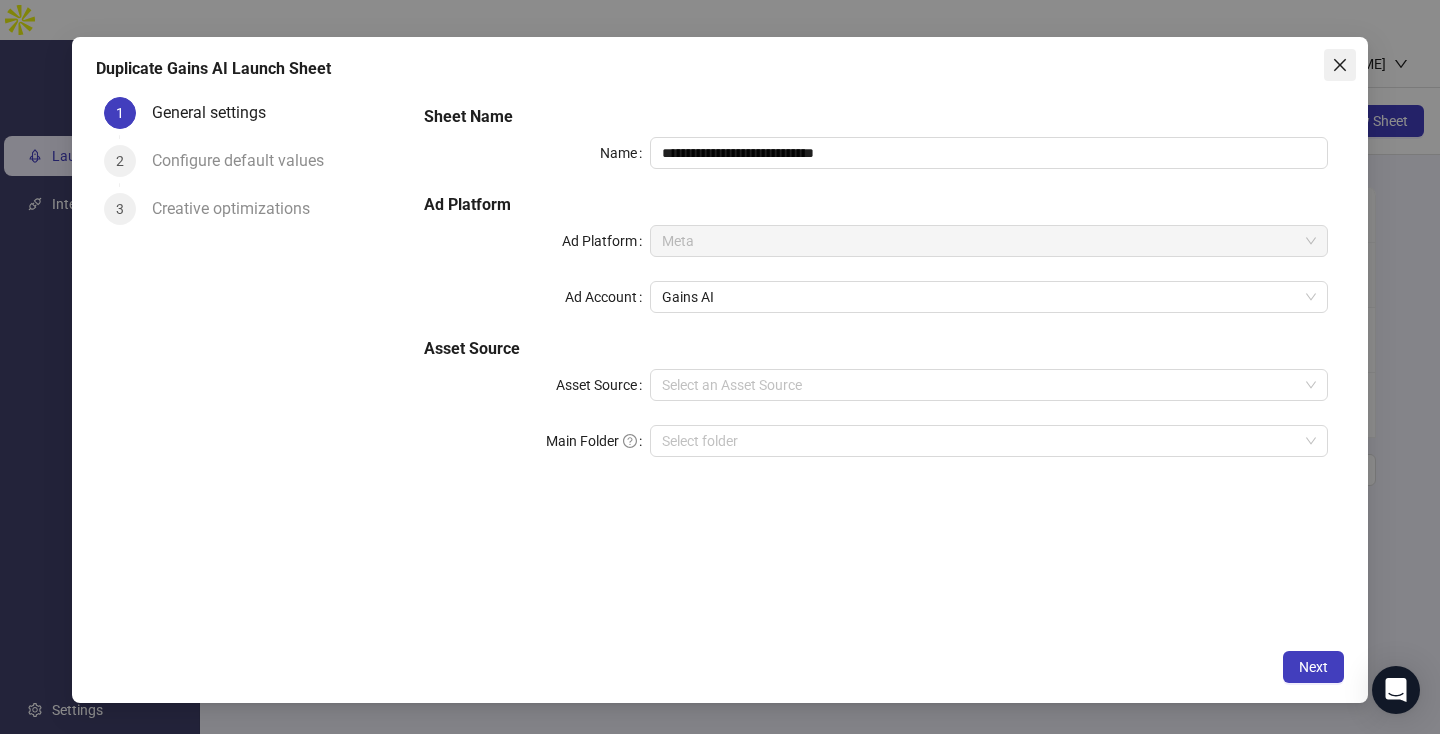 click at bounding box center [1340, 65] 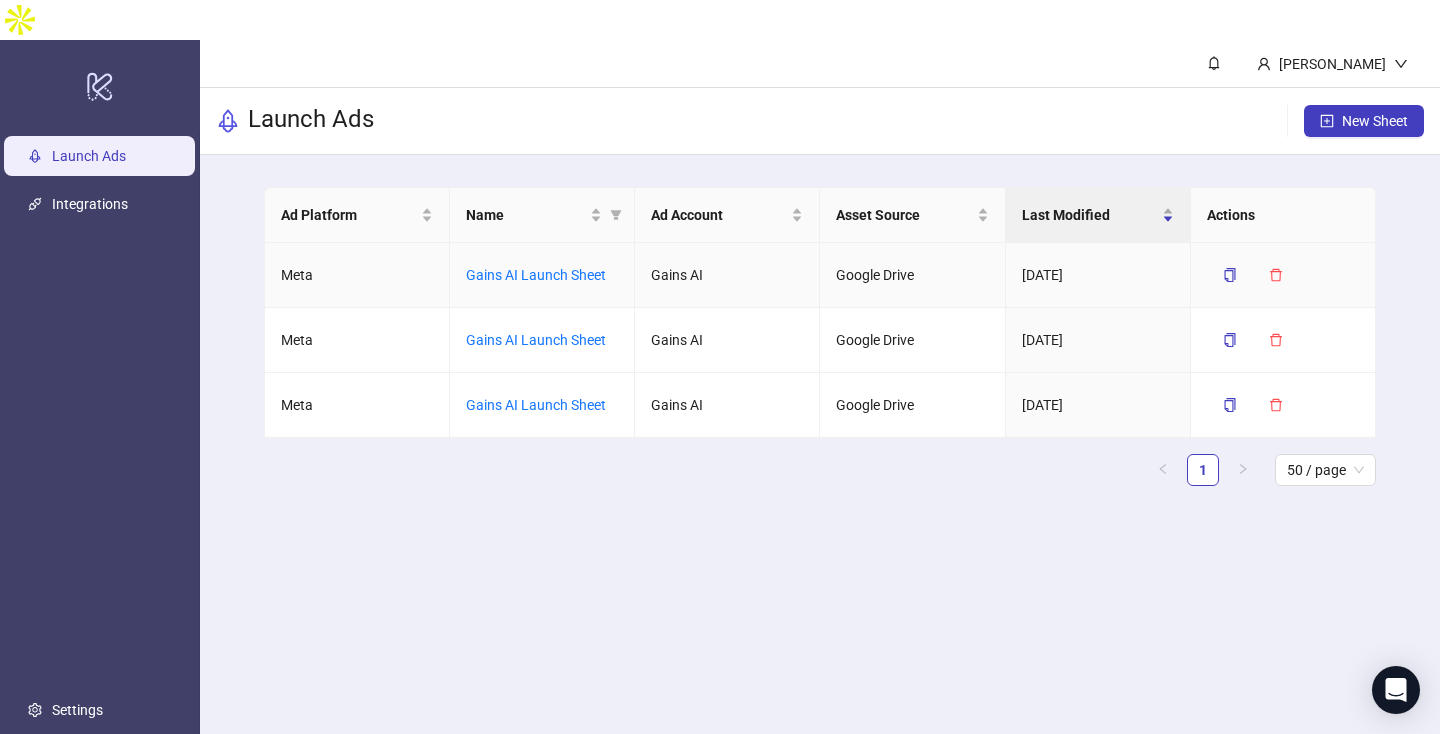 click on "Gains AI Launch Sheet" at bounding box center (542, 275) 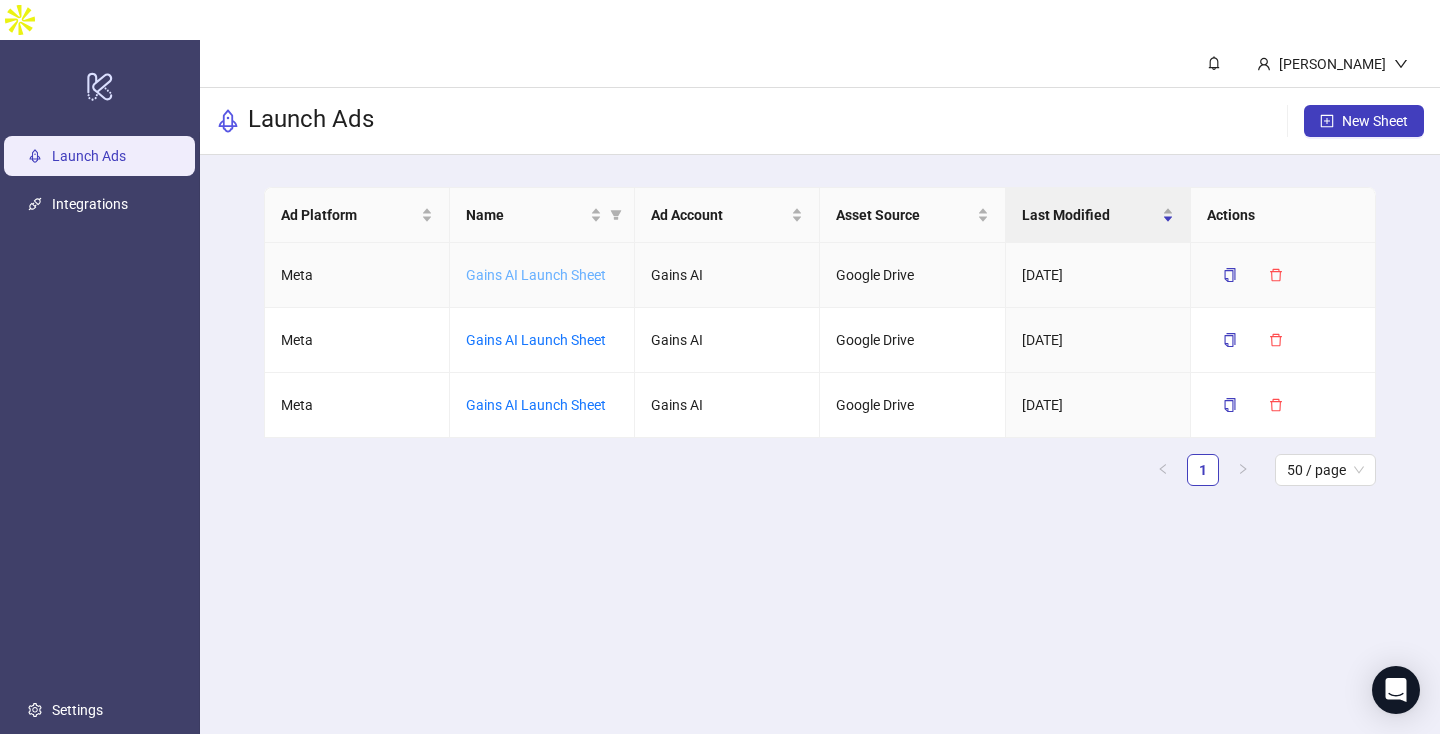 click on "Gains AI Launch Sheet" at bounding box center (536, 275) 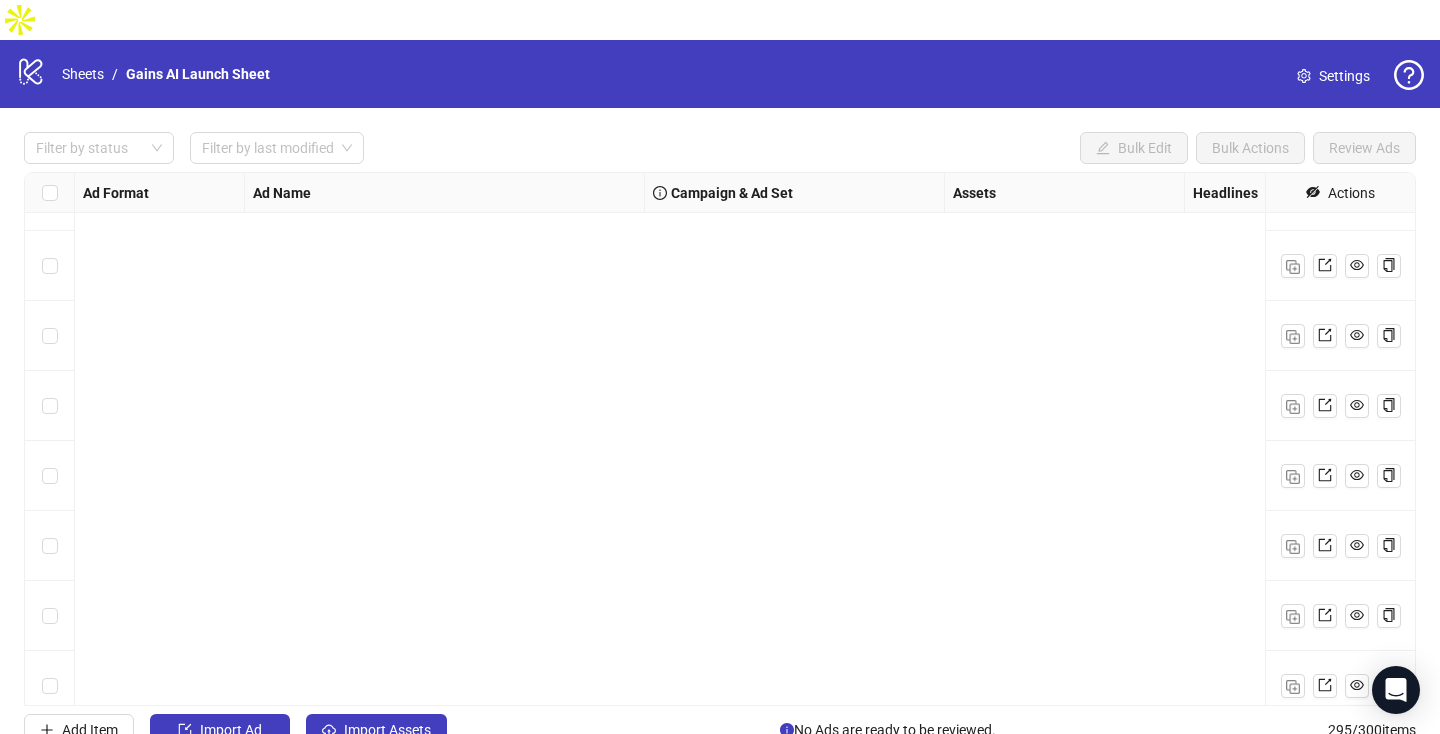 scroll, scrollTop: 20158, scrollLeft: 0, axis: vertical 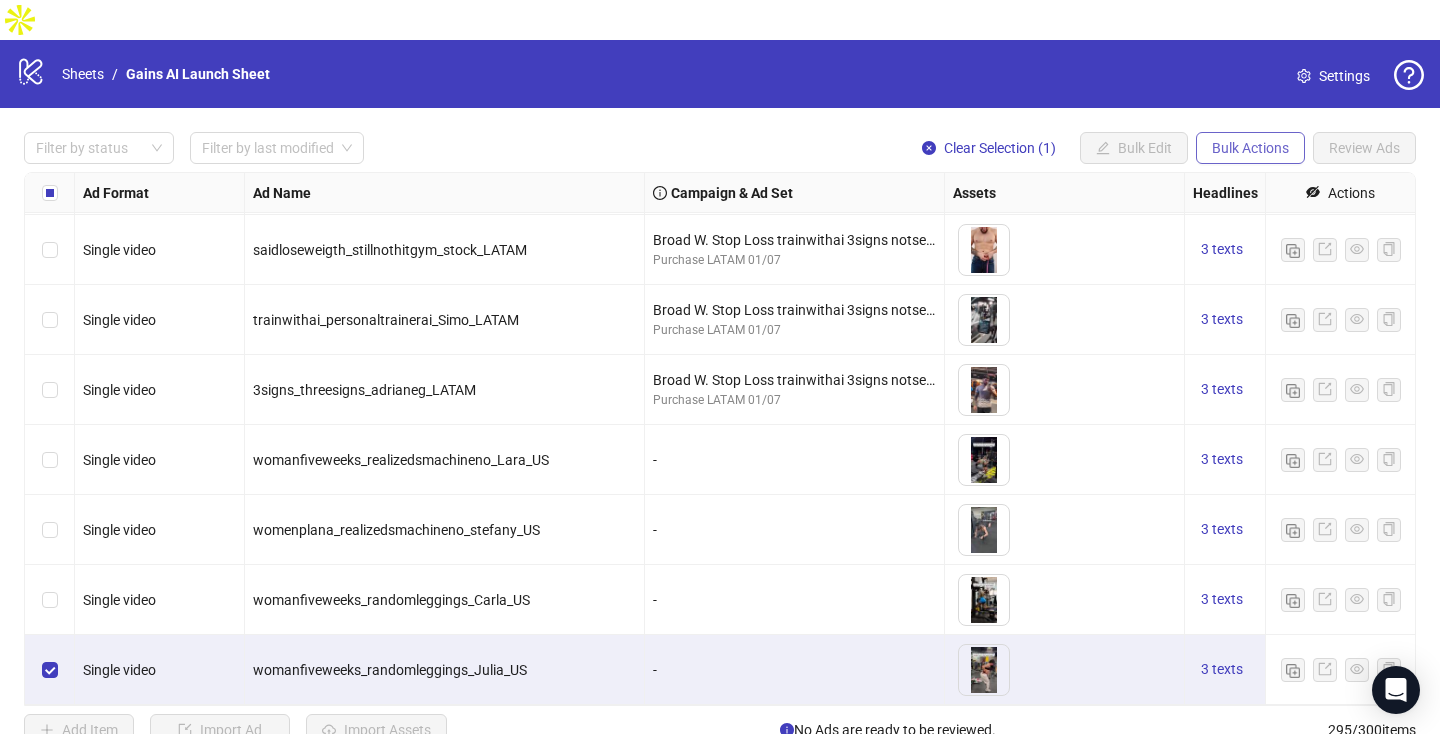 click on "Bulk Actions" at bounding box center (1250, 148) 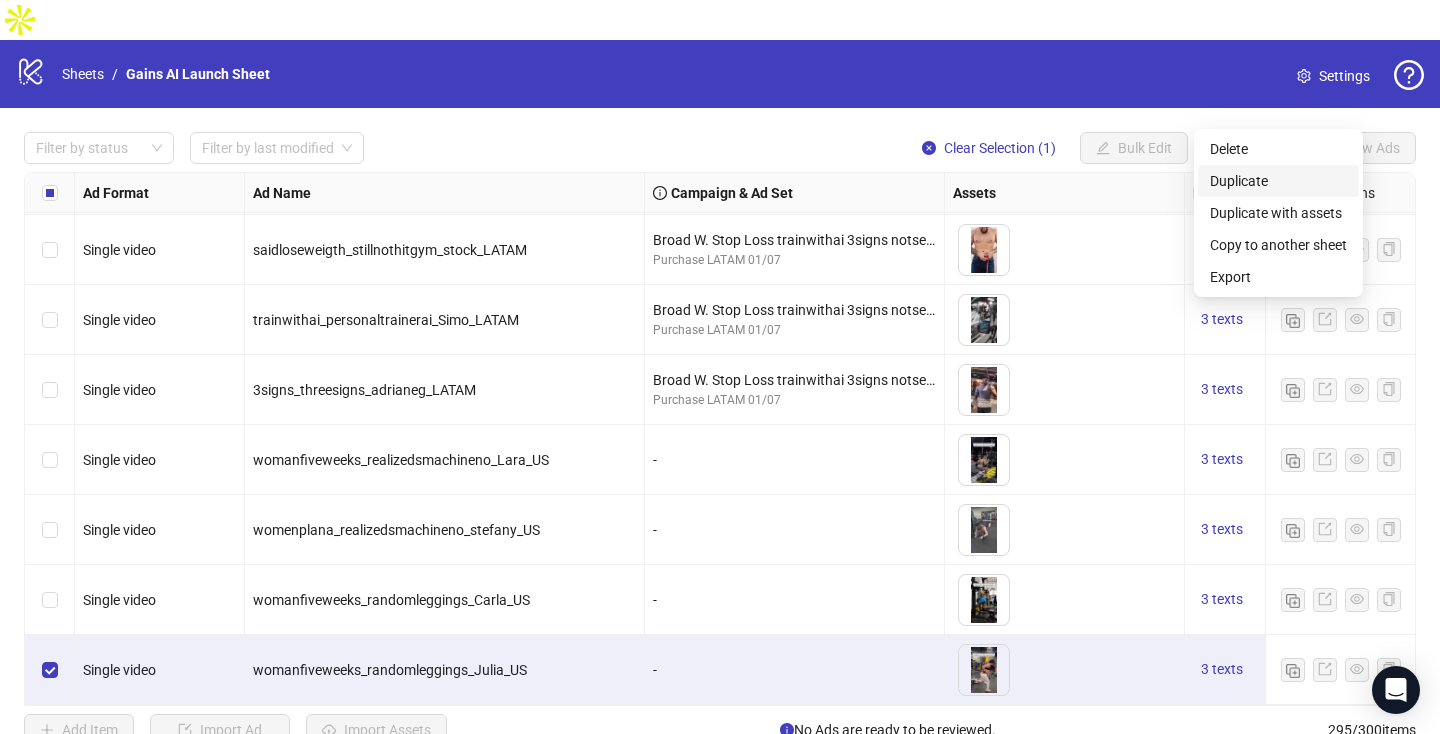 click on "Duplicate" at bounding box center [1278, 181] 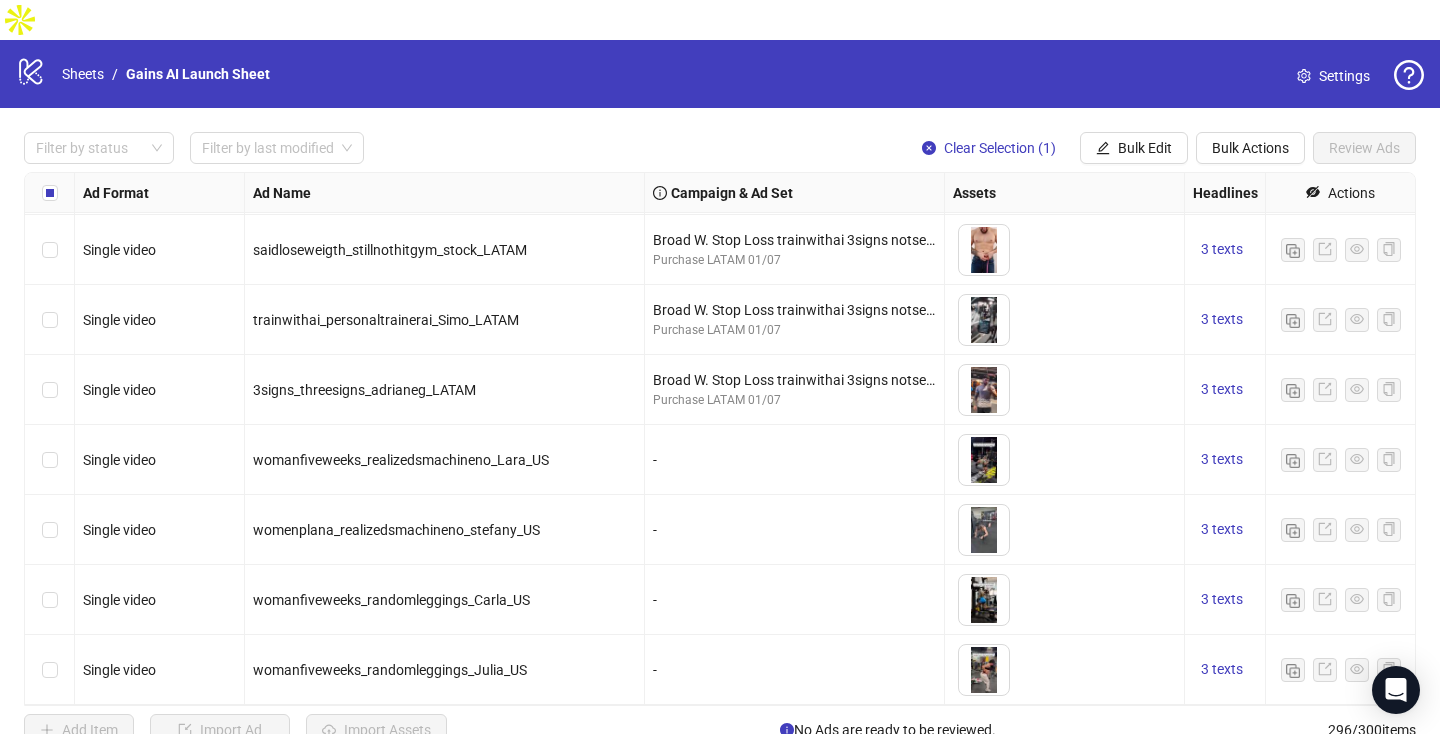 scroll, scrollTop: 20228, scrollLeft: 0, axis: vertical 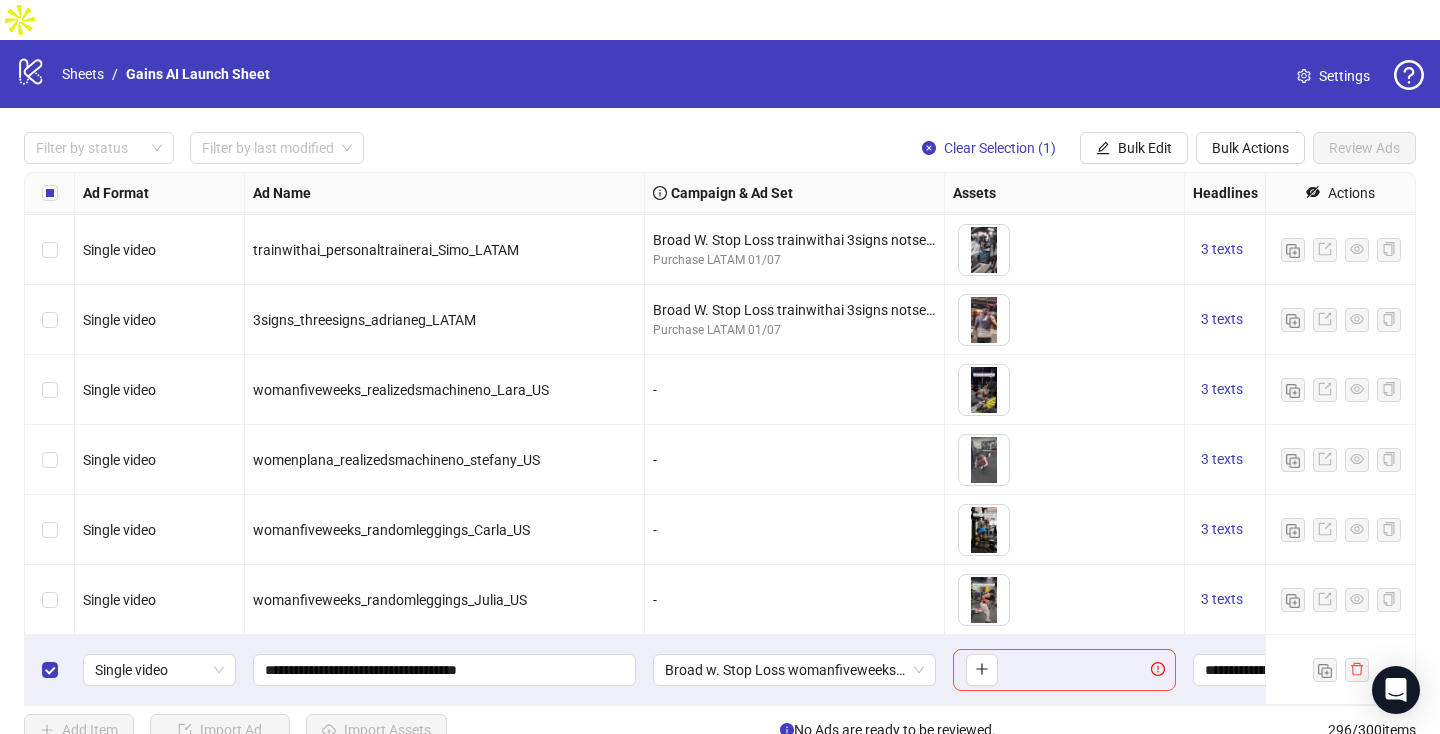 click at bounding box center (50, 670) 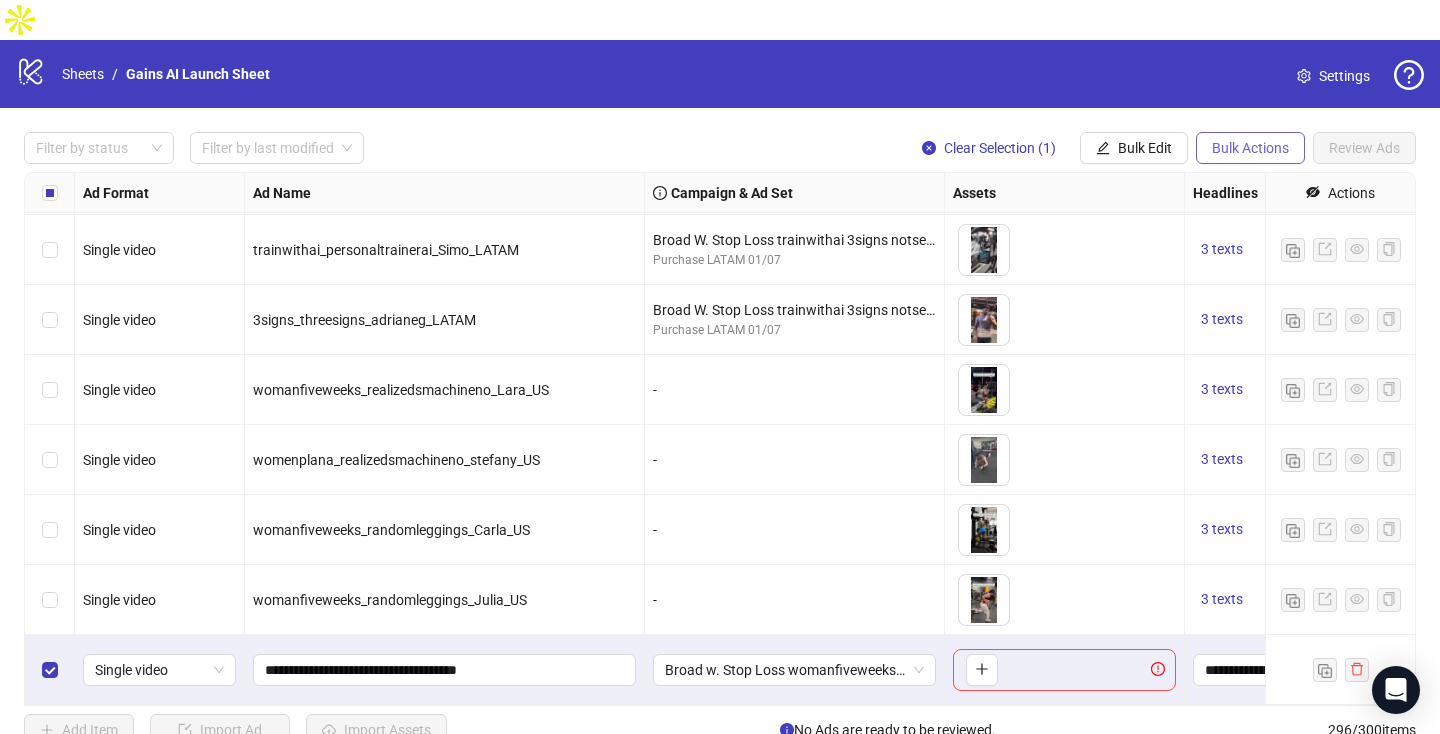 click on "Bulk Actions" at bounding box center [1250, 148] 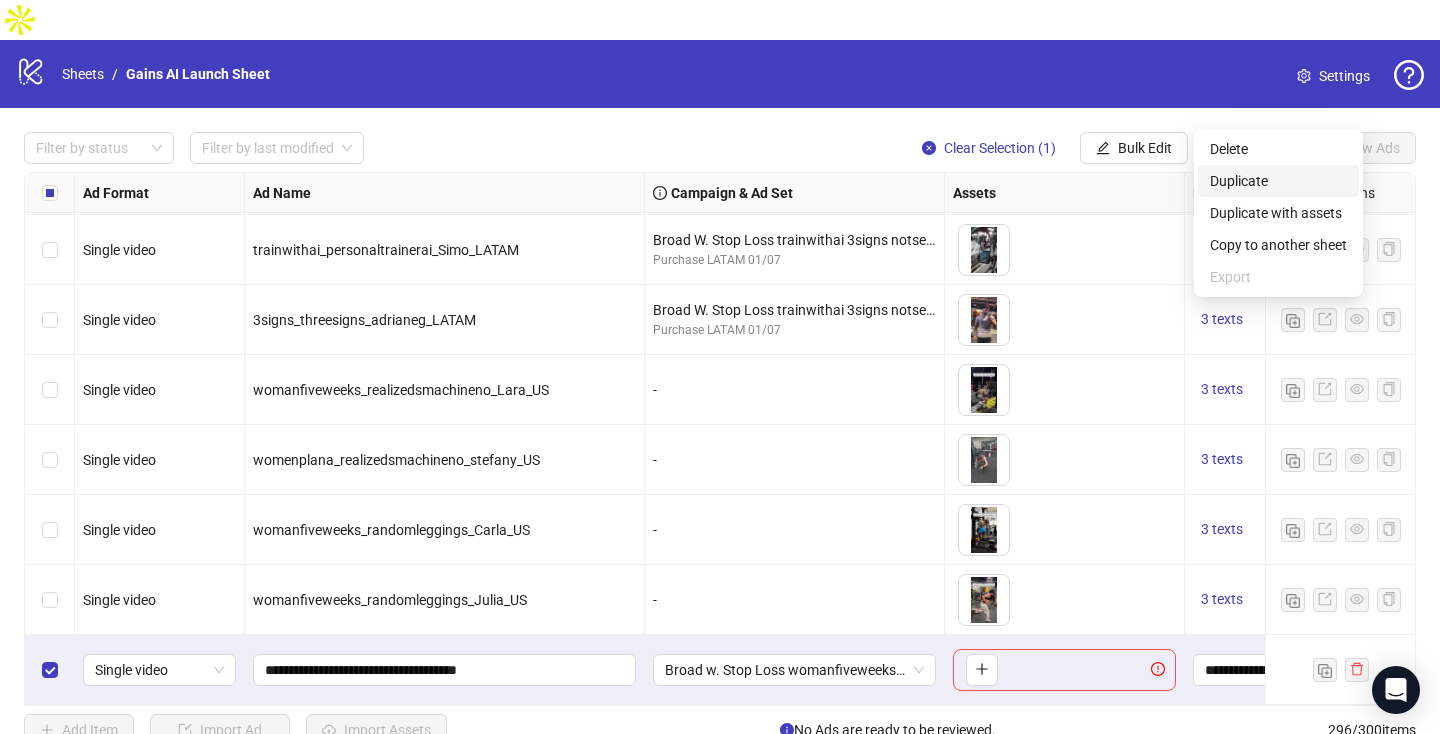 click on "Duplicate" at bounding box center (1278, 181) 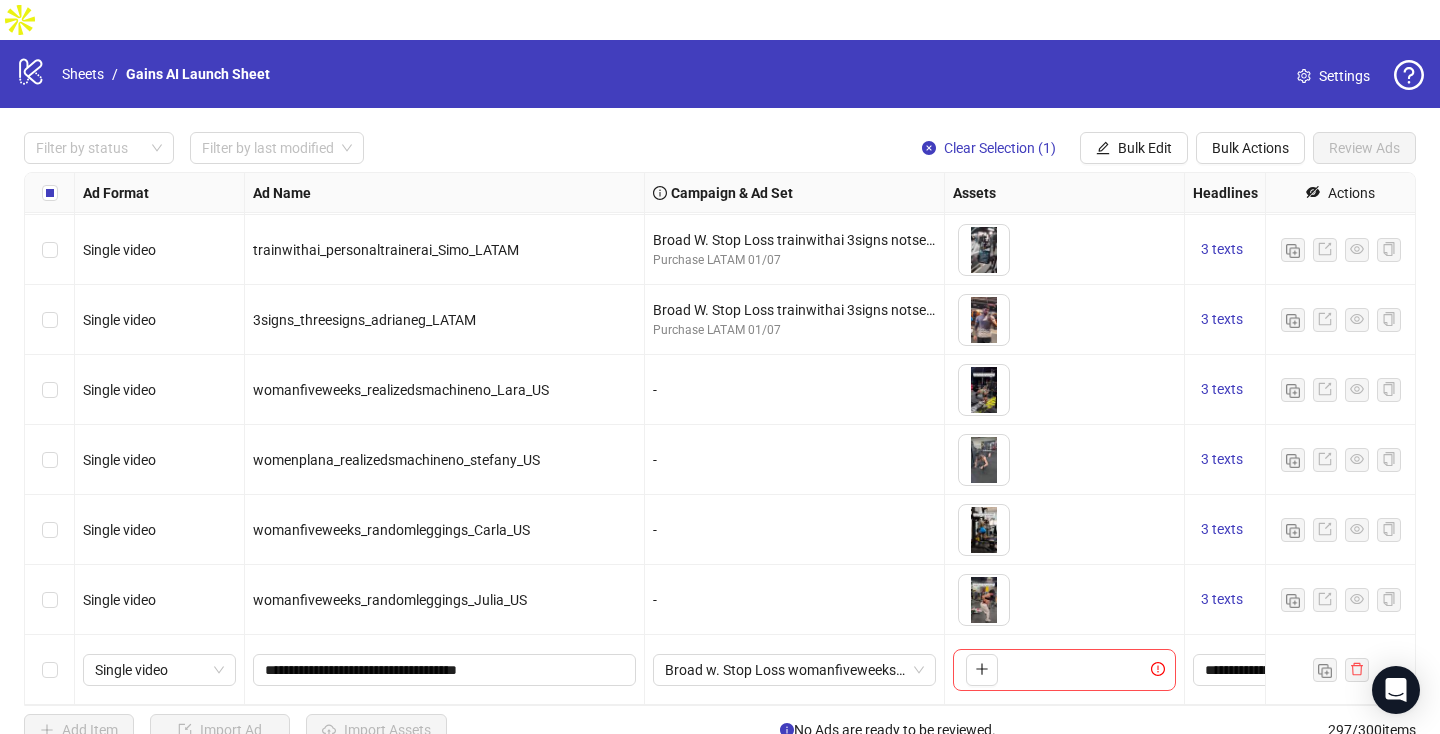 scroll, scrollTop: 20298, scrollLeft: 0, axis: vertical 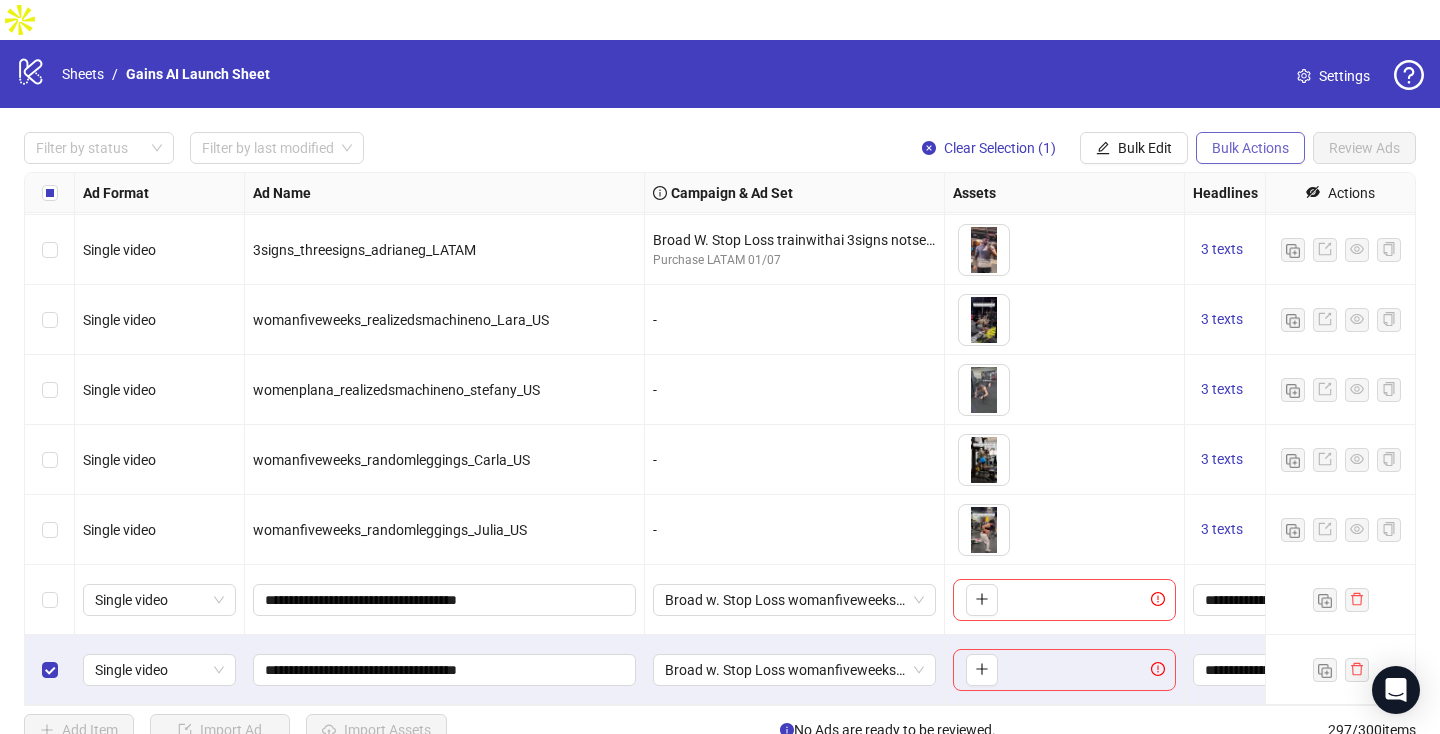click on "Bulk Actions" at bounding box center [1250, 148] 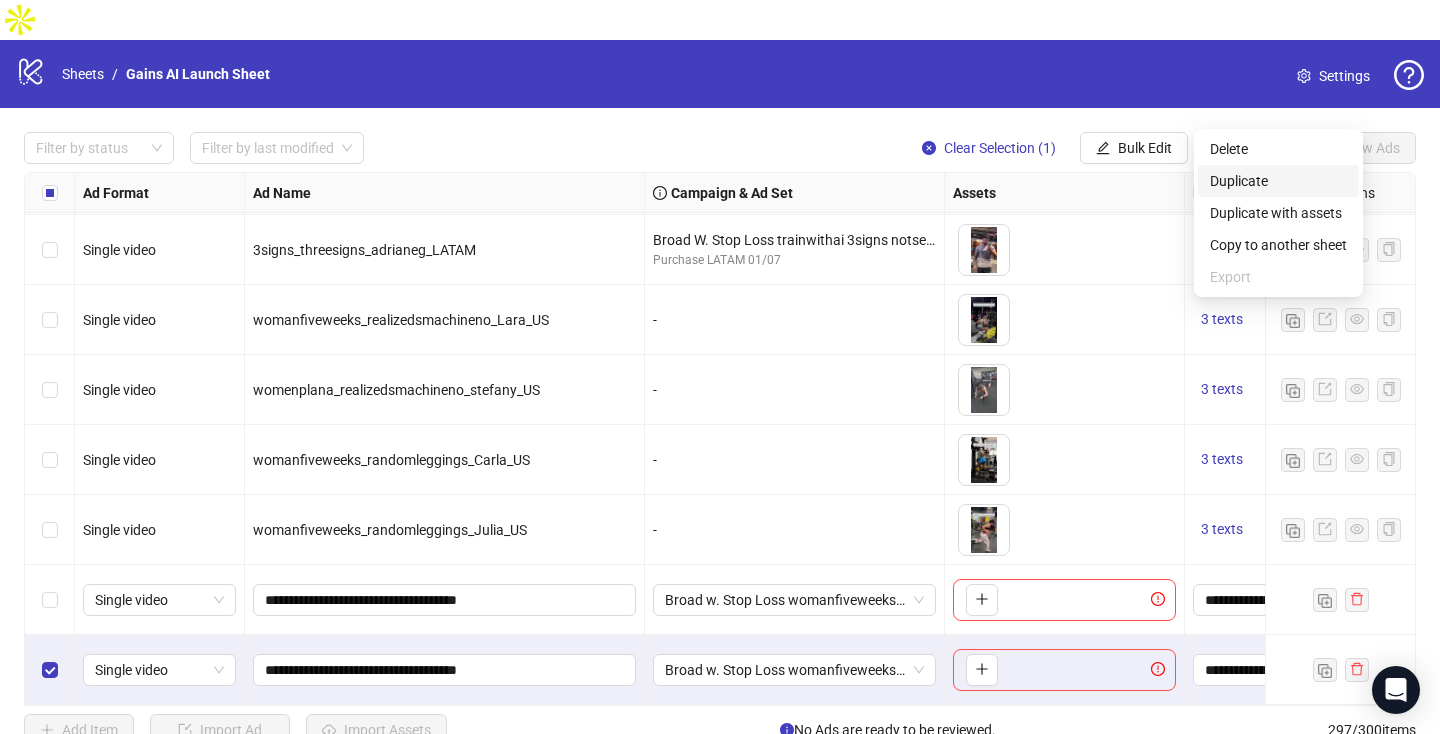 click on "Duplicate" at bounding box center [1278, 181] 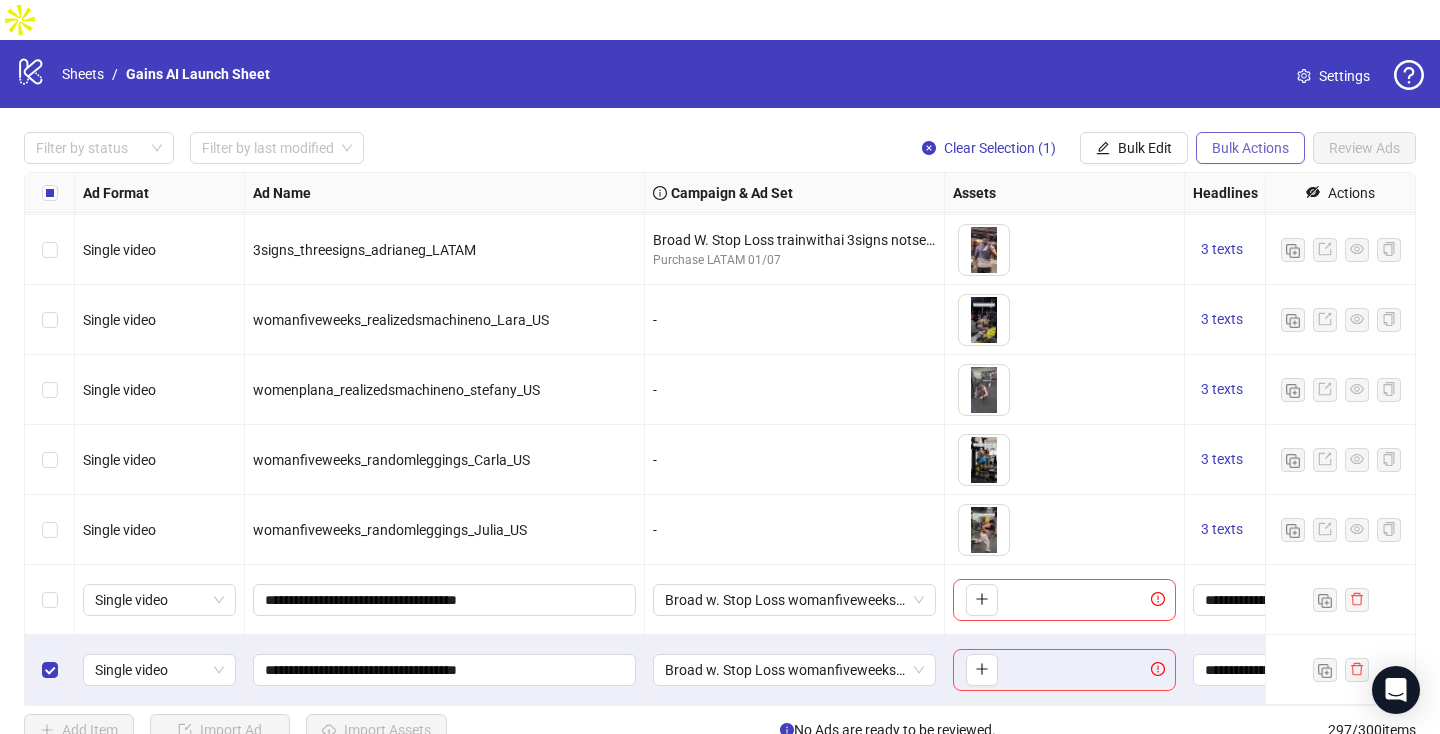 click on "Bulk Actions" at bounding box center (1250, 148) 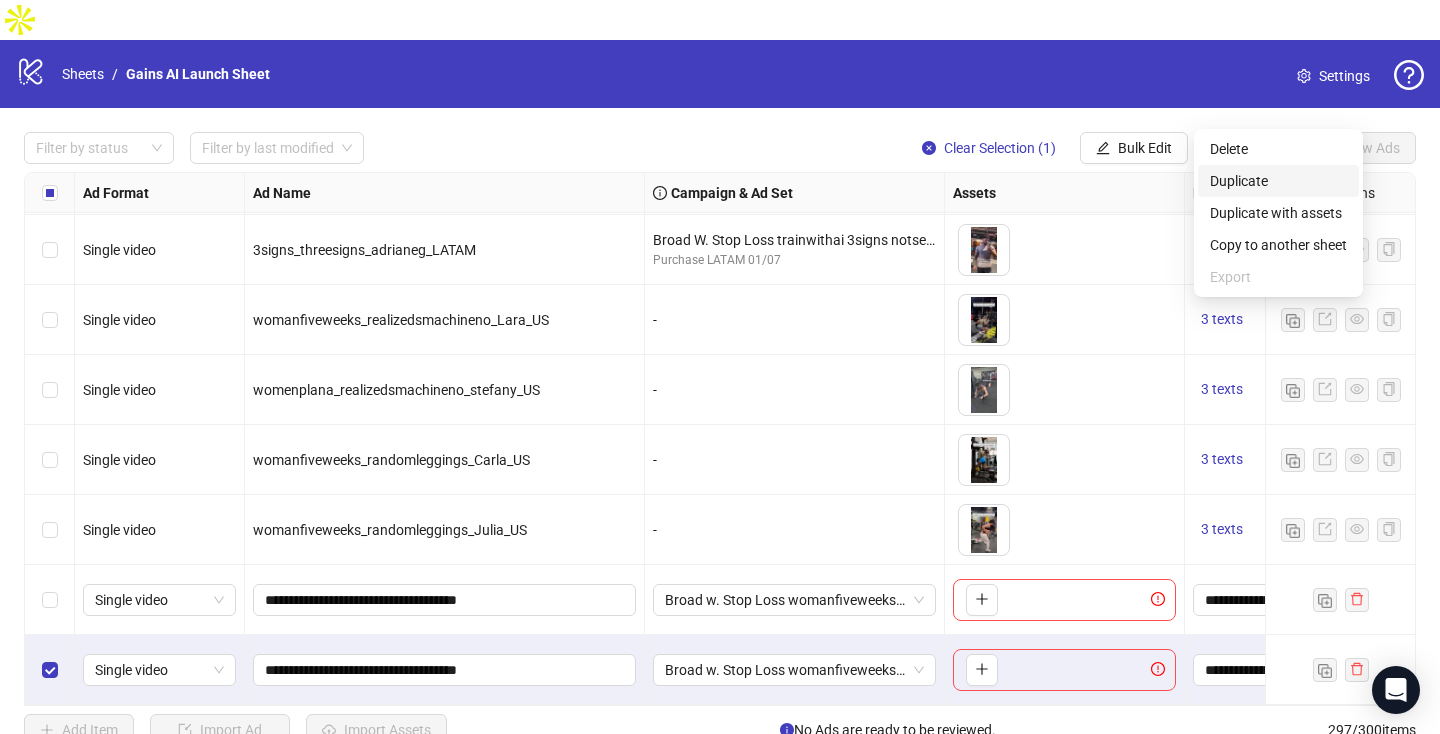 click on "Duplicate" at bounding box center (1278, 181) 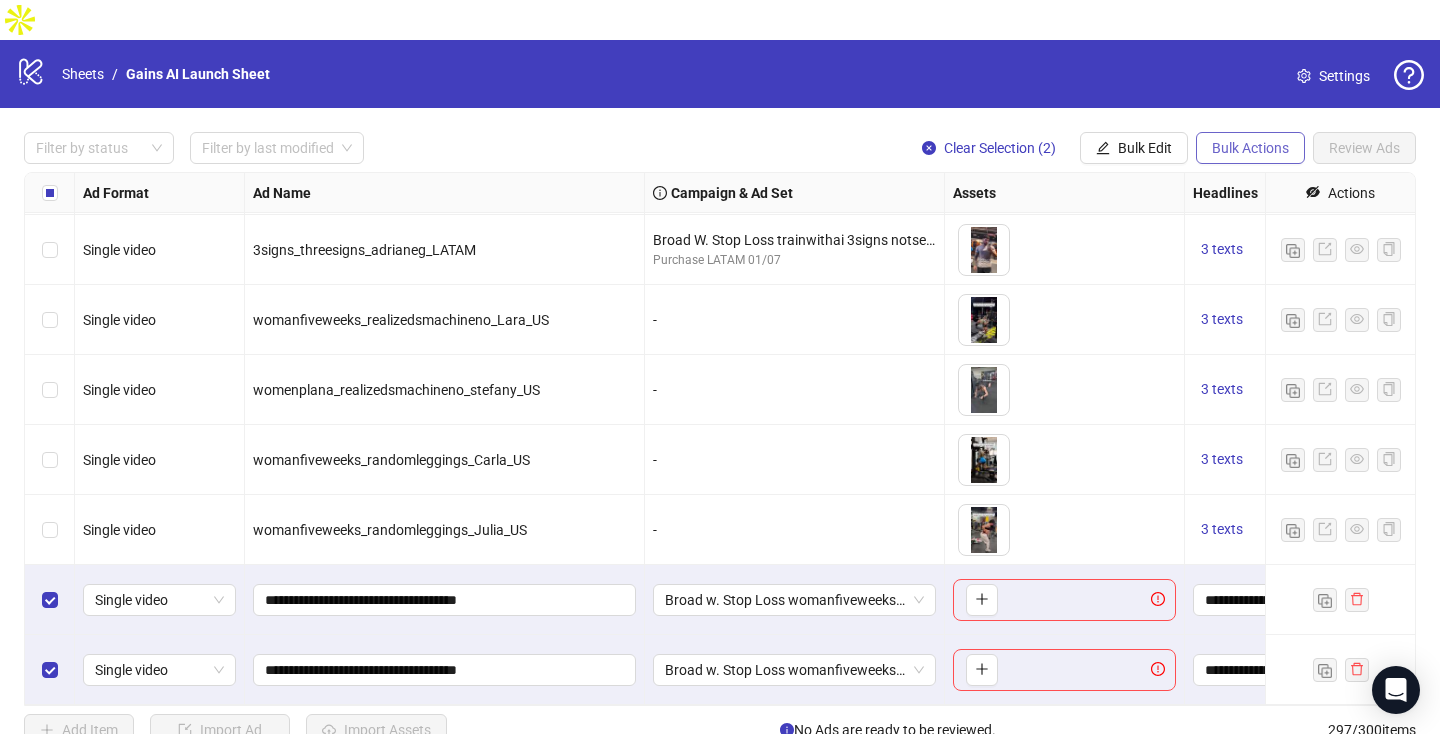 click on "Bulk Actions" at bounding box center (1250, 148) 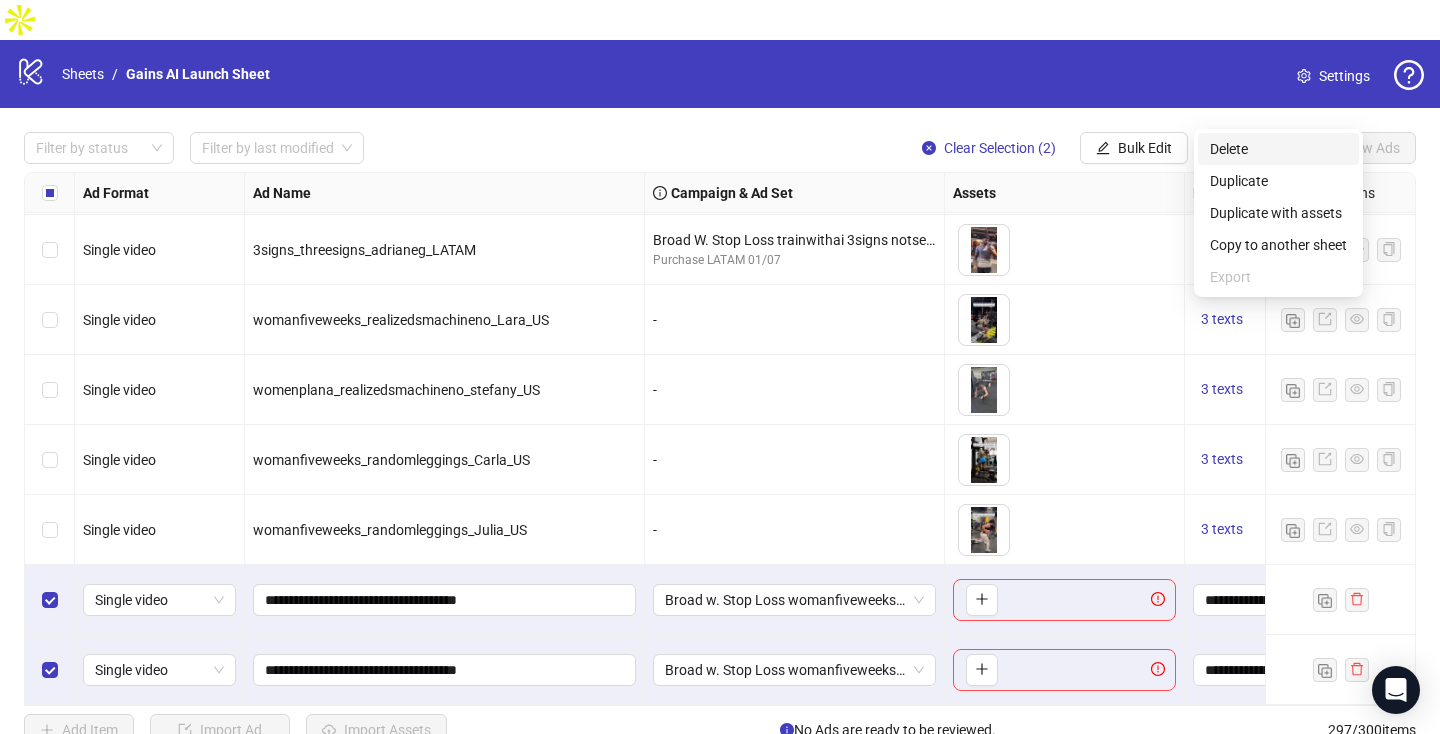 click on "Delete" at bounding box center [1278, 149] 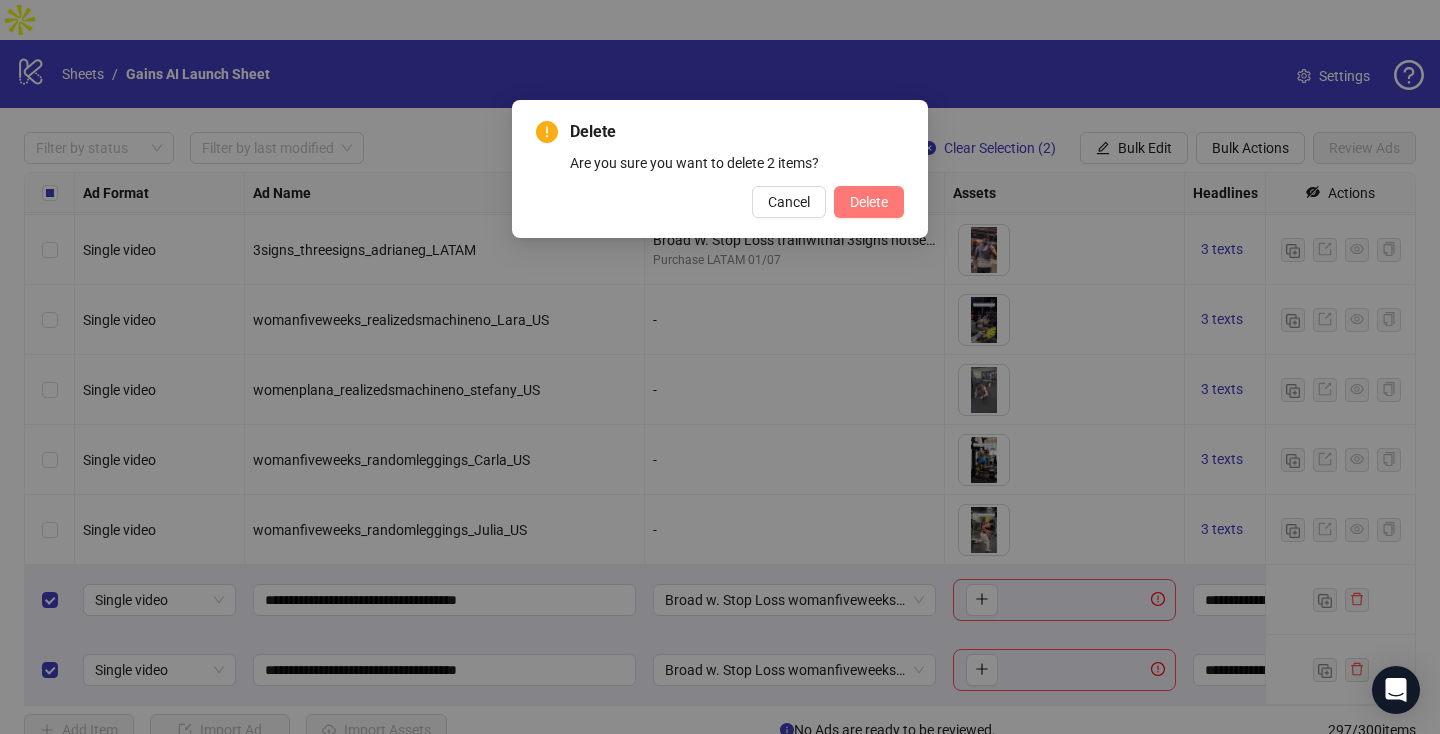 click on "Delete" at bounding box center (869, 202) 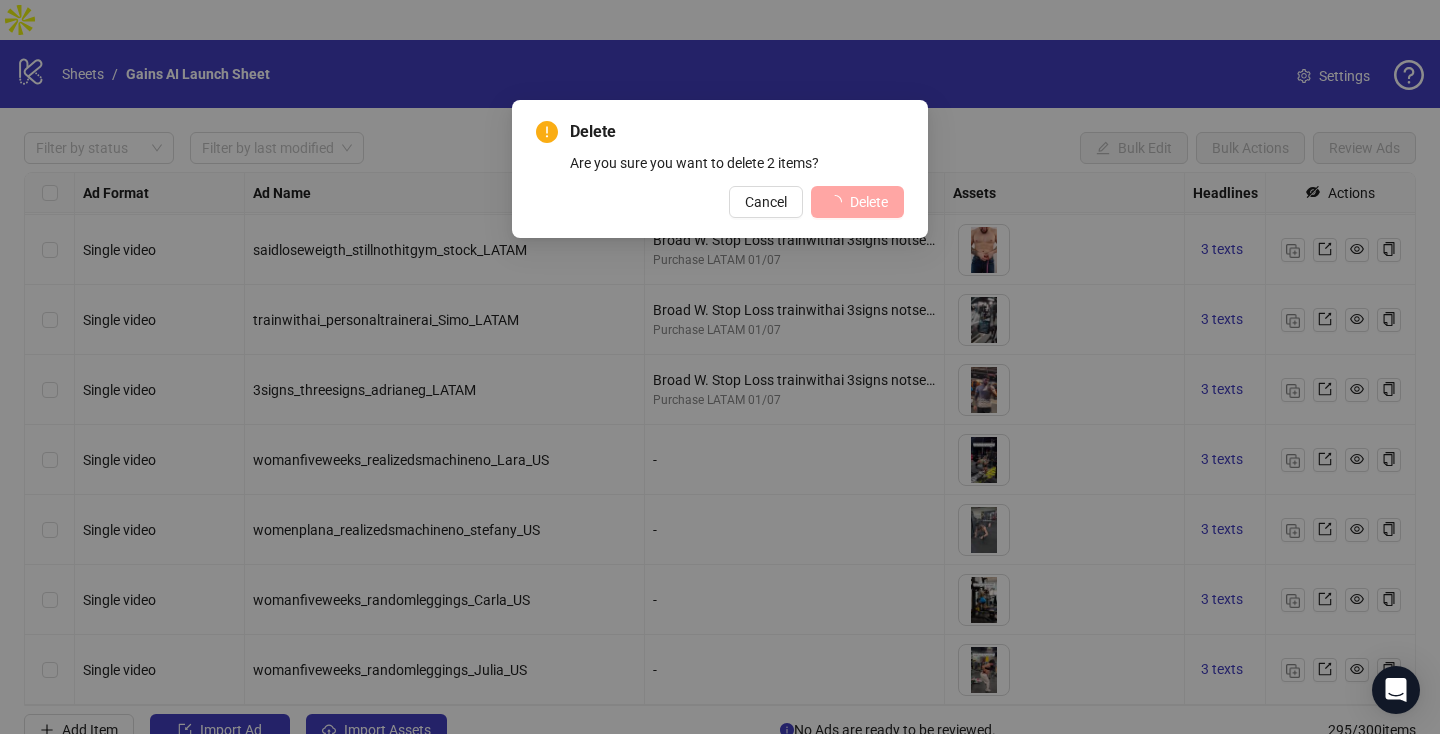 scroll, scrollTop: 20158, scrollLeft: 0, axis: vertical 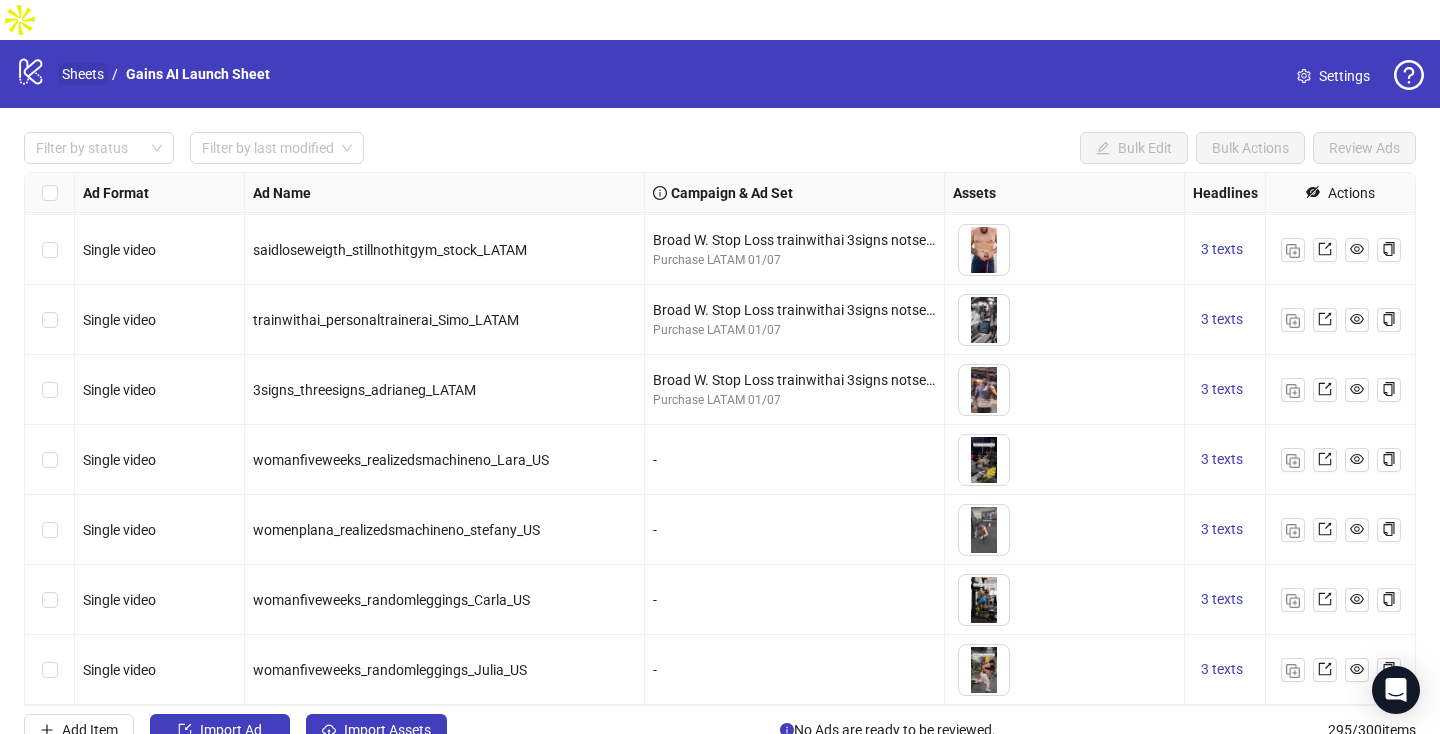 click on "Sheets" at bounding box center [83, 74] 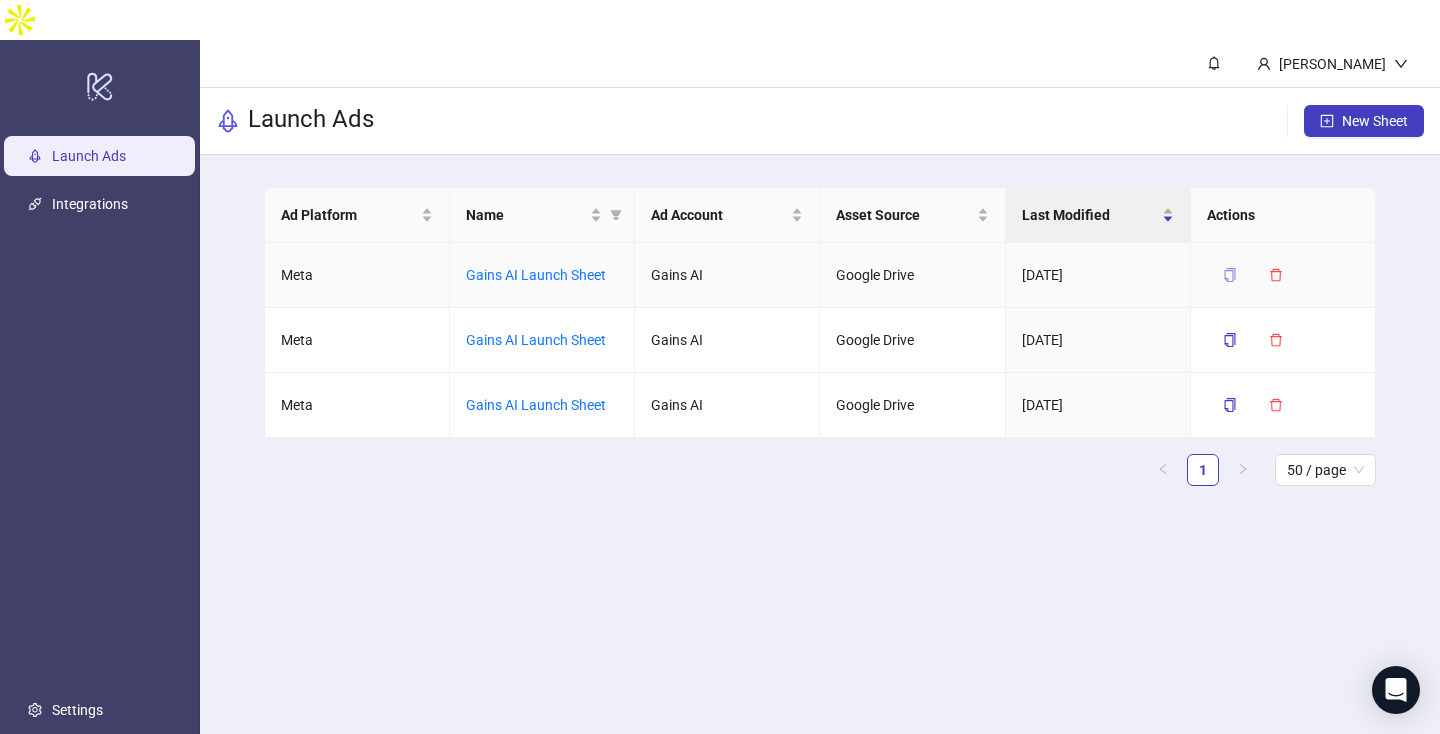 click 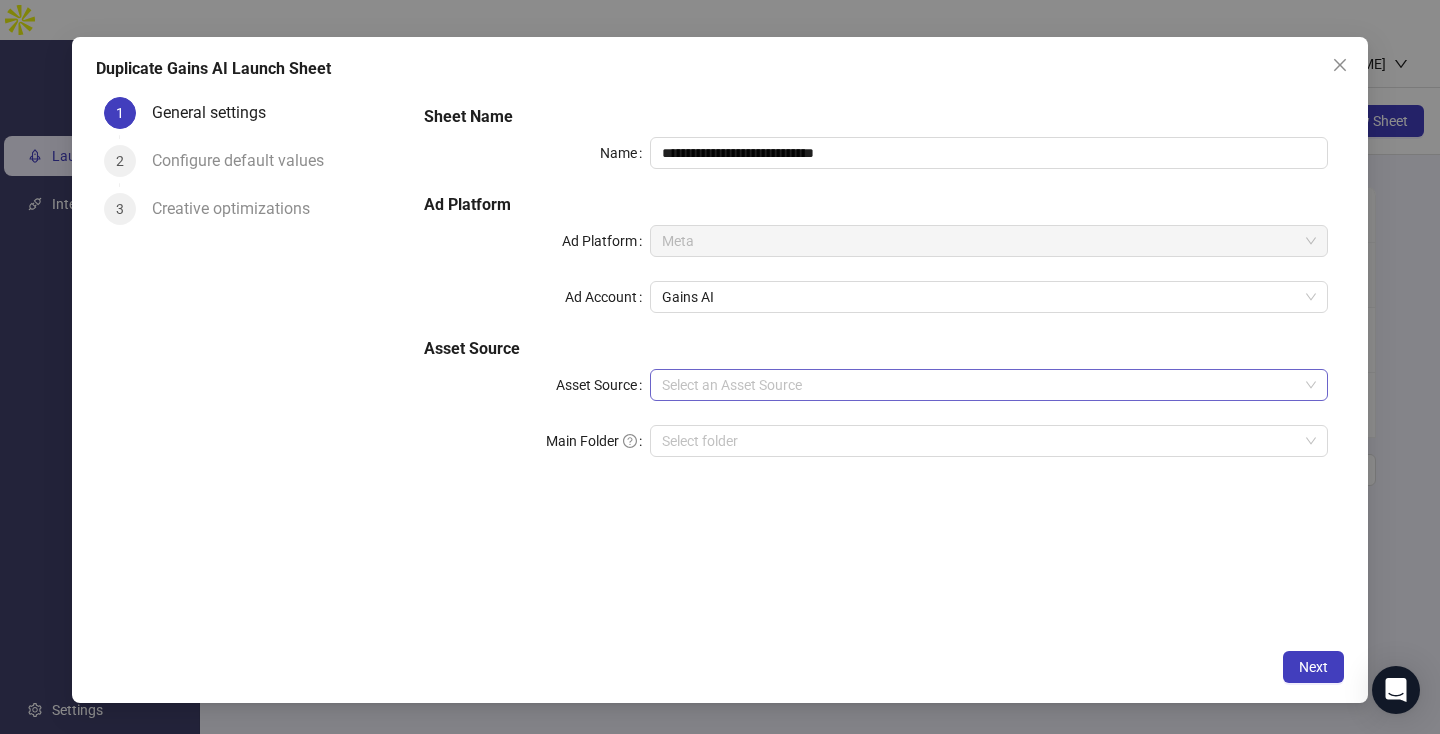 click on "Asset Source" at bounding box center (980, 385) 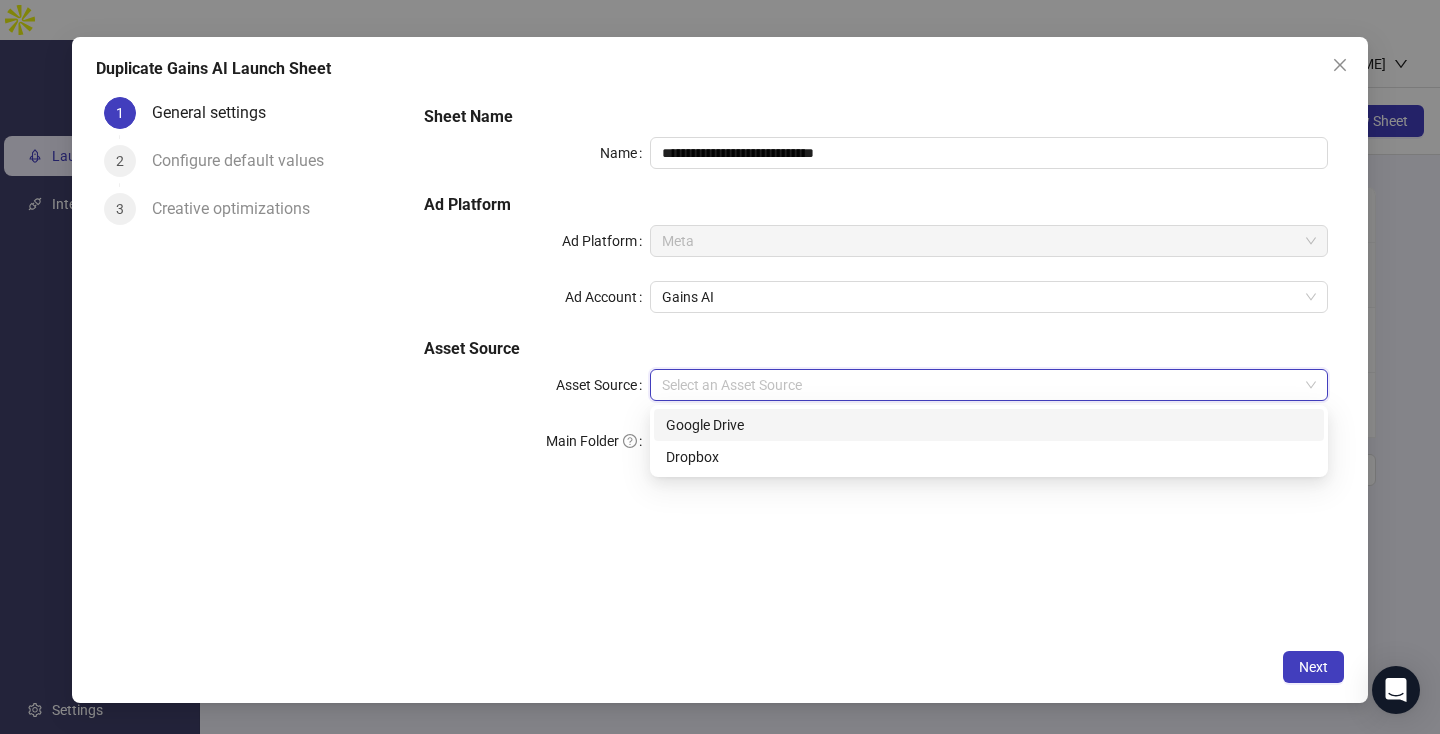 click on "Google Drive" at bounding box center [989, 425] 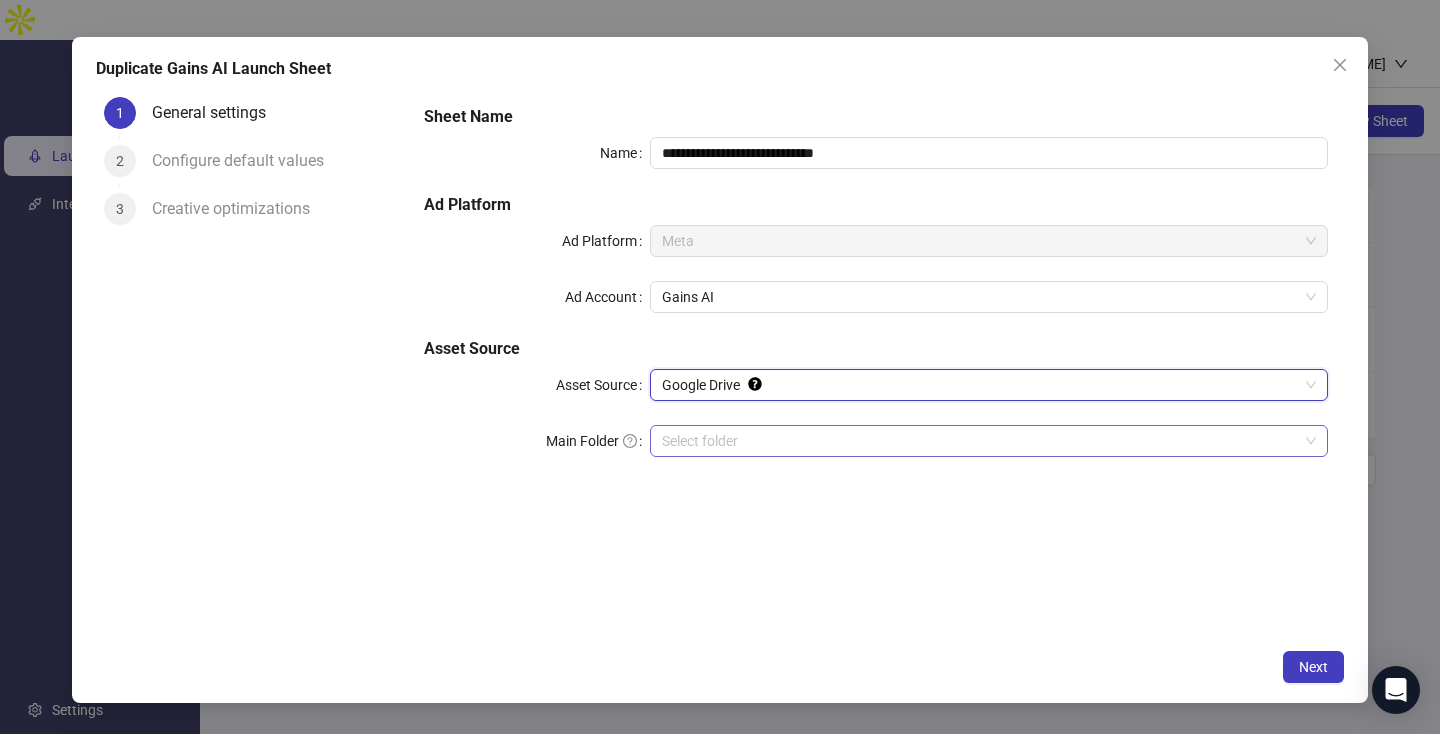 click on "Main Folder" at bounding box center [980, 441] 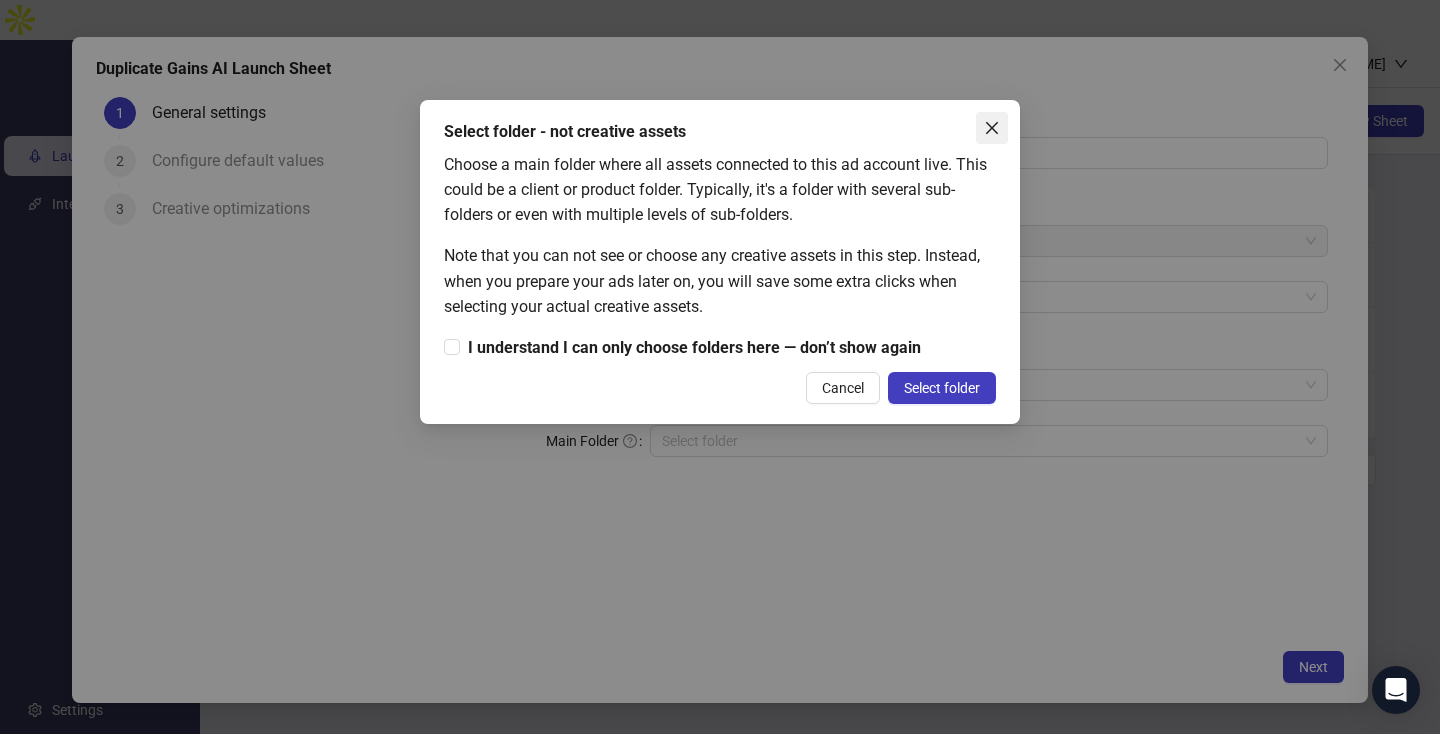 click at bounding box center [992, 128] 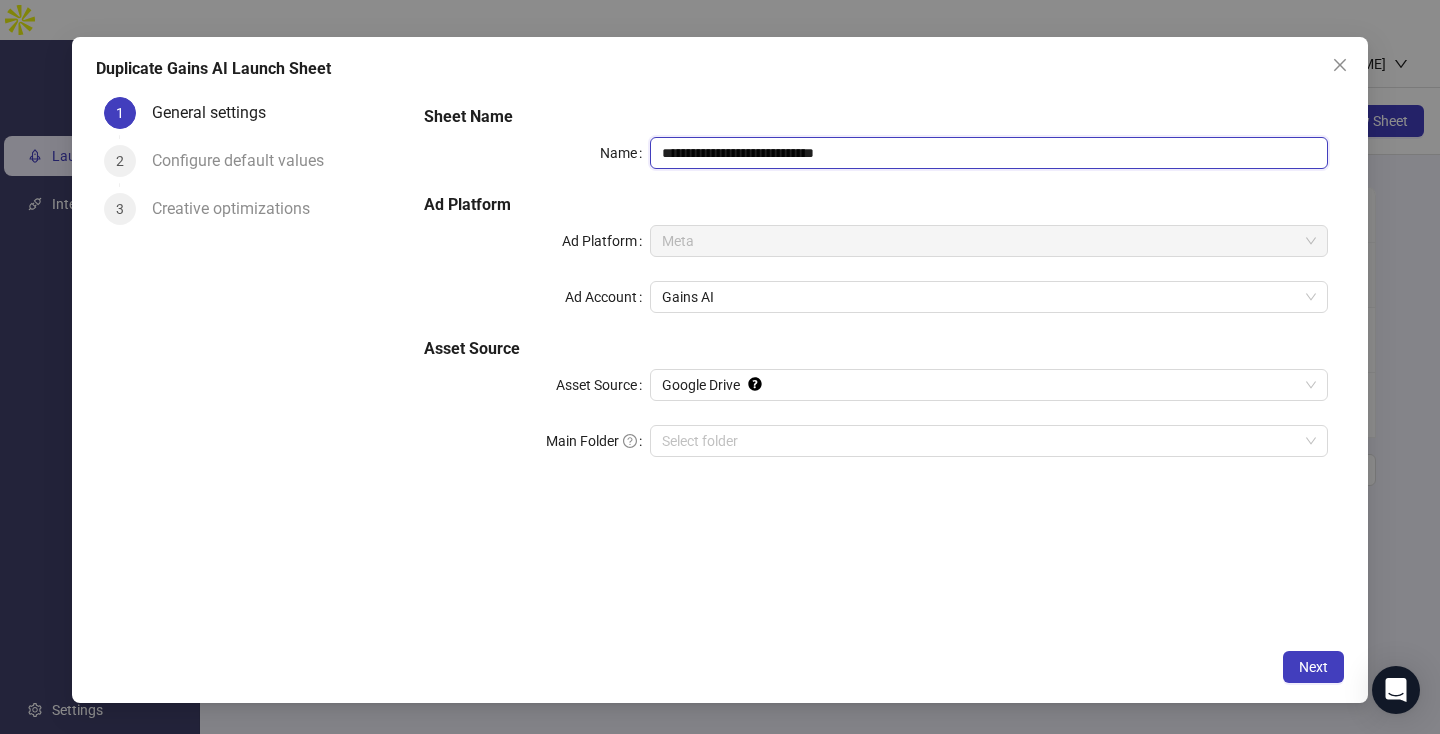 drag, startPoint x: 806, startPoint y: 150, endPoint x: 1026, endPoint y: 185, distance: 222.7667 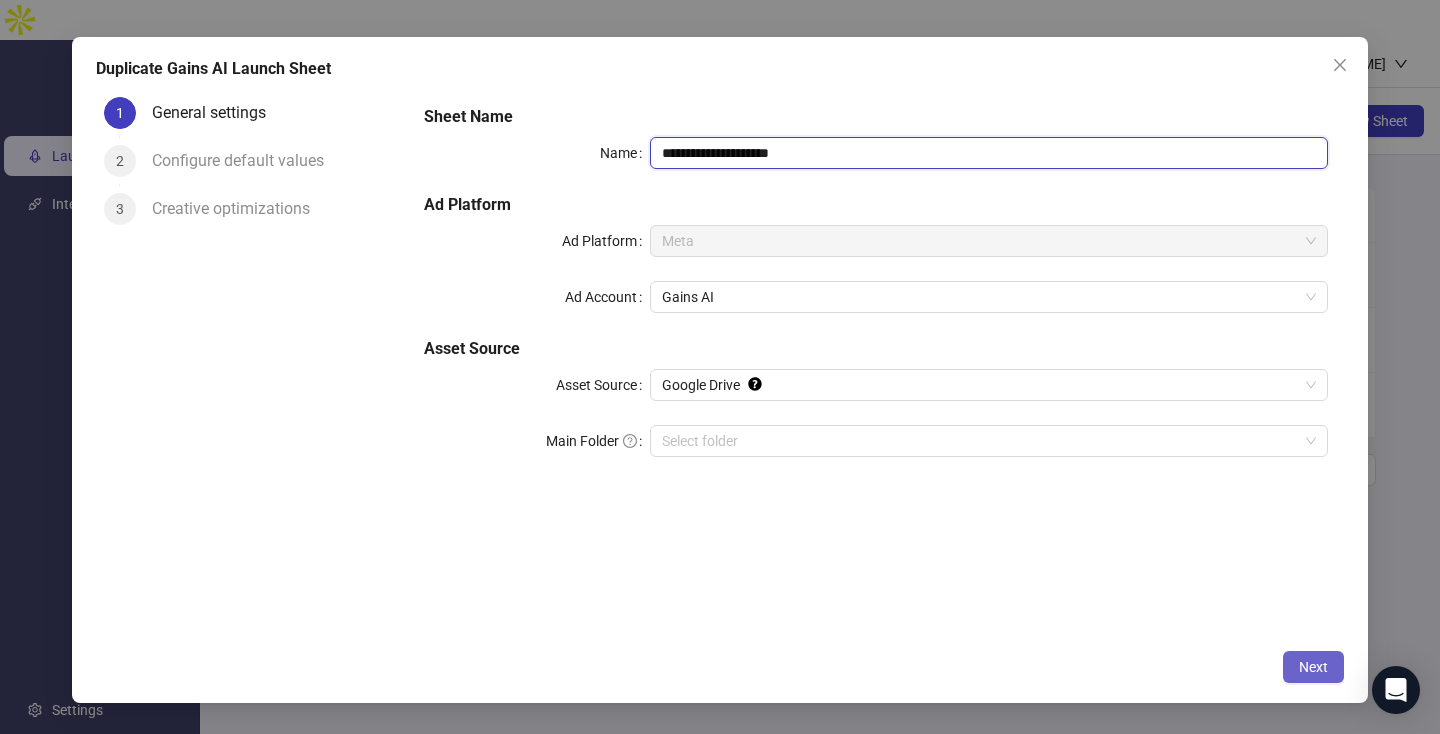 type on "**********" 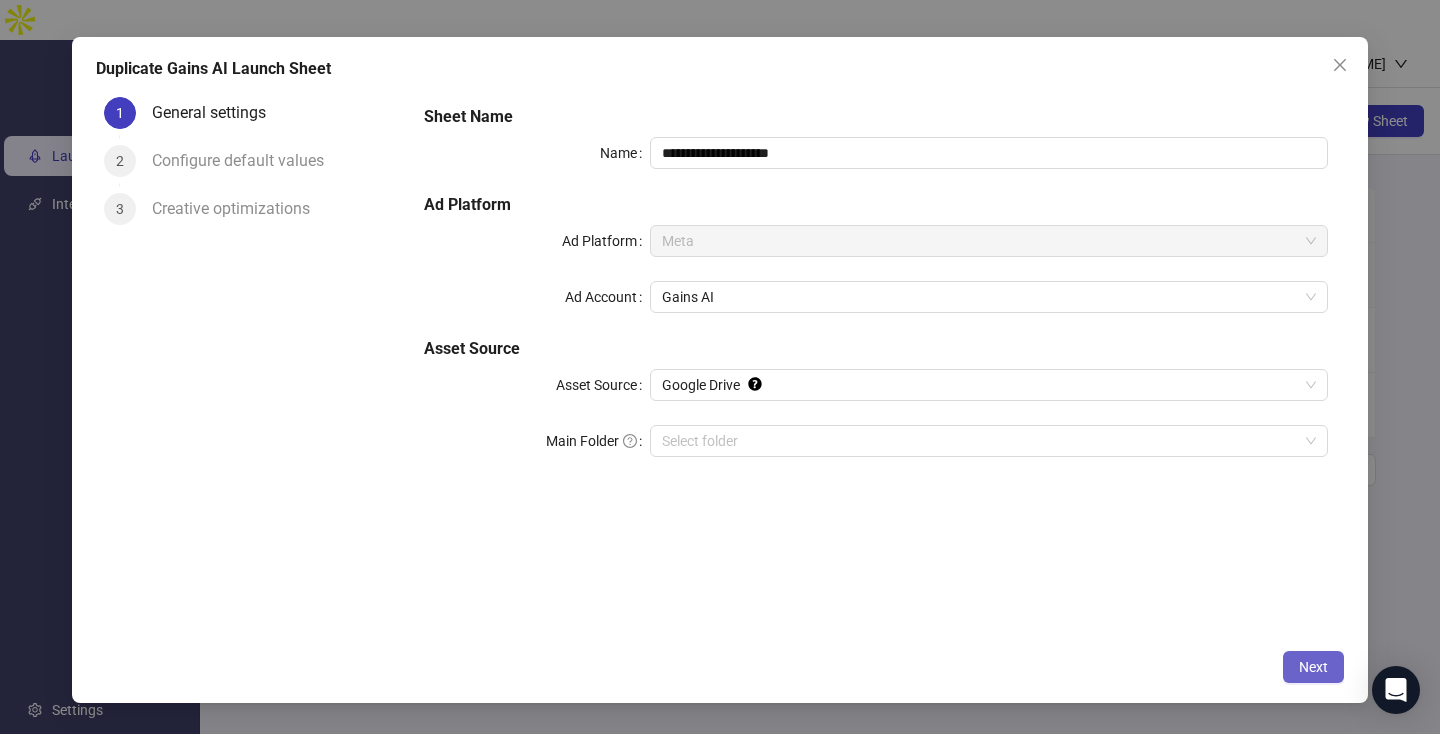 click on "Next" at bounding box center [1313, 667] 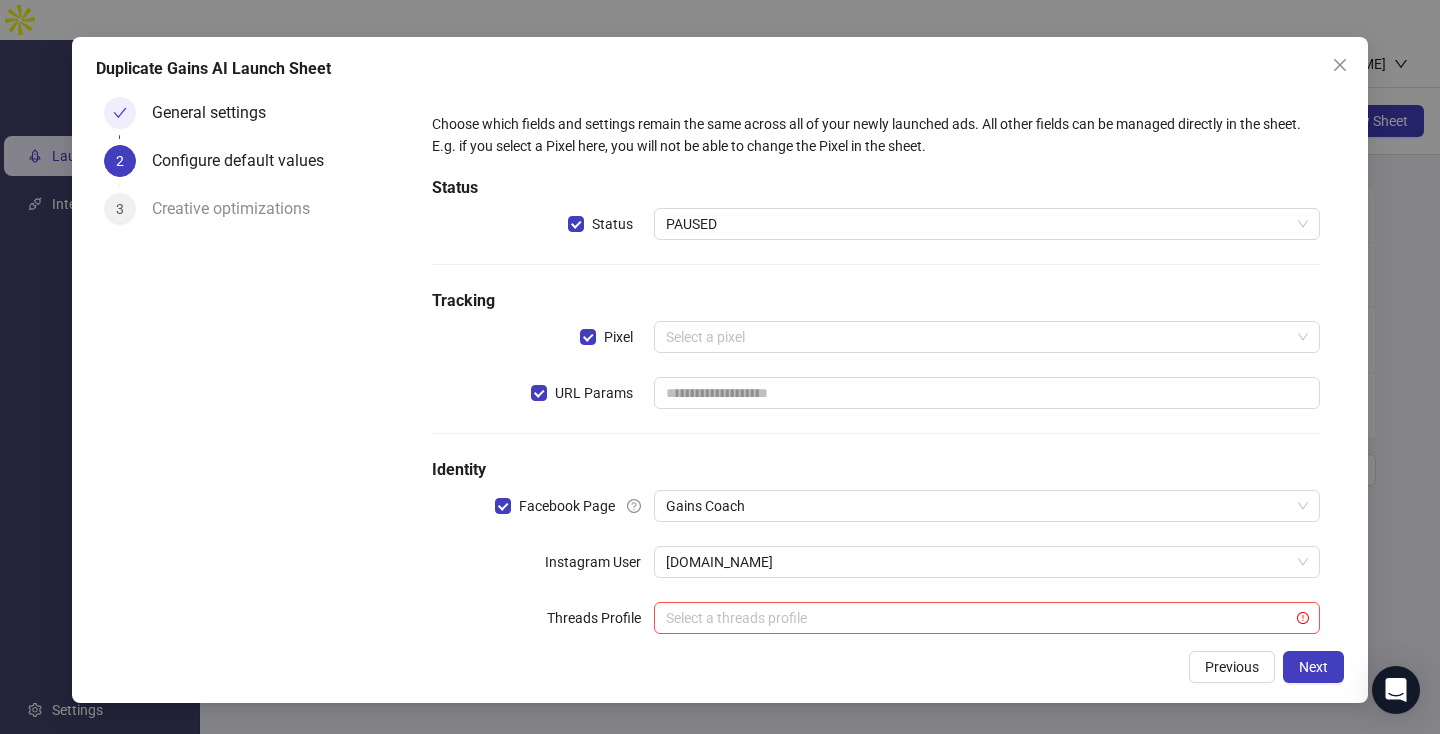 scroll, scrollTop: 42, scrollLeft: 0, axis: vertical 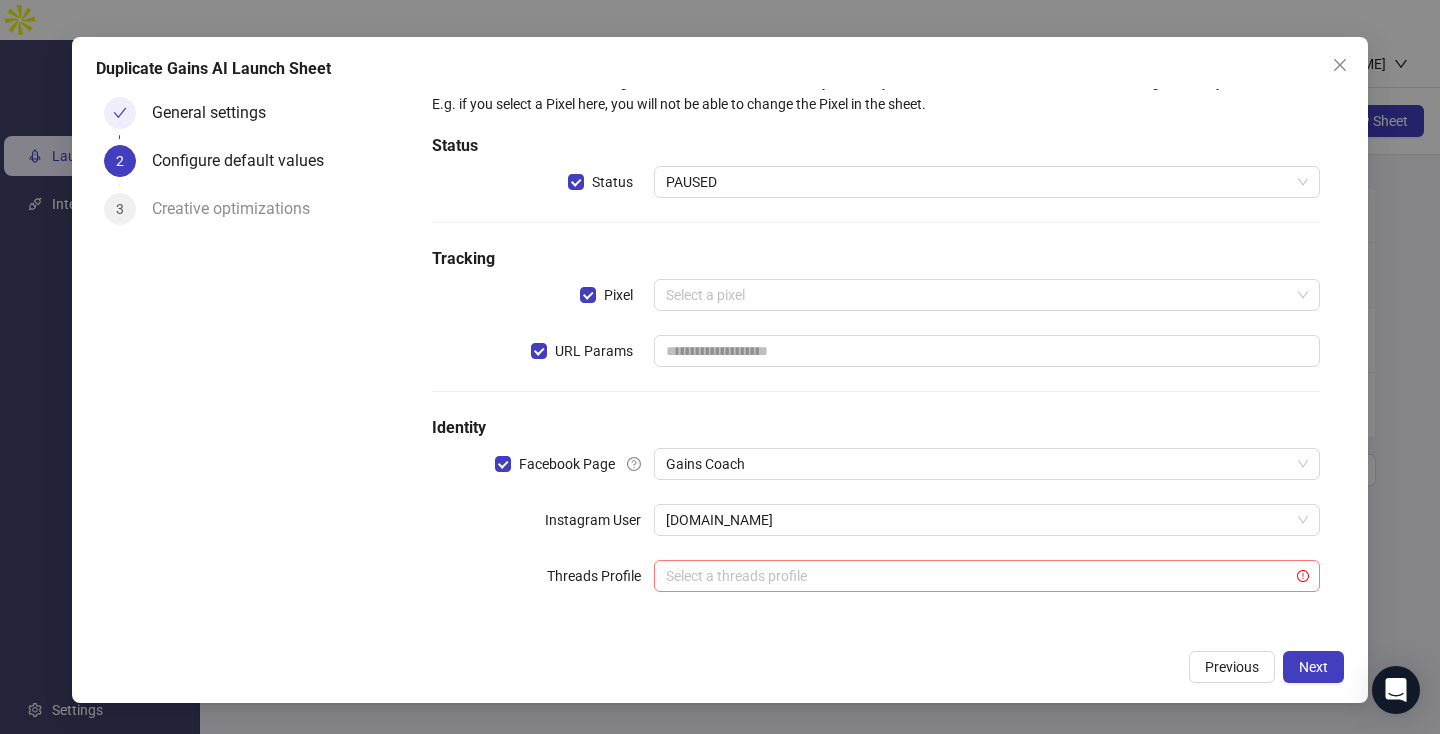 click at bounding box center [978, 576] 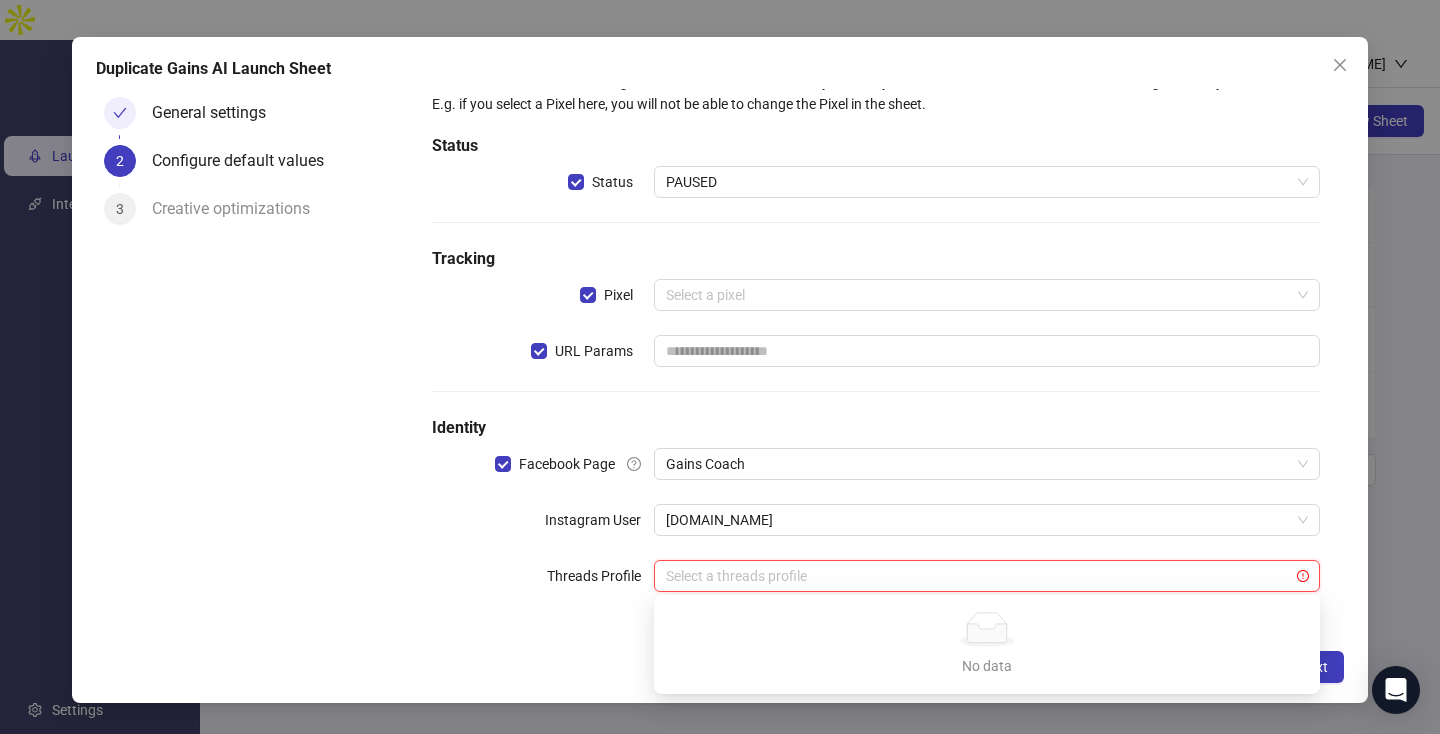 click on "Choose which fields and settings remain the same across all of your newly launched ads. All other fields can be managed directly in the sheet. E.g. if you select a Pixel here, you will not be able to change the Pixel in the sheet. Status Status PAUSED Tracking Pixel Select a pixel URL Params Identity Facebook Page Gains Coach Instagram User [DOMAIN_NAME] Threads Profile Select a threads profile" at bounding box center (876, 343) 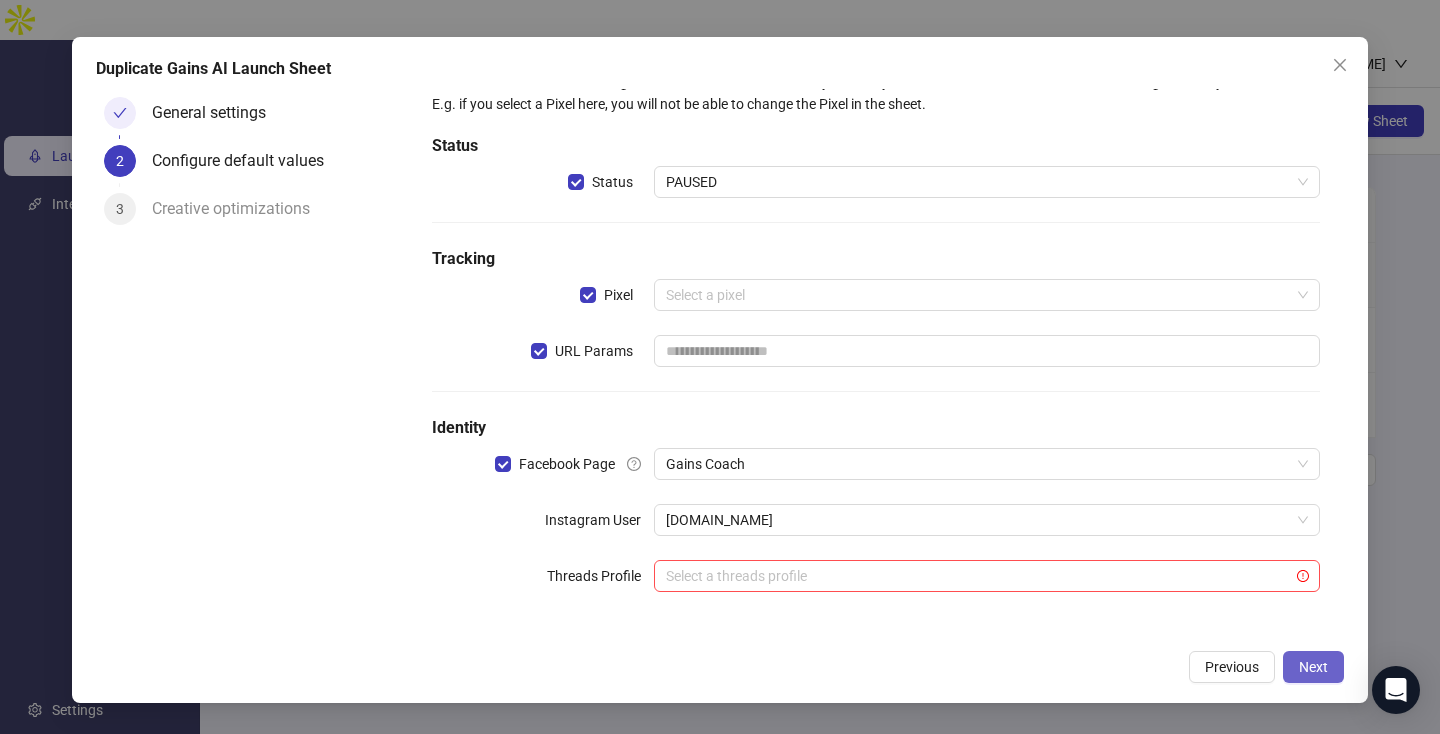 click on "Next" at bounding box center (1313, 667) 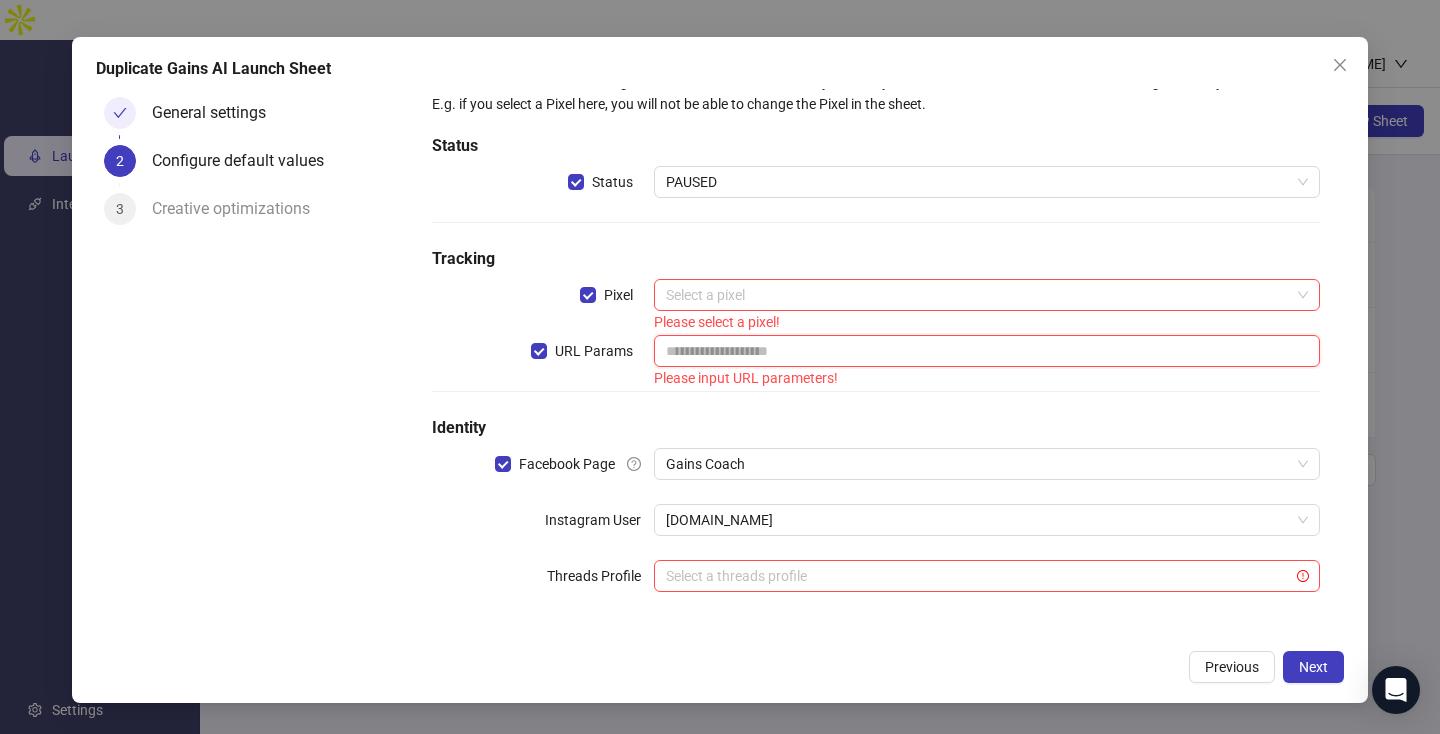 click at bounding box center [987, 351] 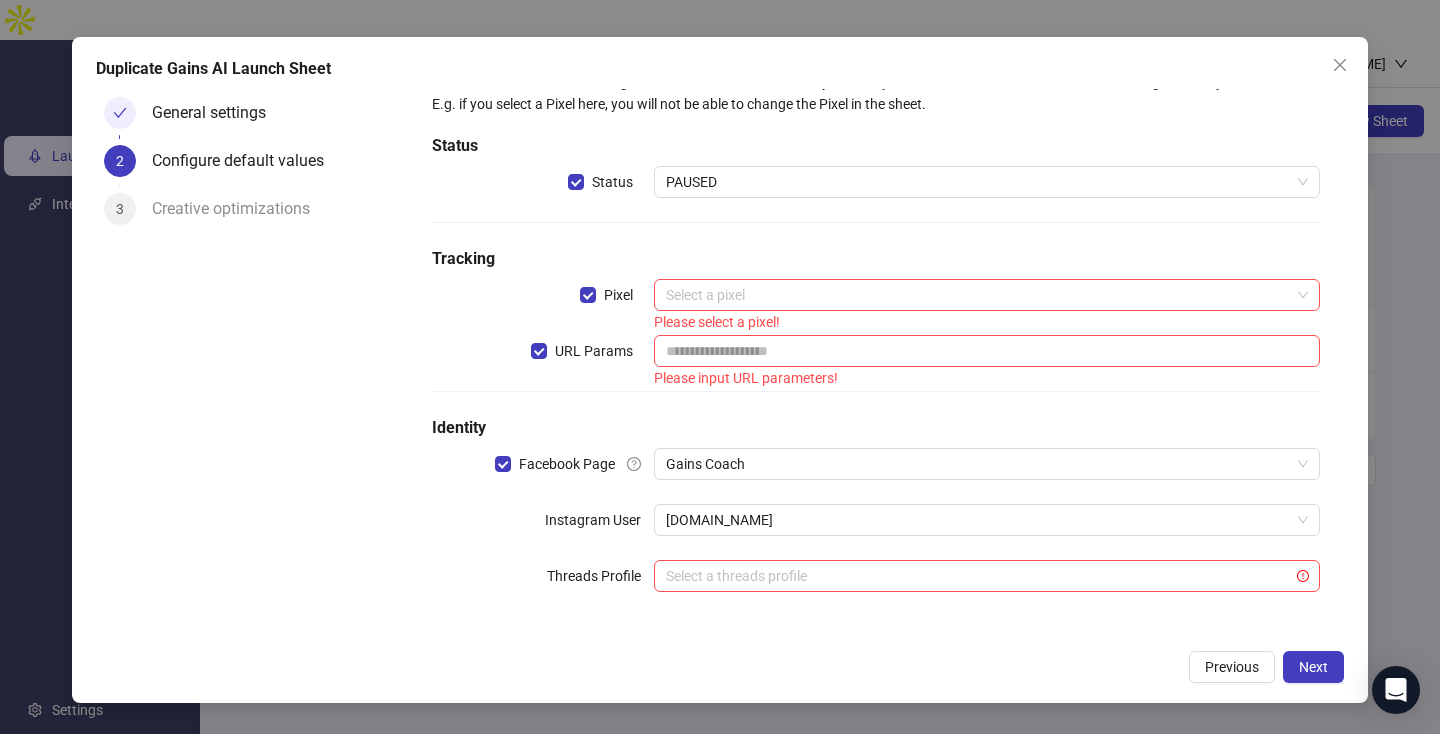 click on "URL Params" at bounding box center [543, 363] 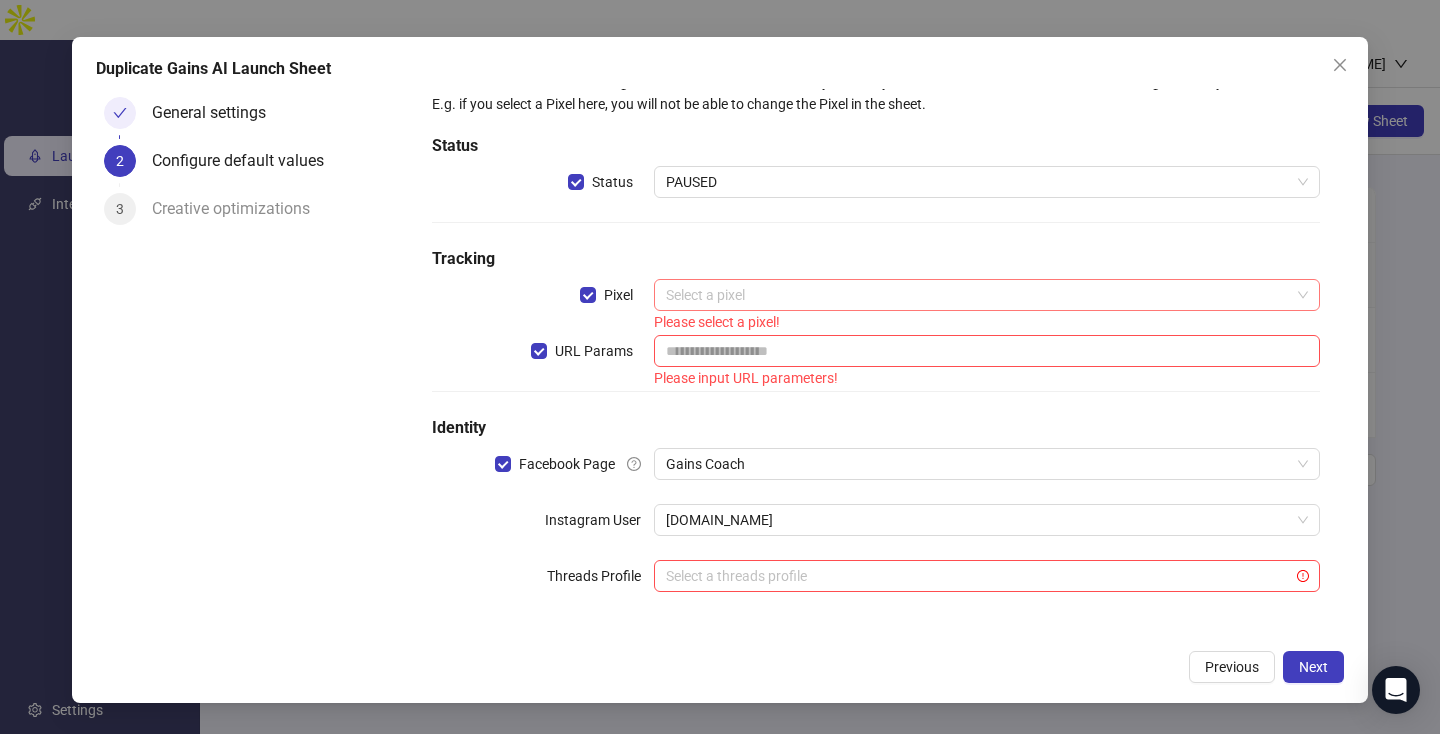 click at bounding box center [978, 295] 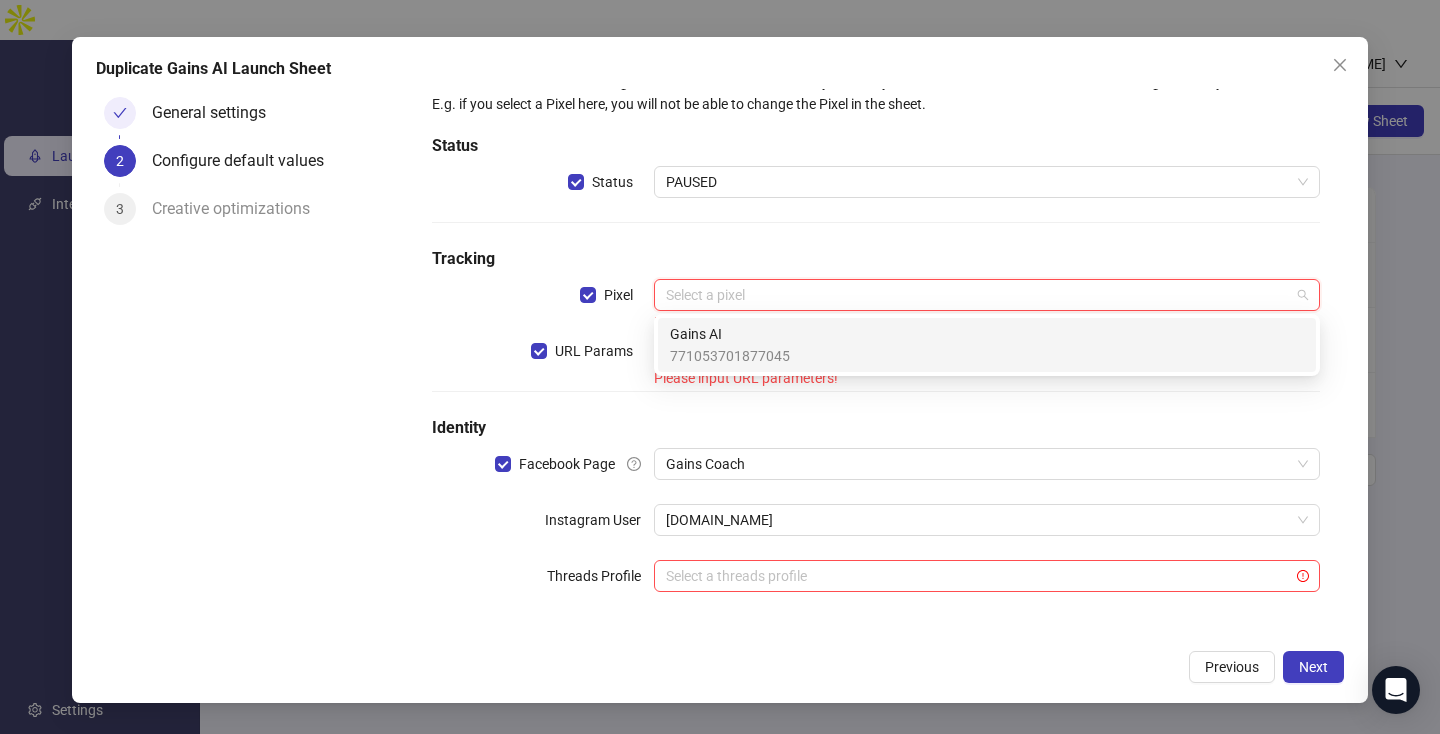 click on "Pixel" at bounding box center (543, 307) 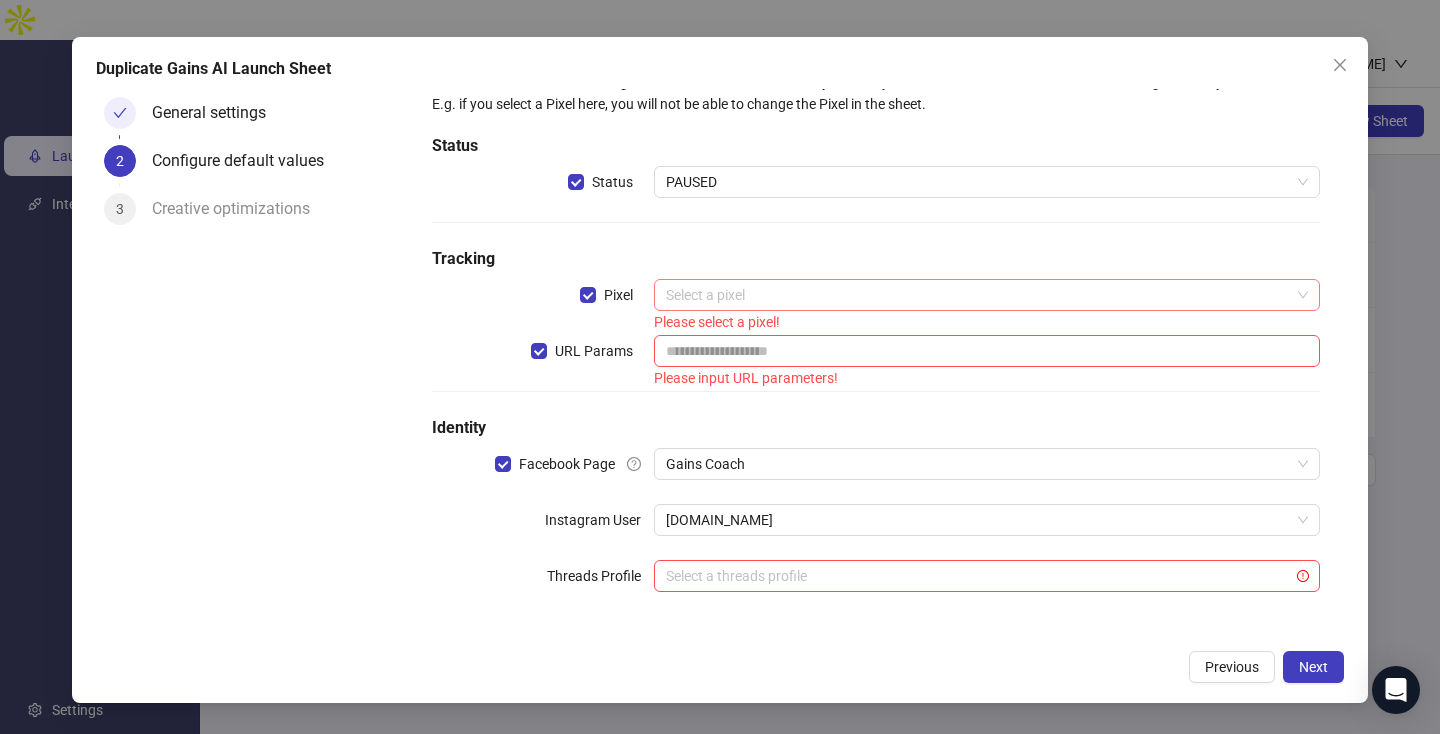 click on "Select a pixel" at bounding box center (987, 295) 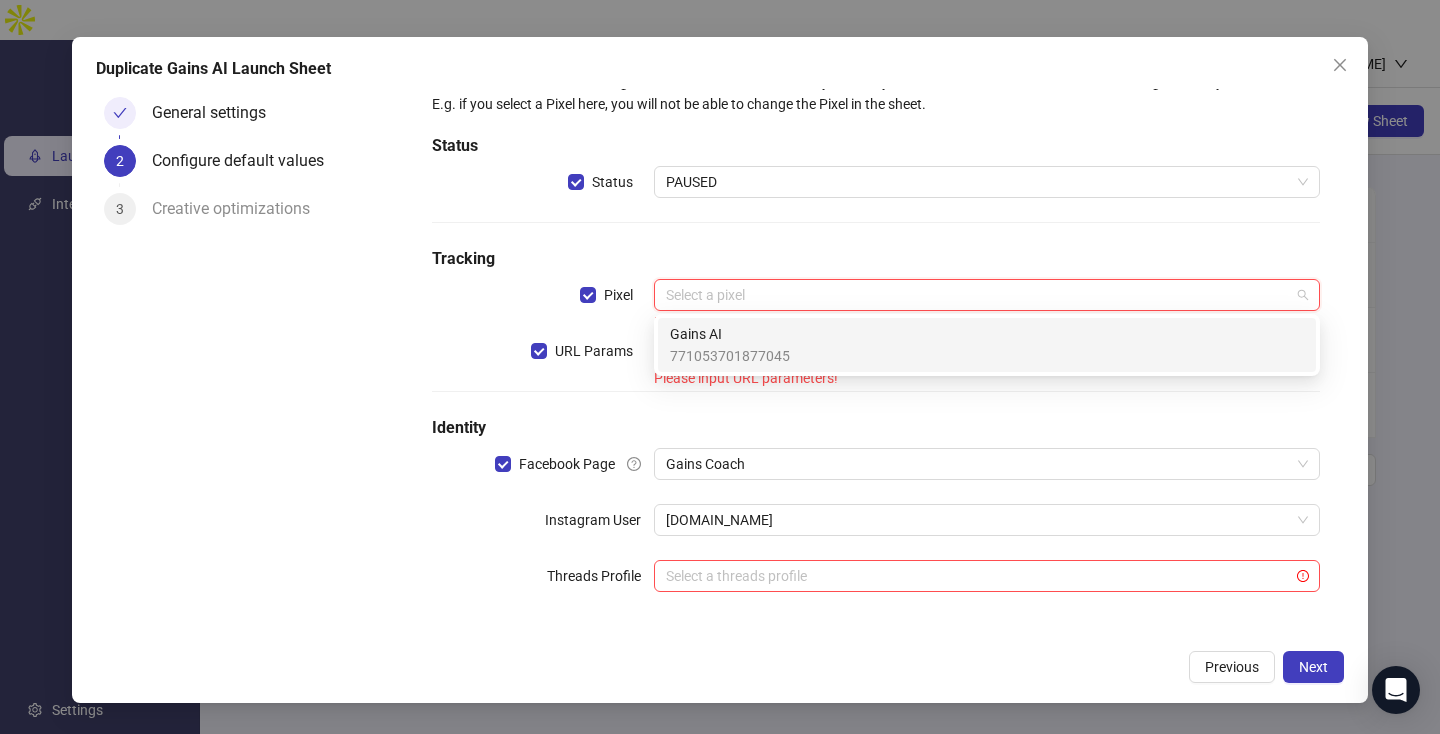 click on "Gains AI" at bounding box center [730, 334] 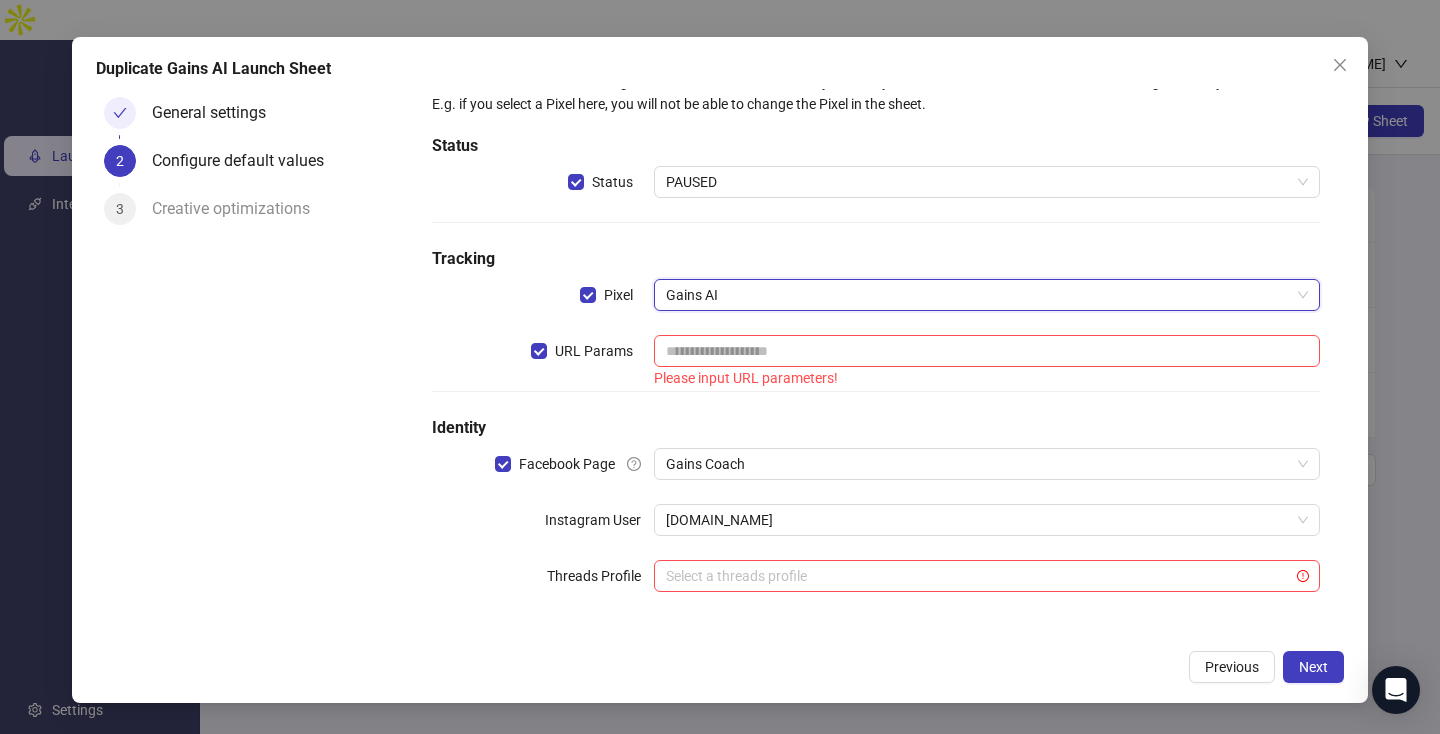 click on "URL Params" at bounding box center [543, 363] 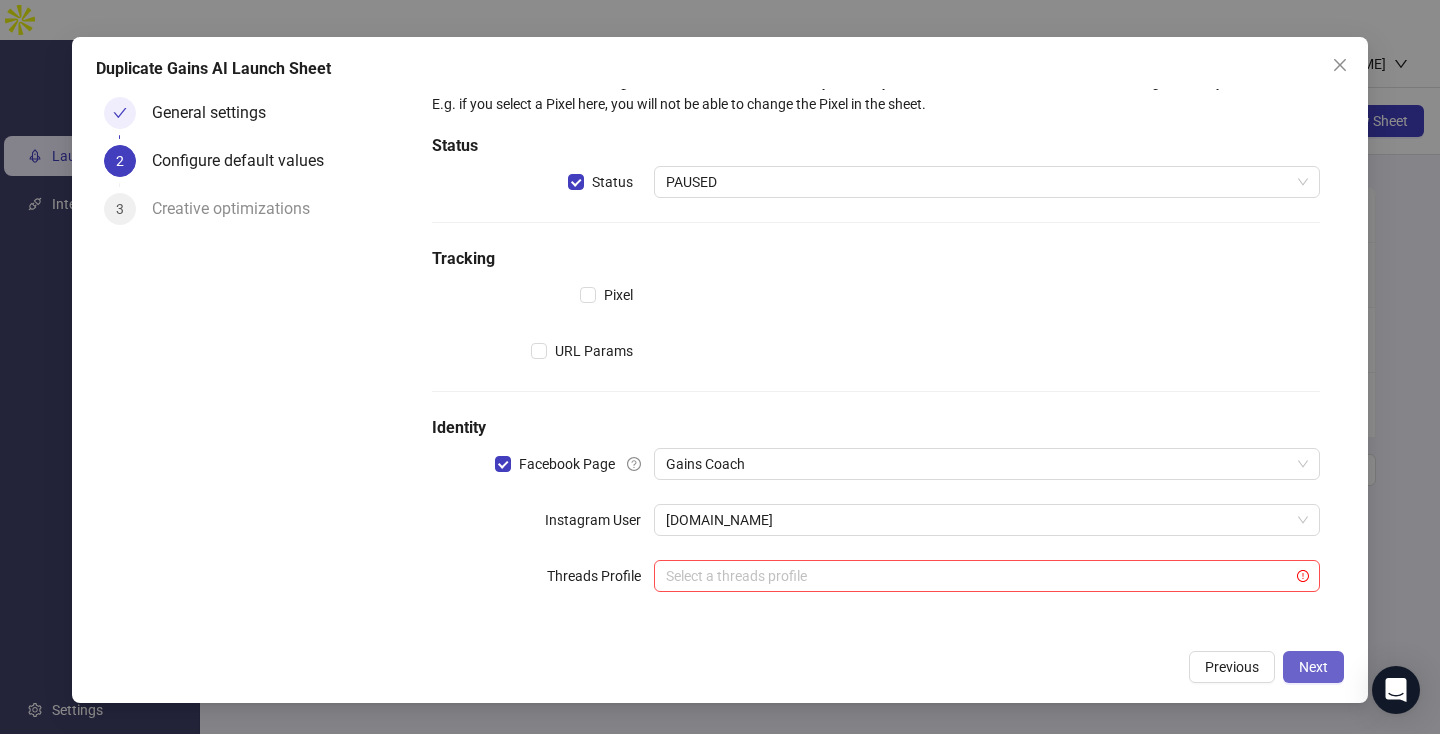 click on "Next" at bounding box center [1313, 667] 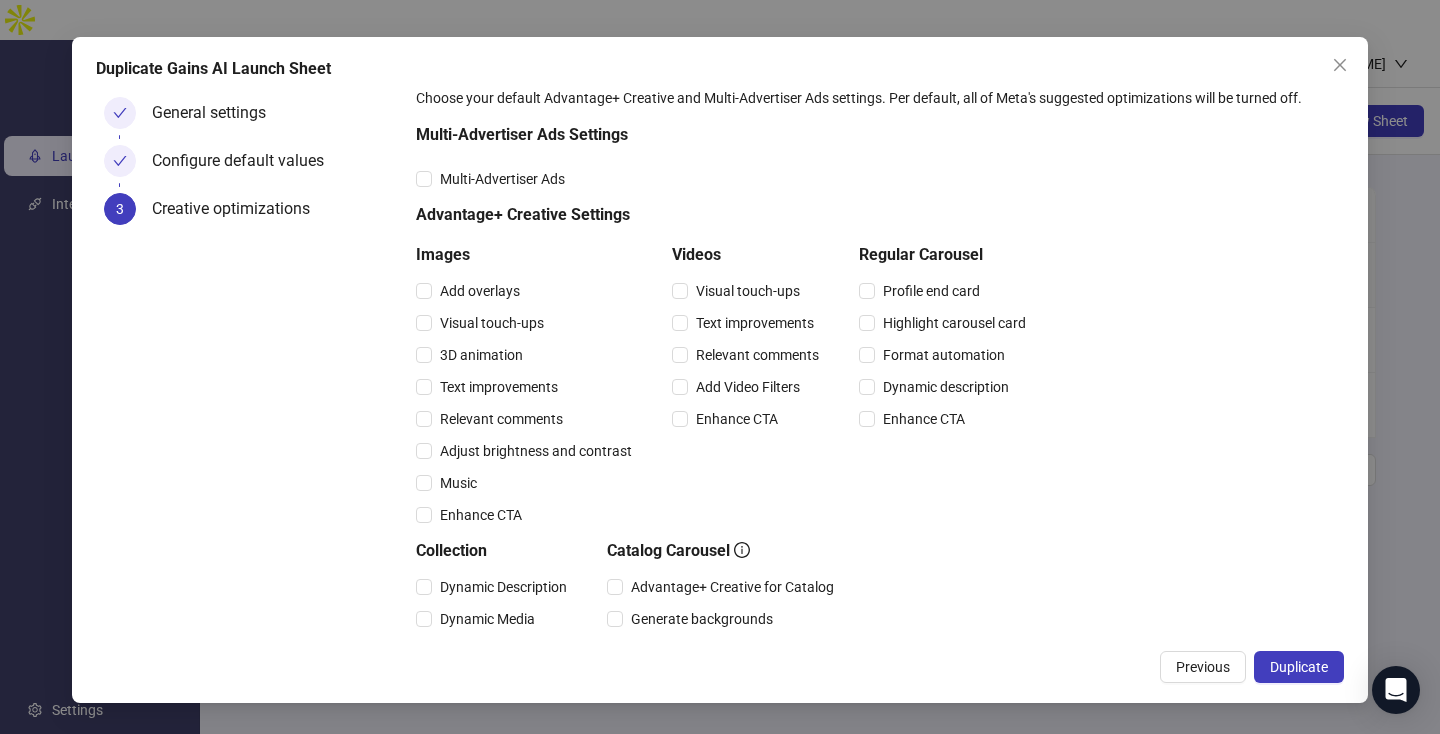 click on "Duplicate" at bounding box center (1299, 667) 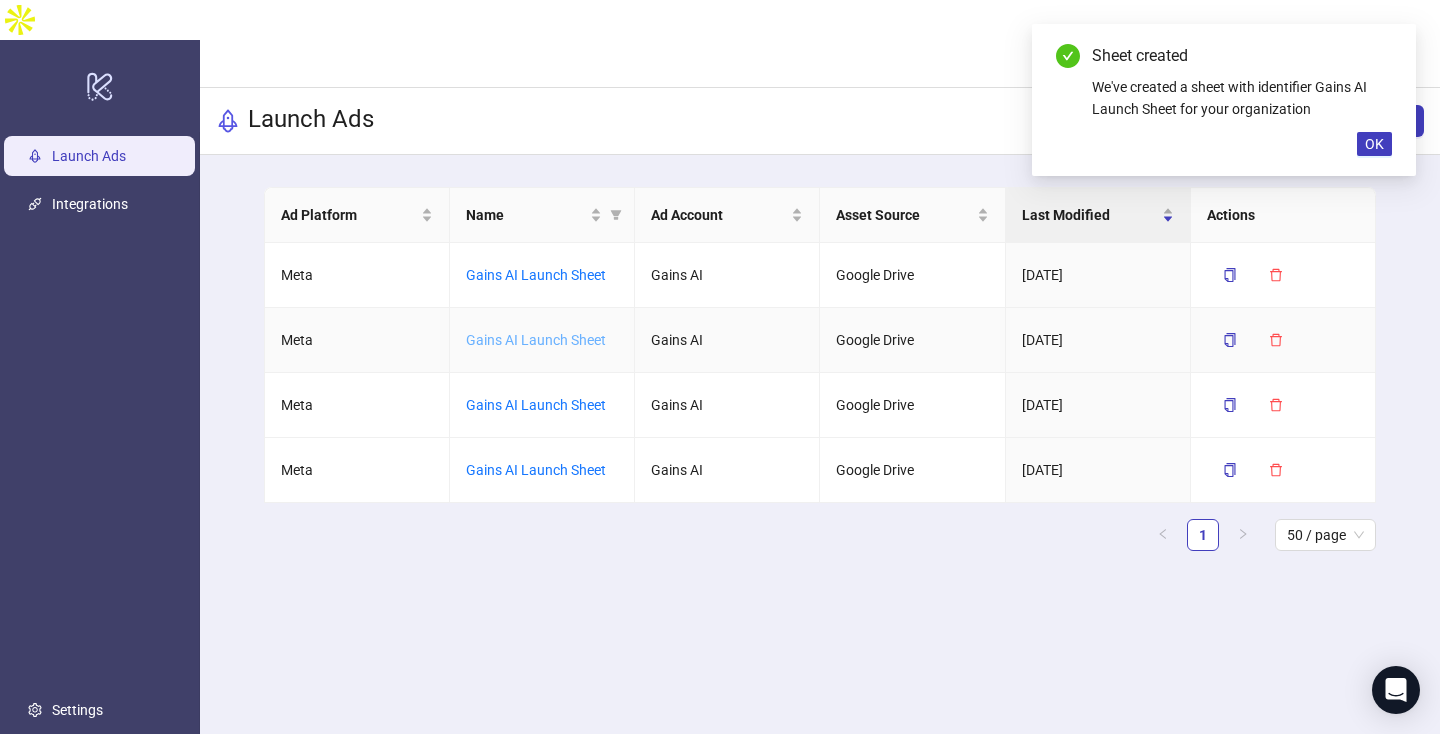 click on "Gains AI Launch Sheet" at bounding box center (536, 340) 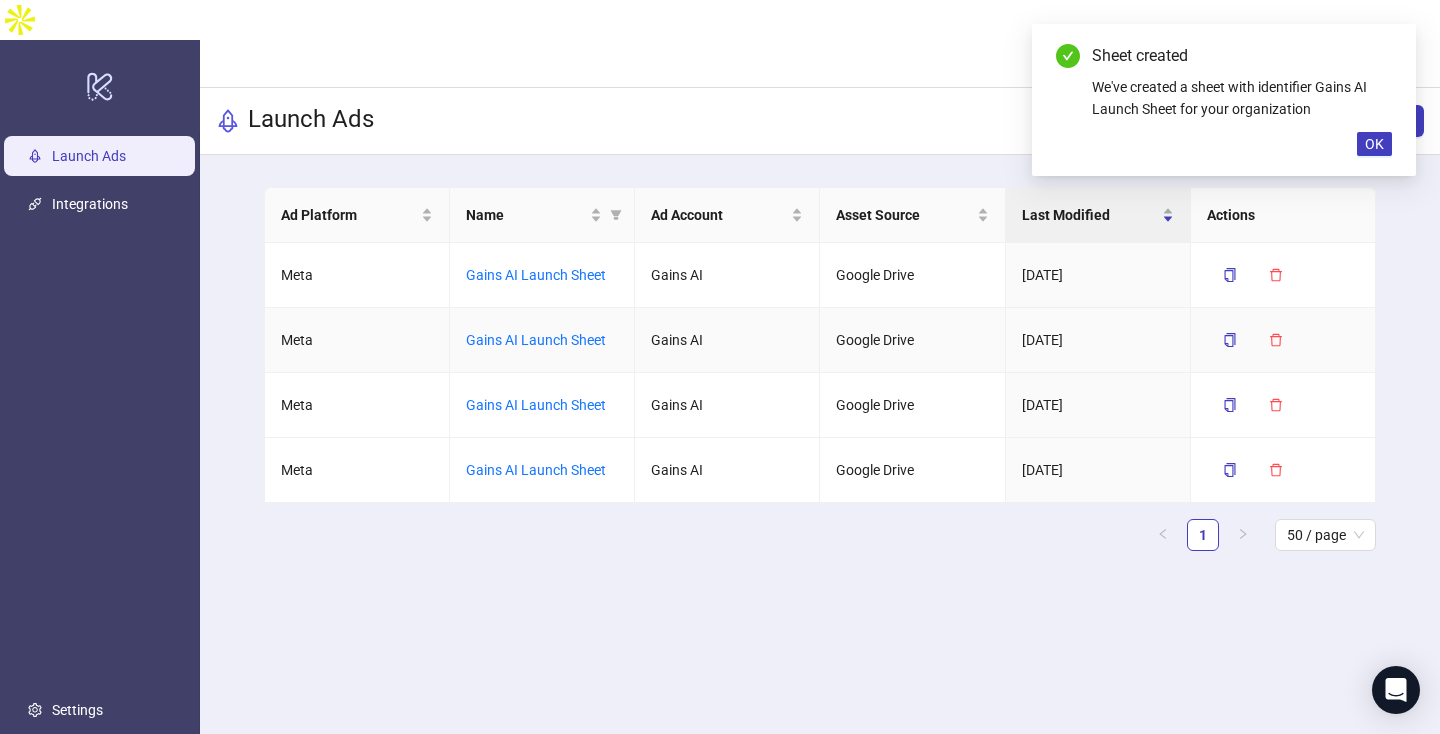 click on "OK" at bounding box center (1374, 144) 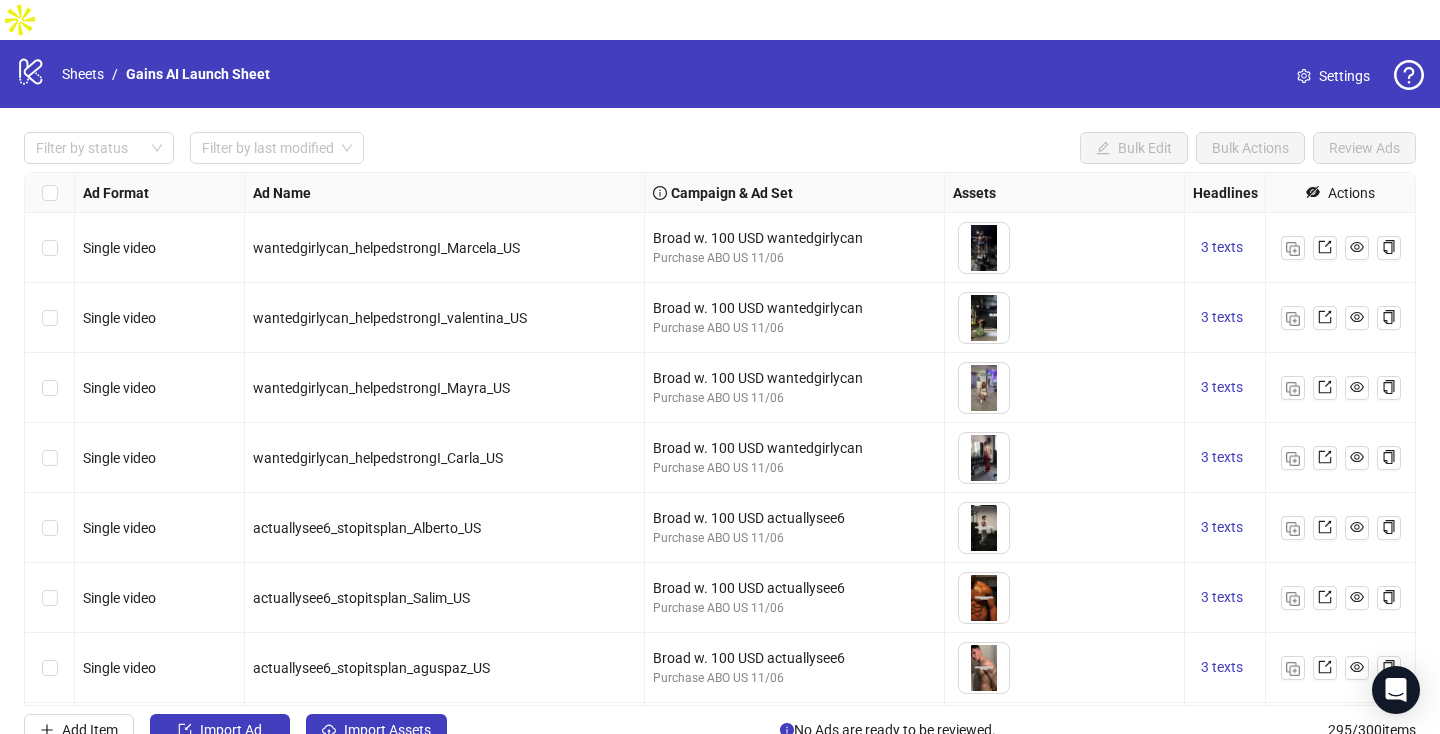 click on "Settings" at bounding box center [1344, 76] 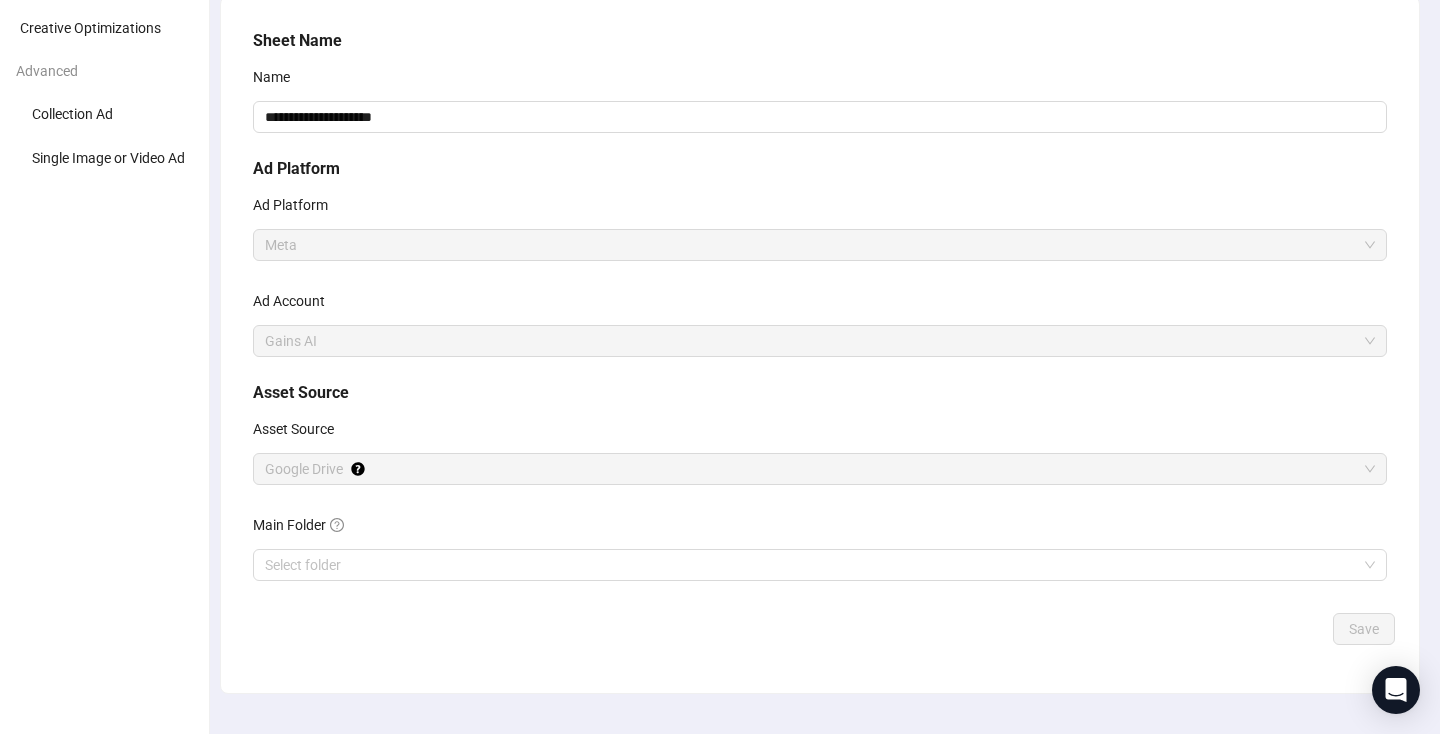 scroll, scrollTop: 0, scrollLeft: 0, axis: both 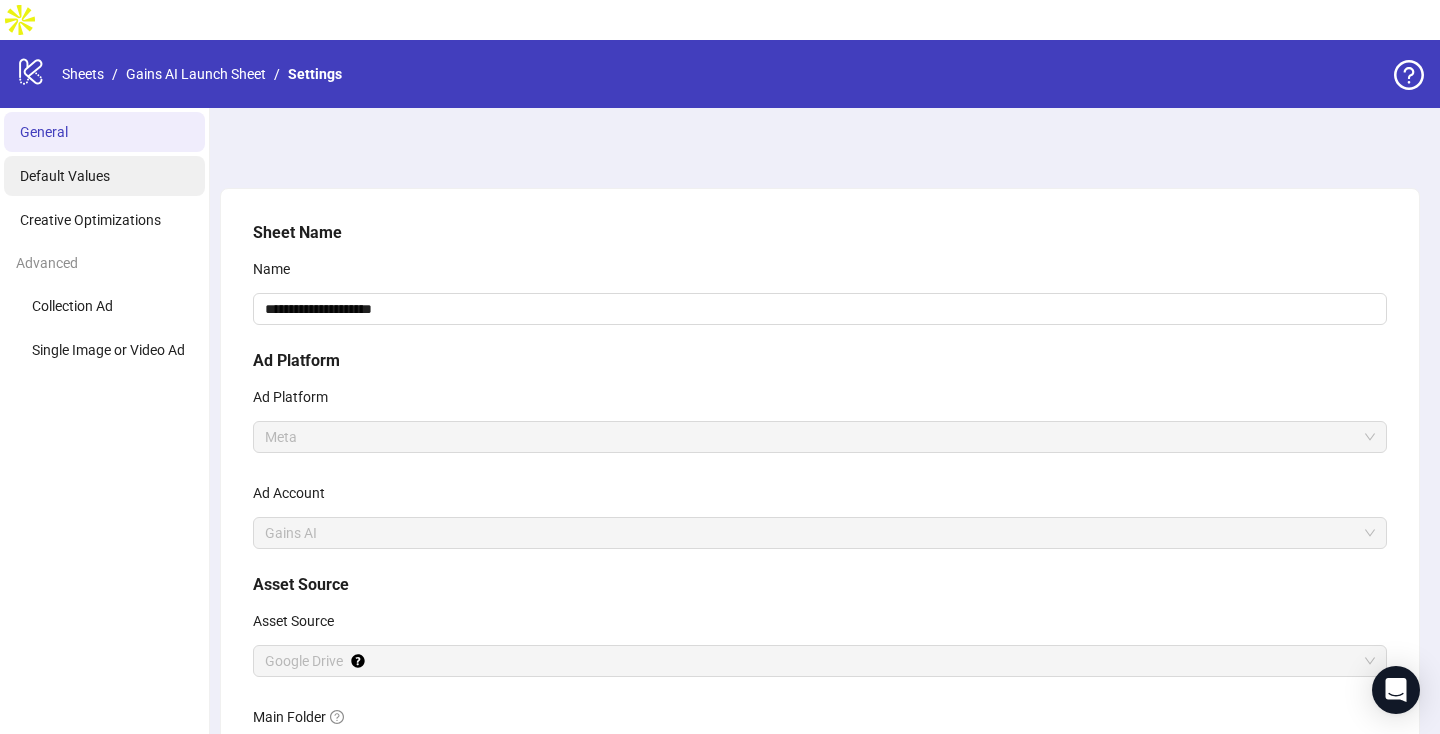 click on "Default Values" at bounding box center (65, 176) 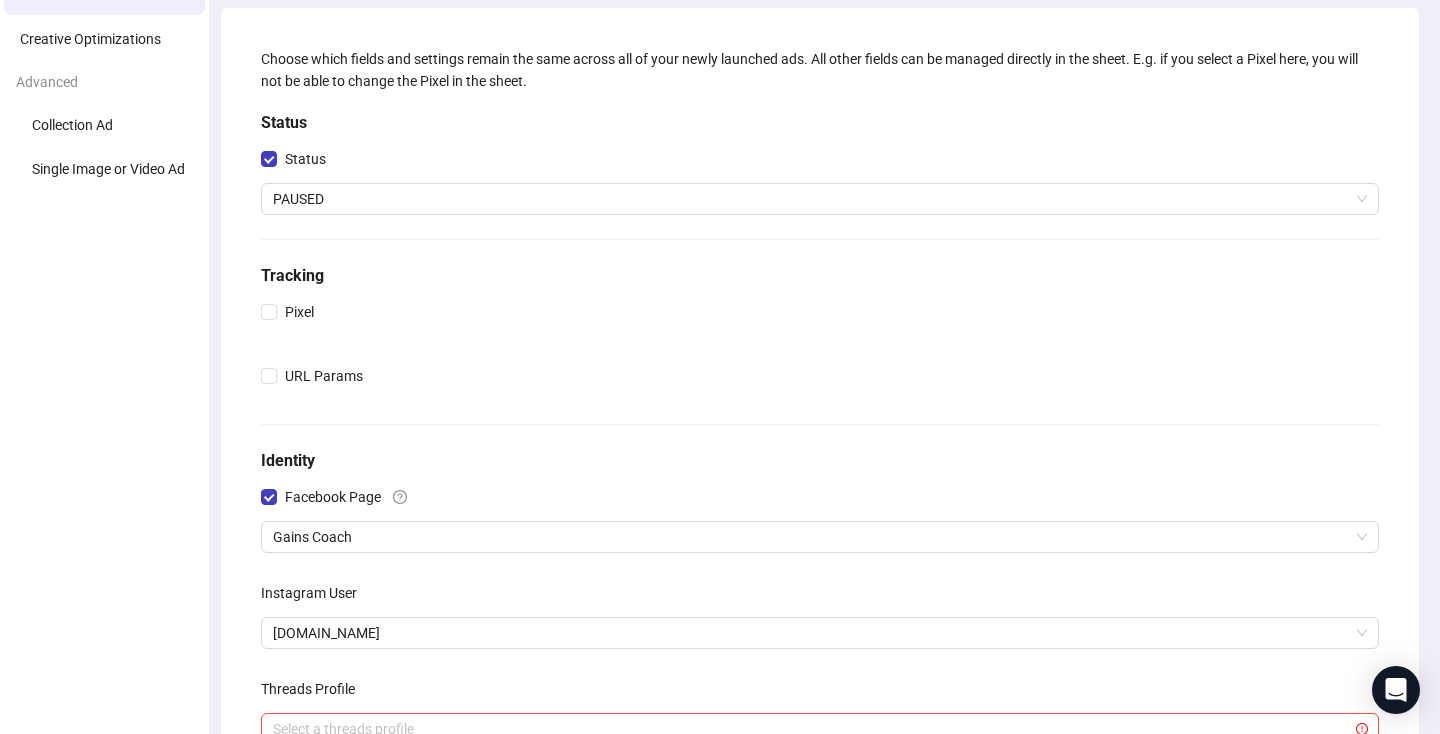 scroll, scrollTop: 0, scrollLeft: 0, axis: both 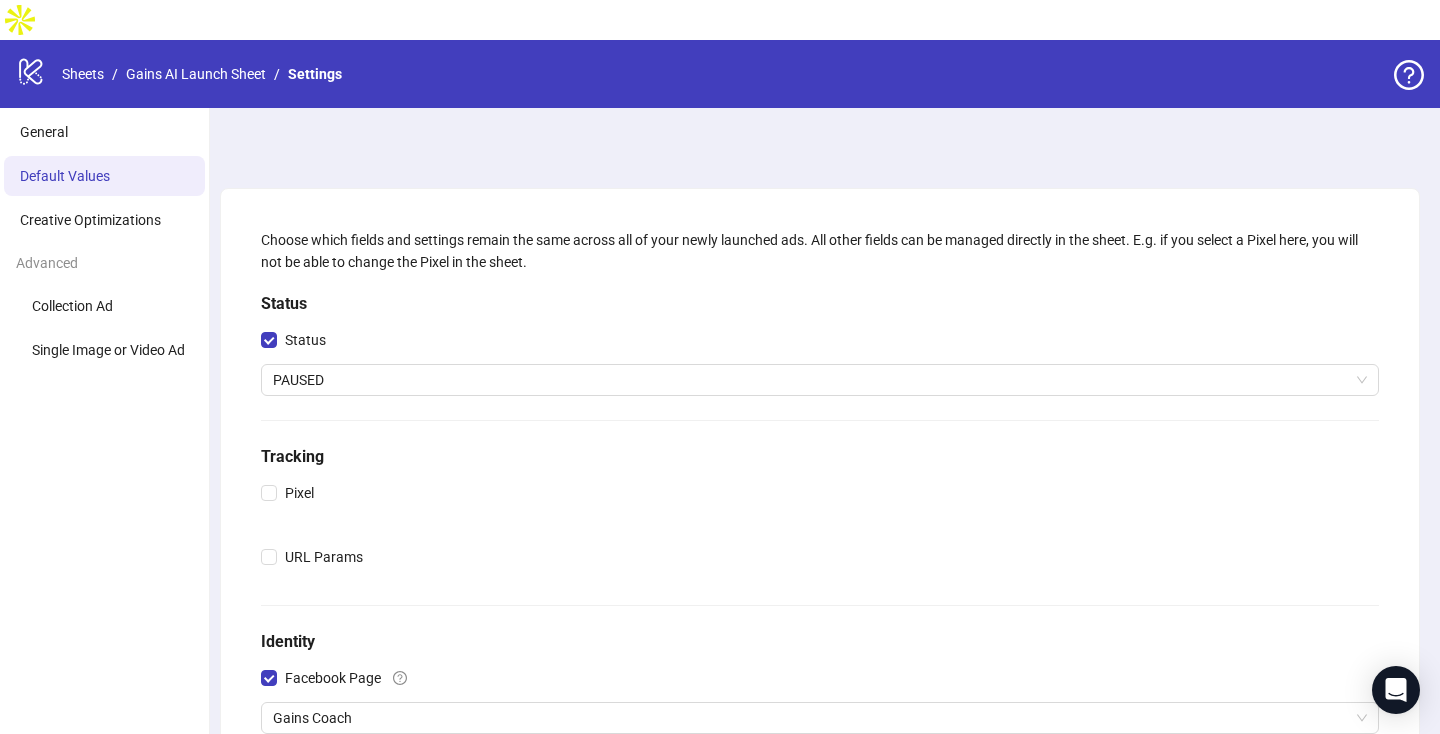 click 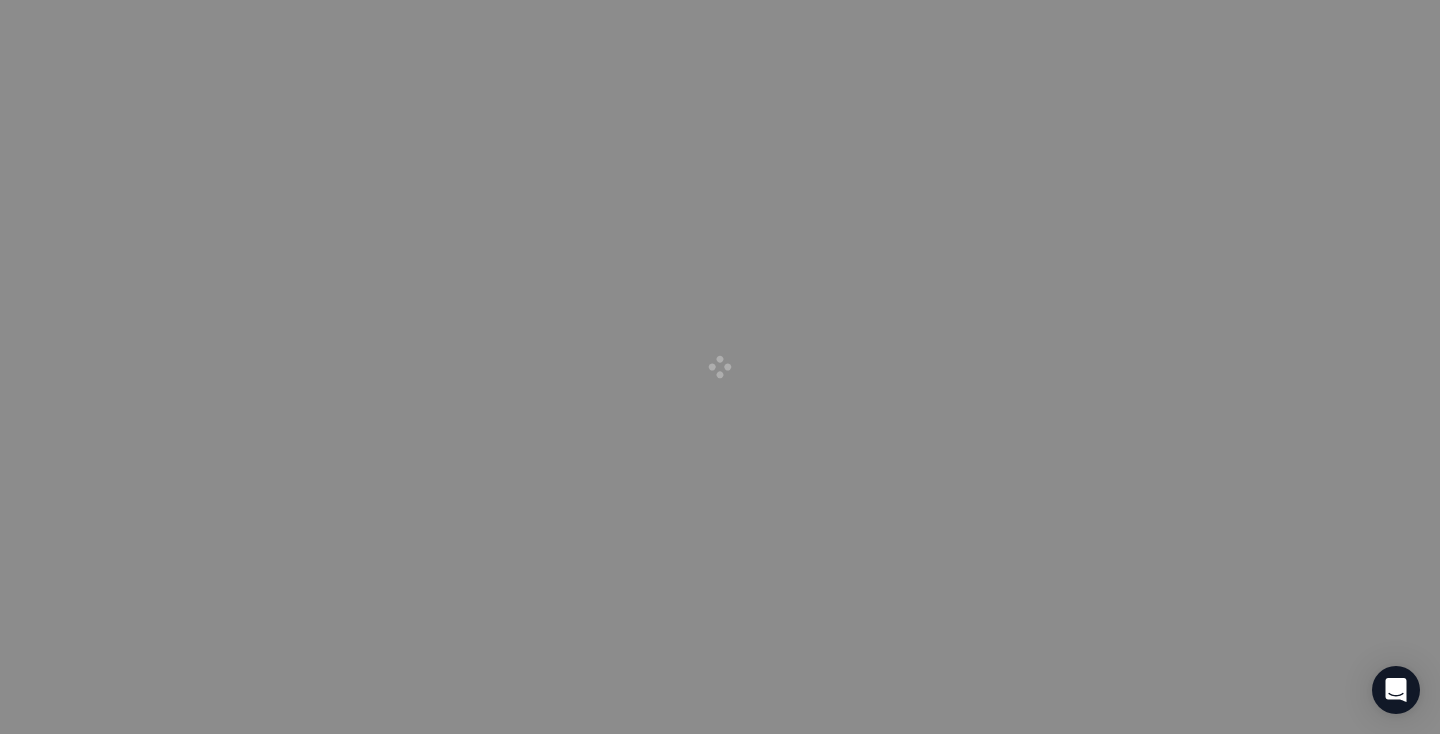 scroll, scrollTop: 0, scrollLeft: 0, axis: both 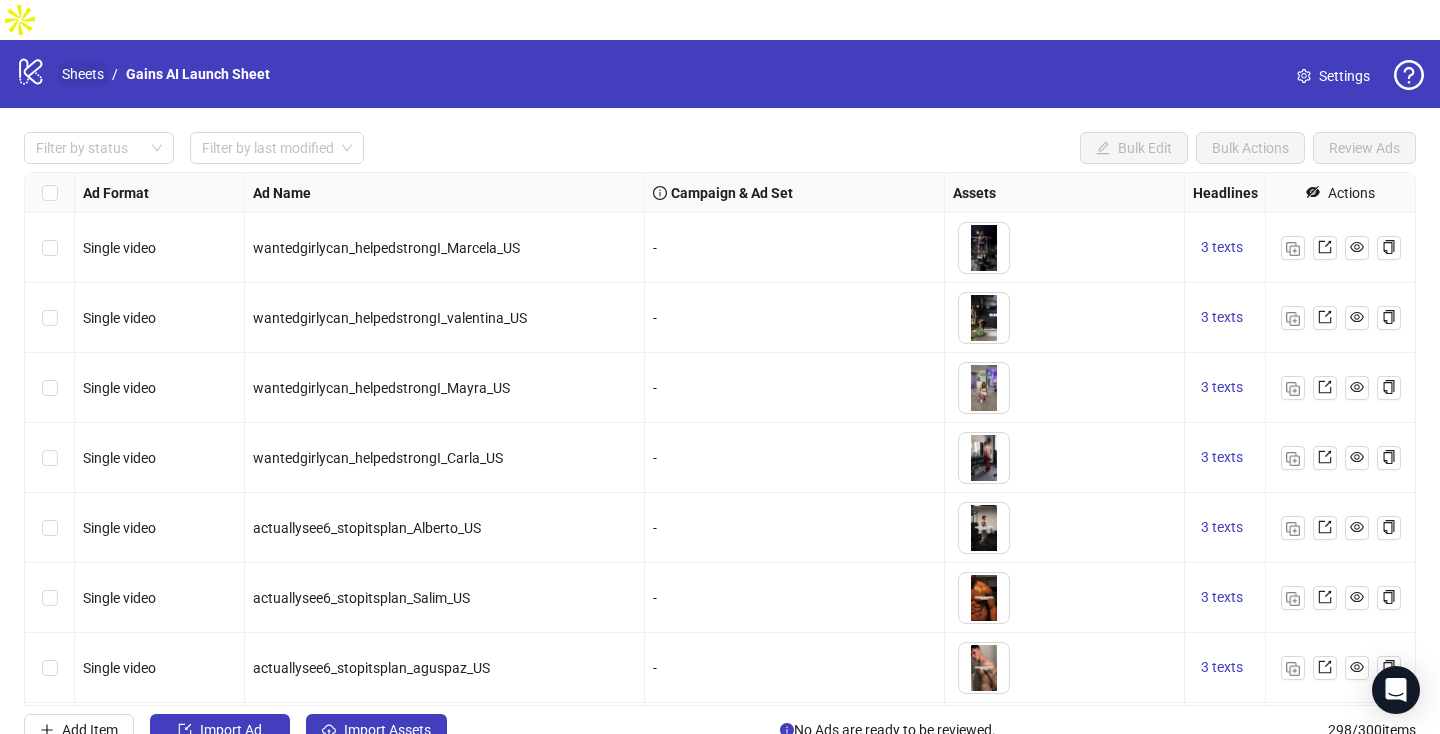 click on "Sheets" at bounding box center [83, 74] 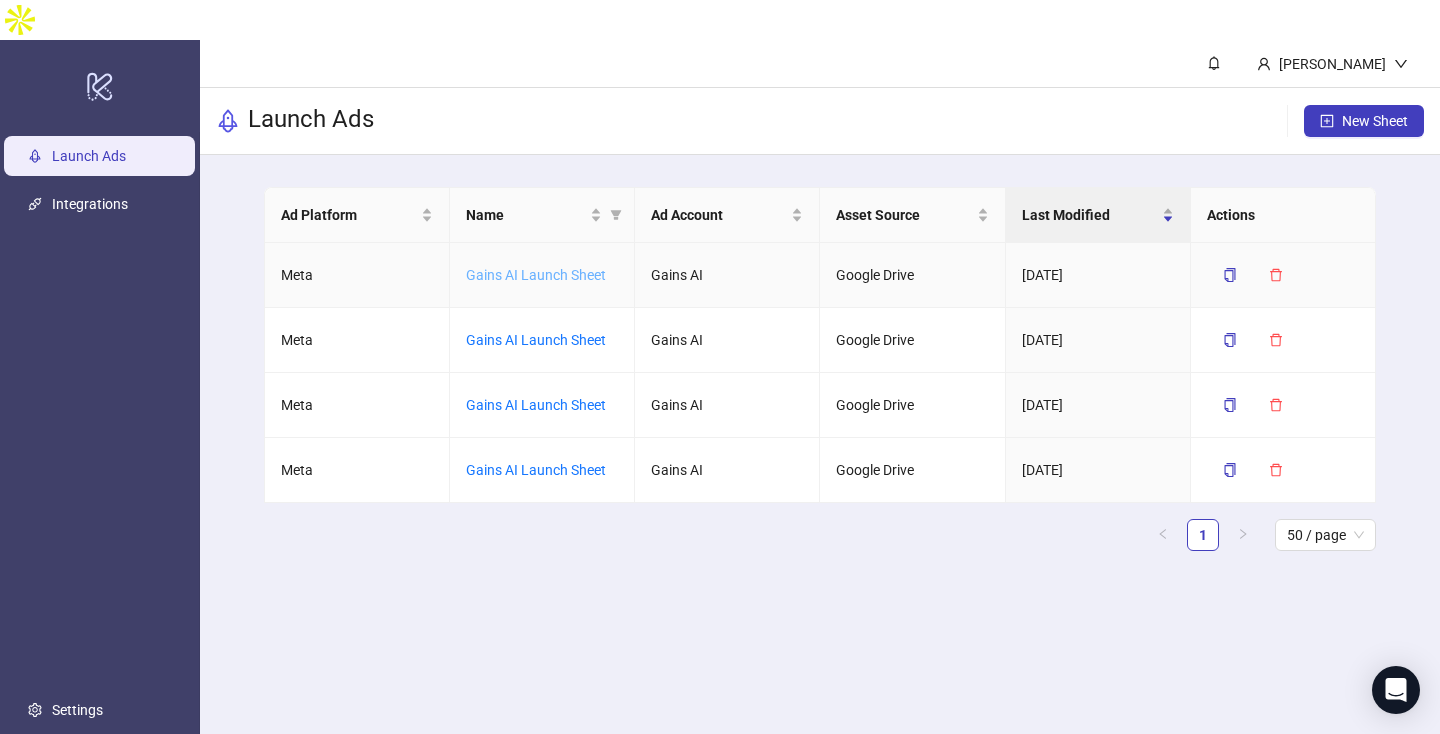click on "Gains AI Launch Sheet" at bounding box center (536, 275) 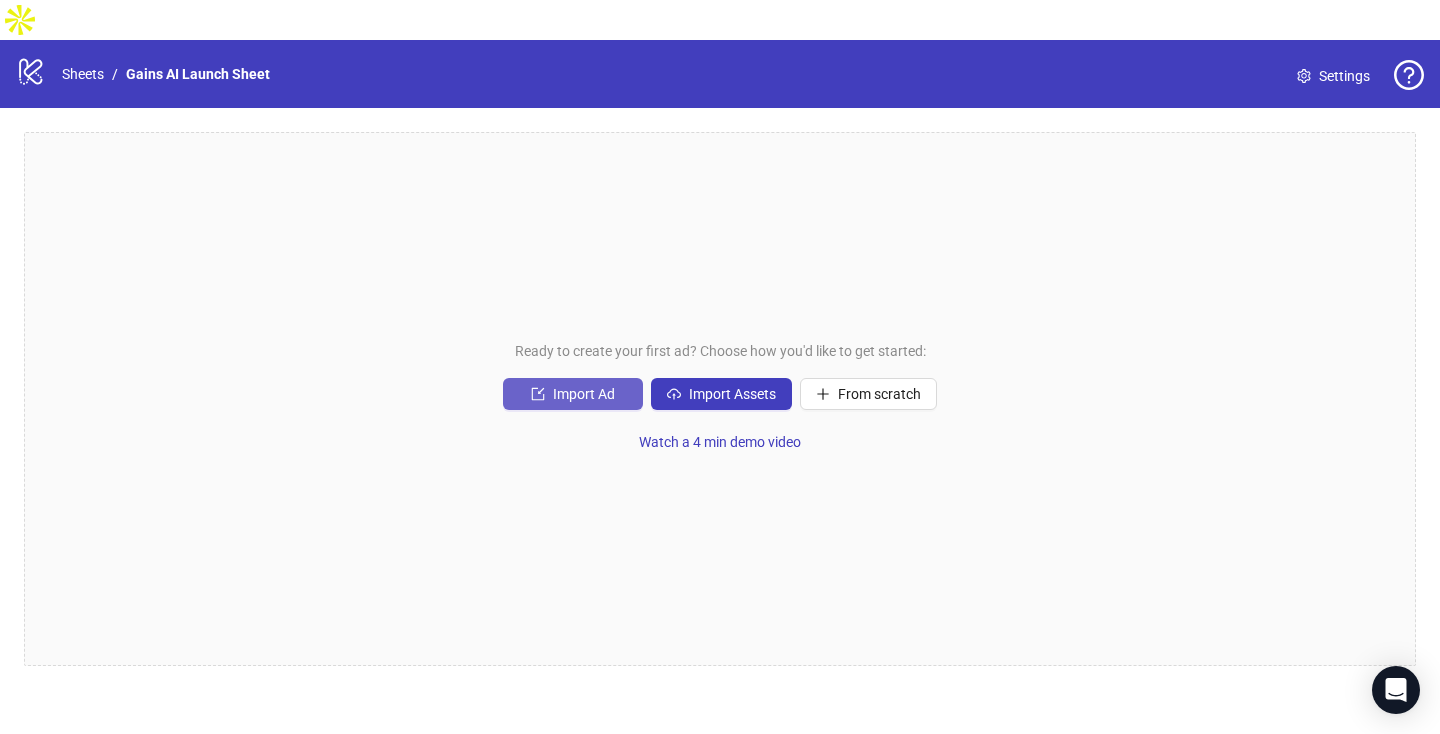 click on "Import Ad" at bounding box center [584, 394] 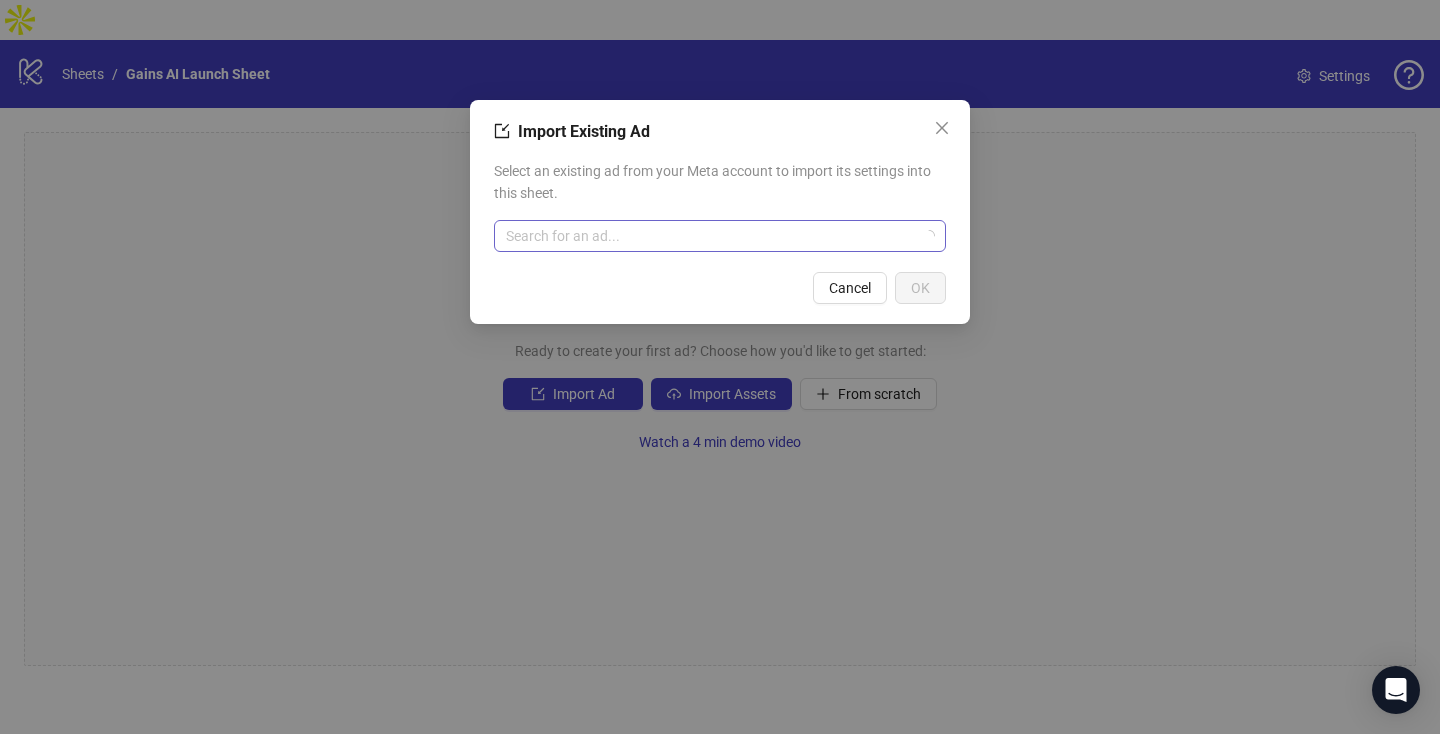 click at bounding box center [711, 236] 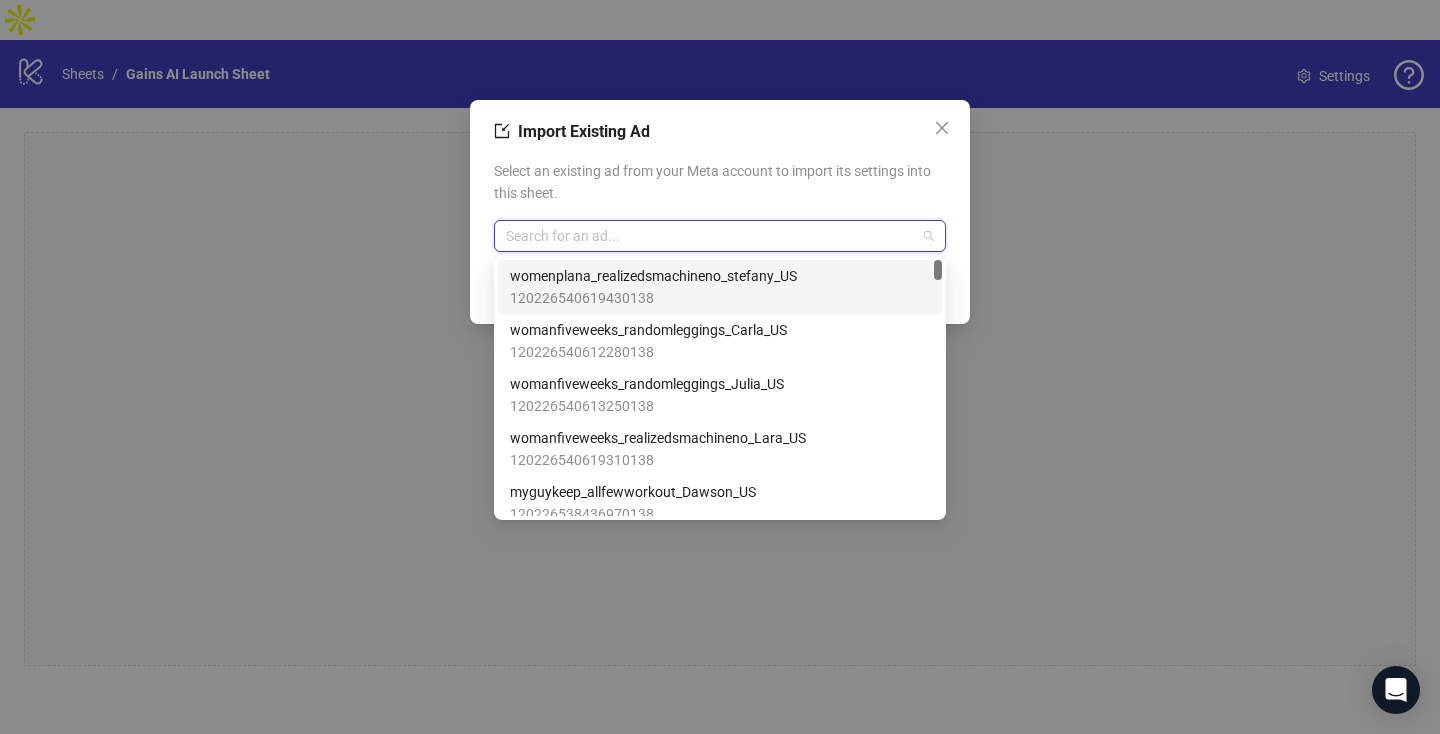 click on "womenplana_realizedsmachineno_stefany_US" at bounding box center [653, 276] 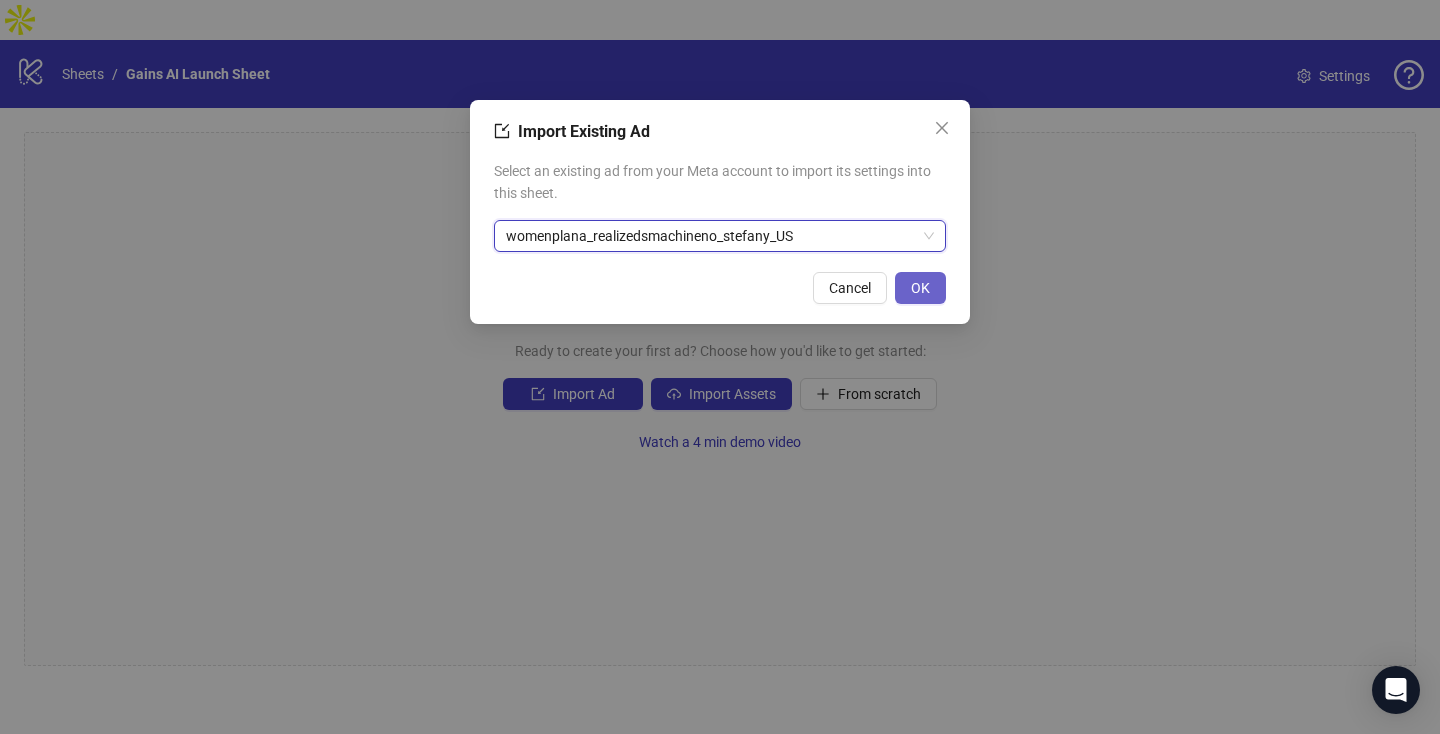 click on "OK" at bounding box center [920, 288] 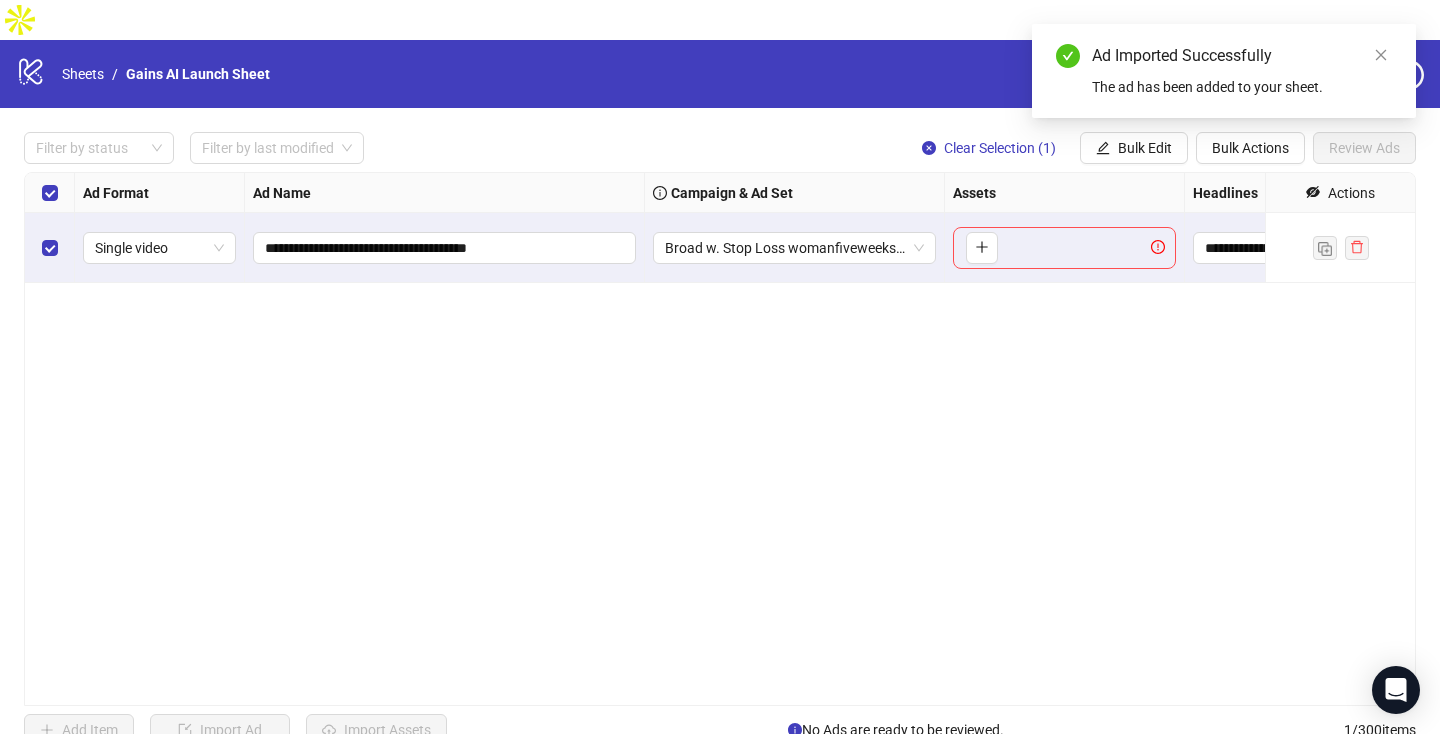 click on "Ad Imported Successfully The ad has been added to your sheet." at bounding box center (1224, 71) 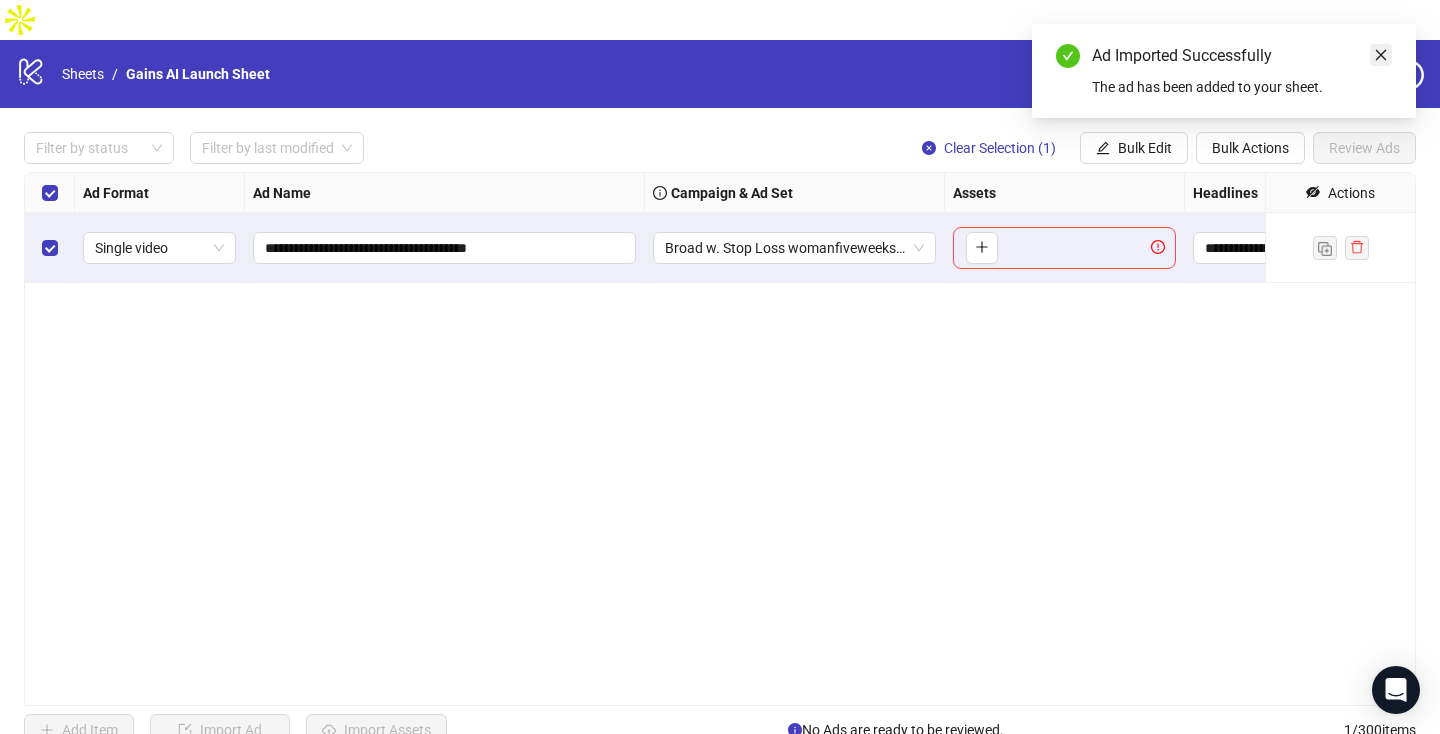 click at bounding box center (1381, 55) 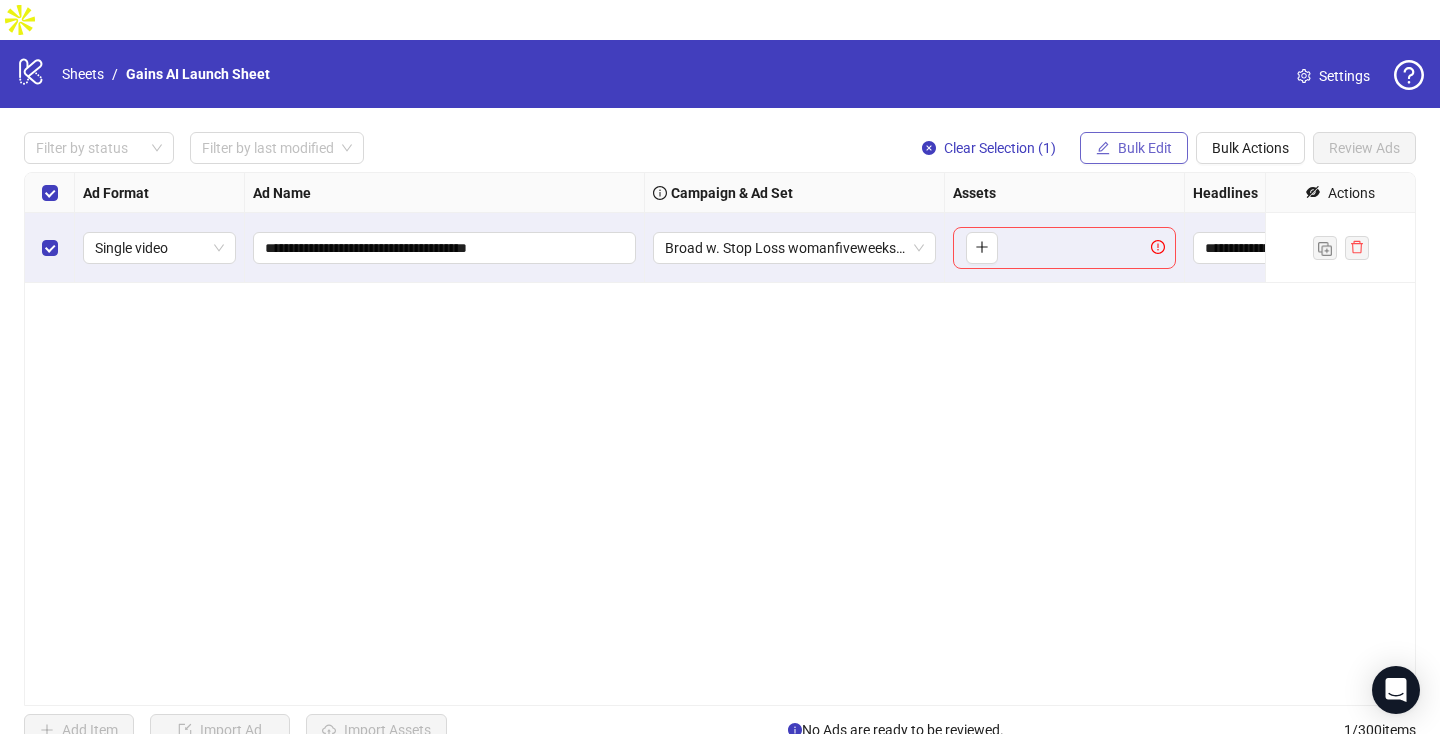click on "Bulk Edit" at bounding box center [1145, 148] 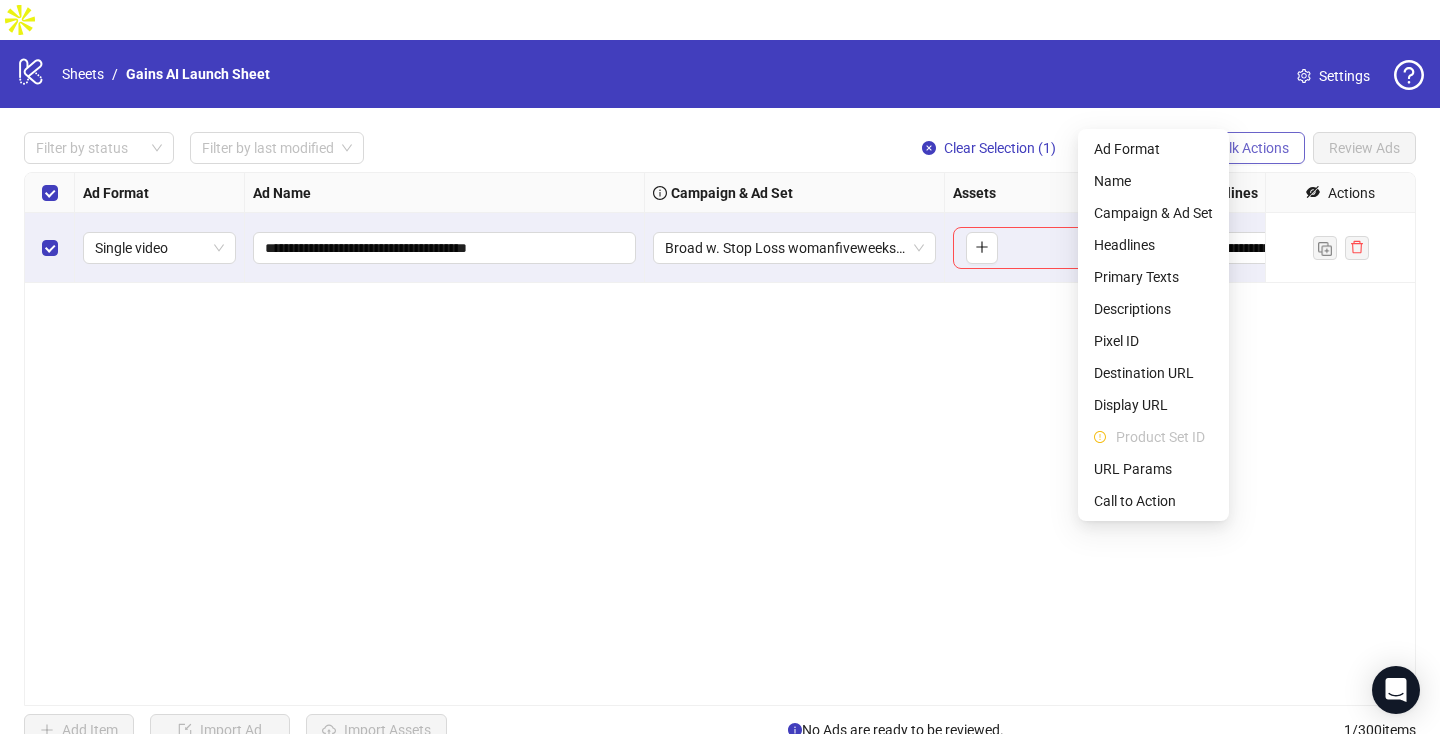 click on "Bulk Actions" at bounding box center [1250, 148] 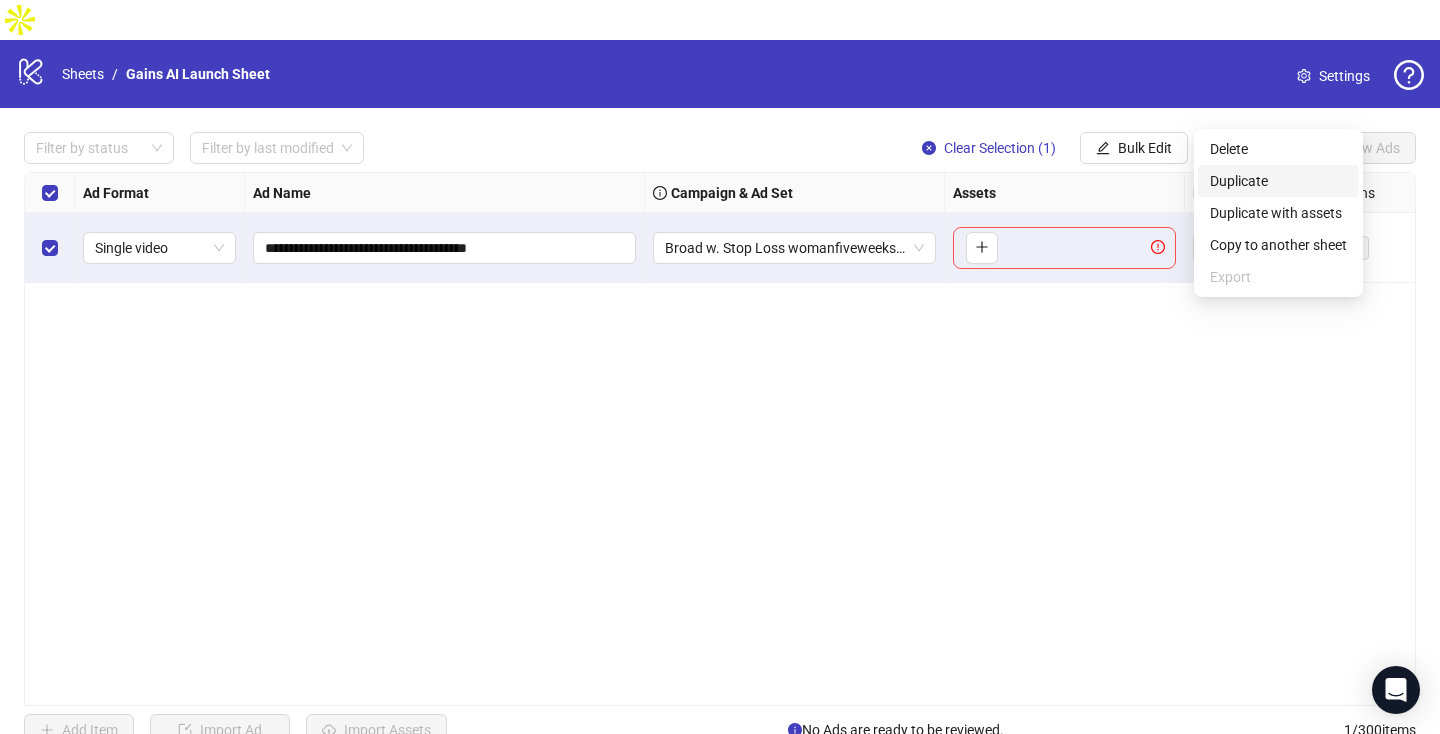 click on "Duplicate" at bounding box center (1278, 181) 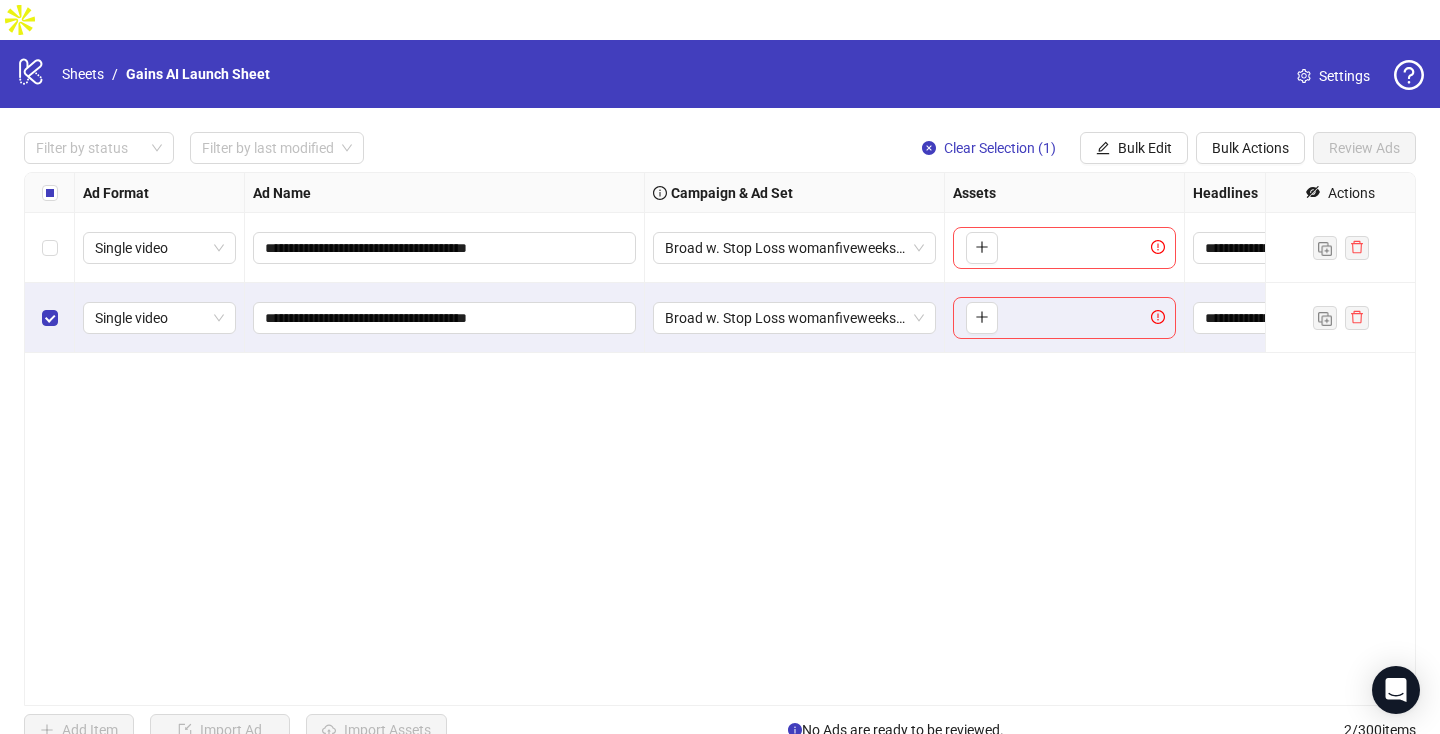 click at bounding box center [50, 248] 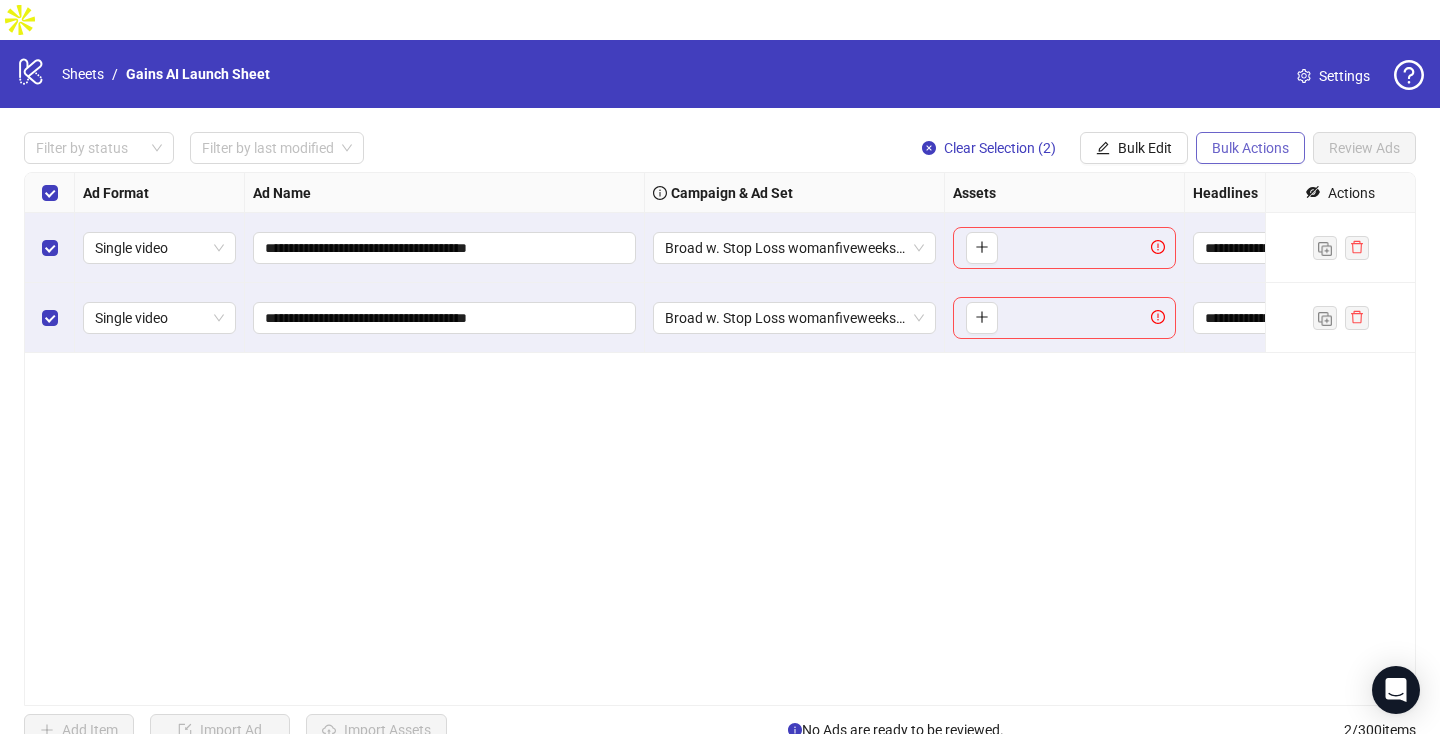 click on "Bulk Actions" at bounding box center (1250, 148) 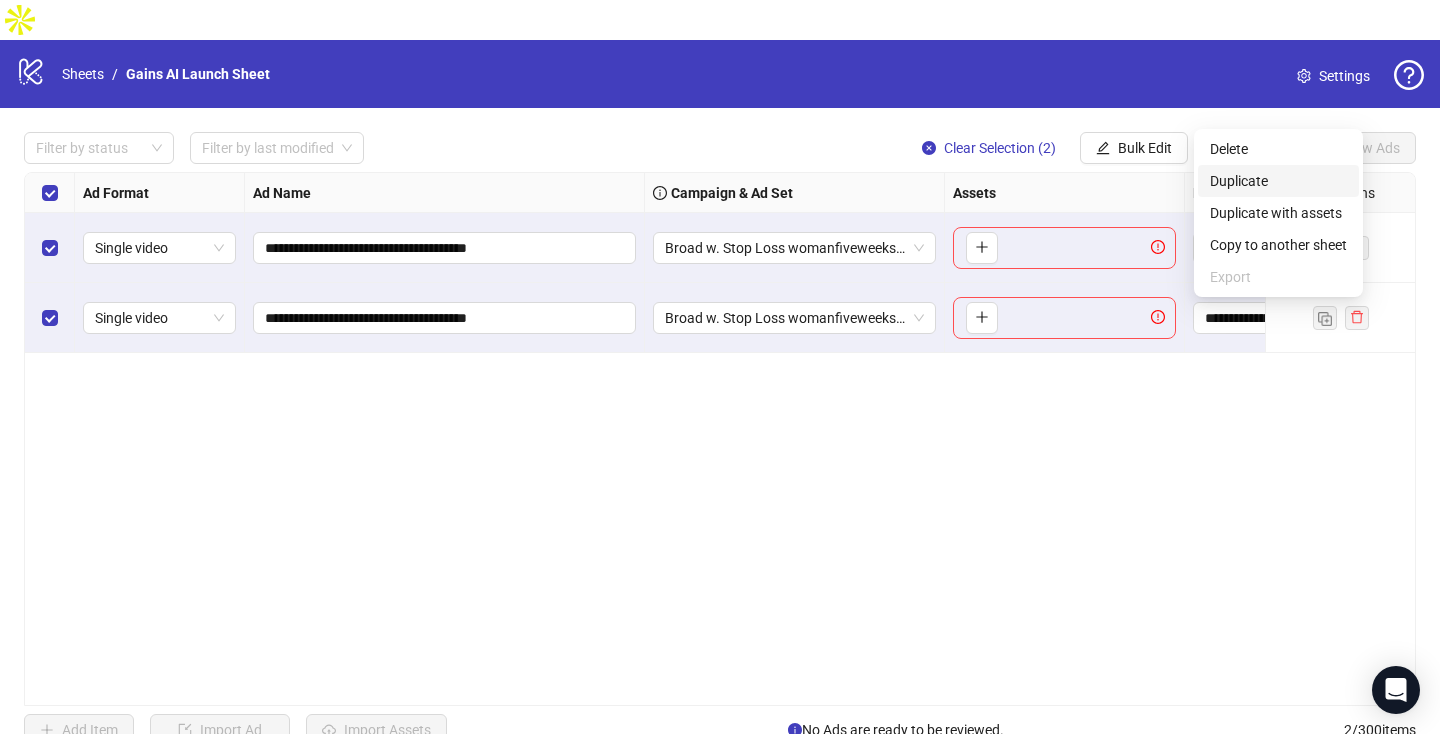 click on "Duplicate" at bounding box center [1278, 181] 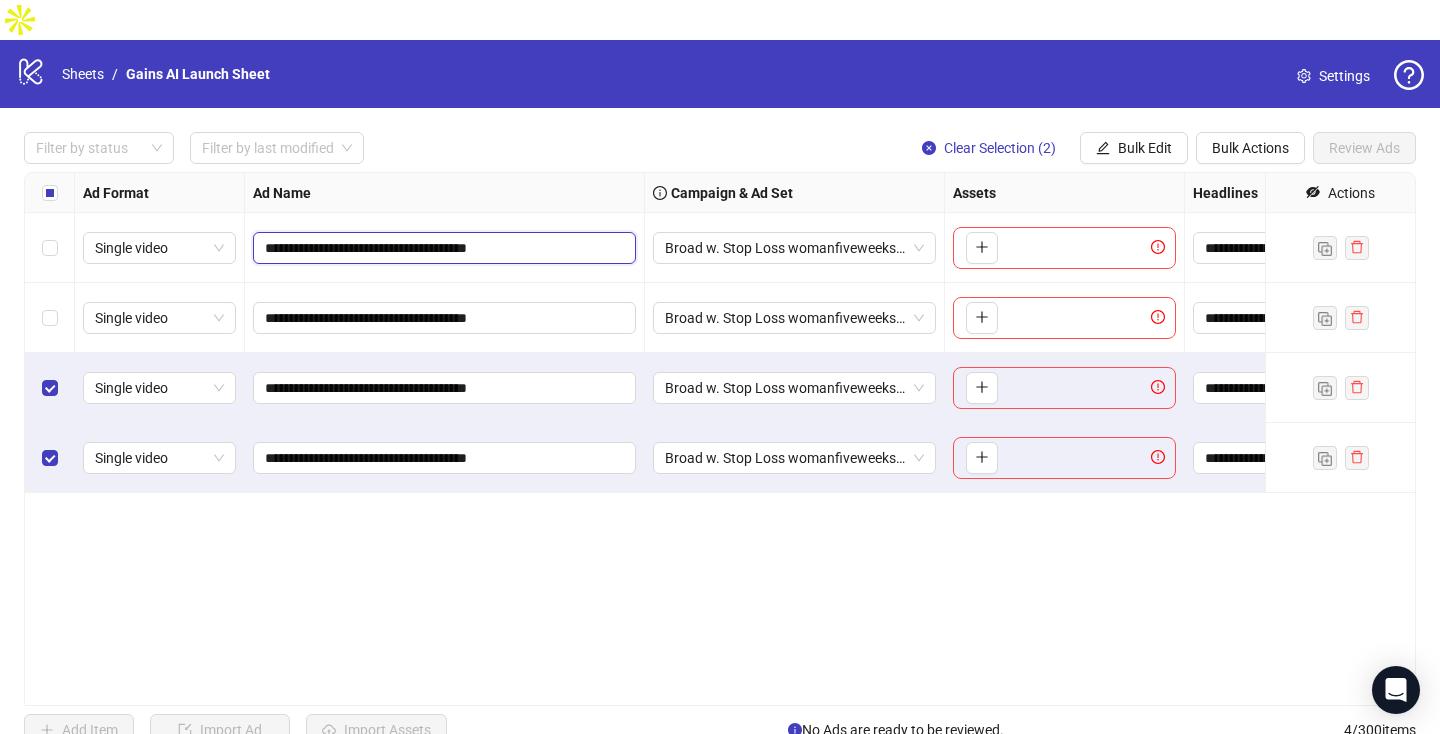 click on "**********" at bounding box center [442, 248] 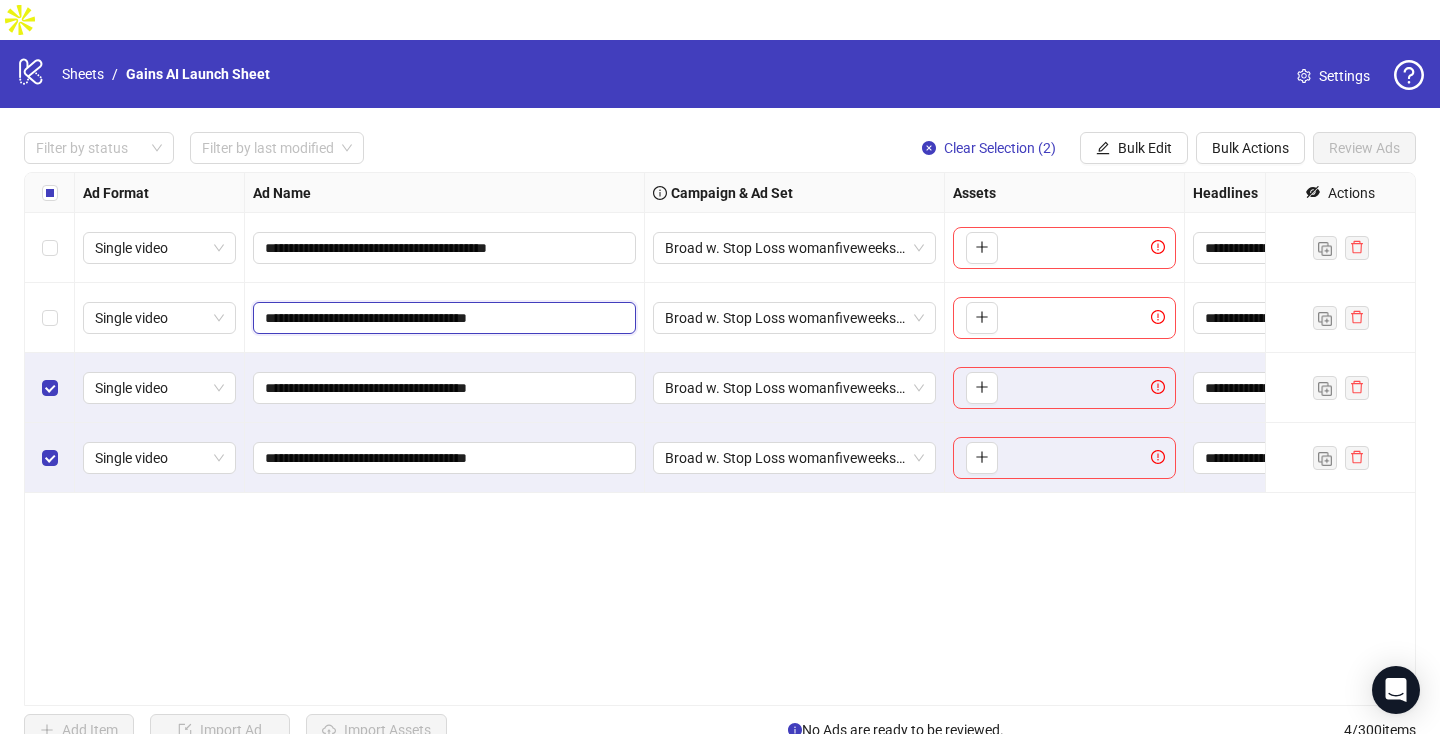 click on "**********" at bounding box center [442, 318] 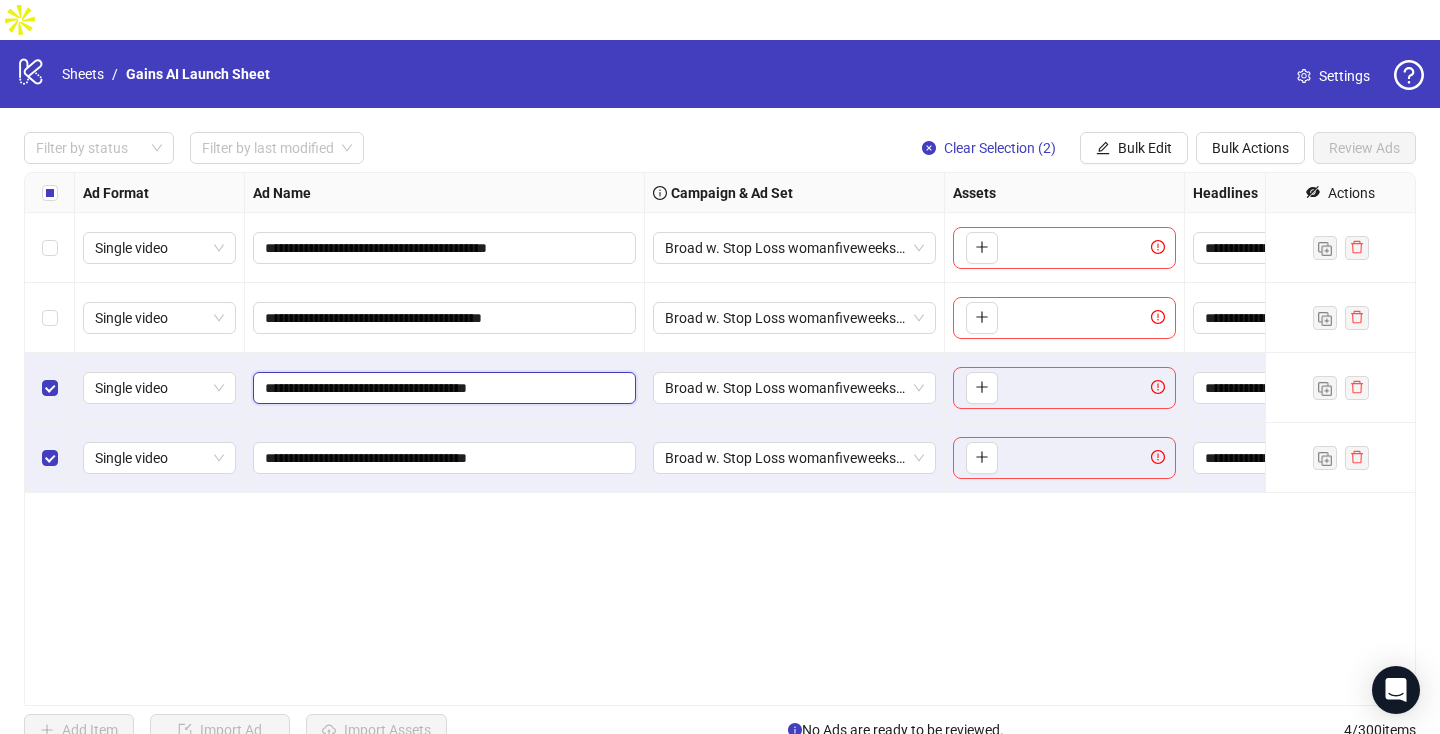click on "**********" at bounding box center [442, 388] 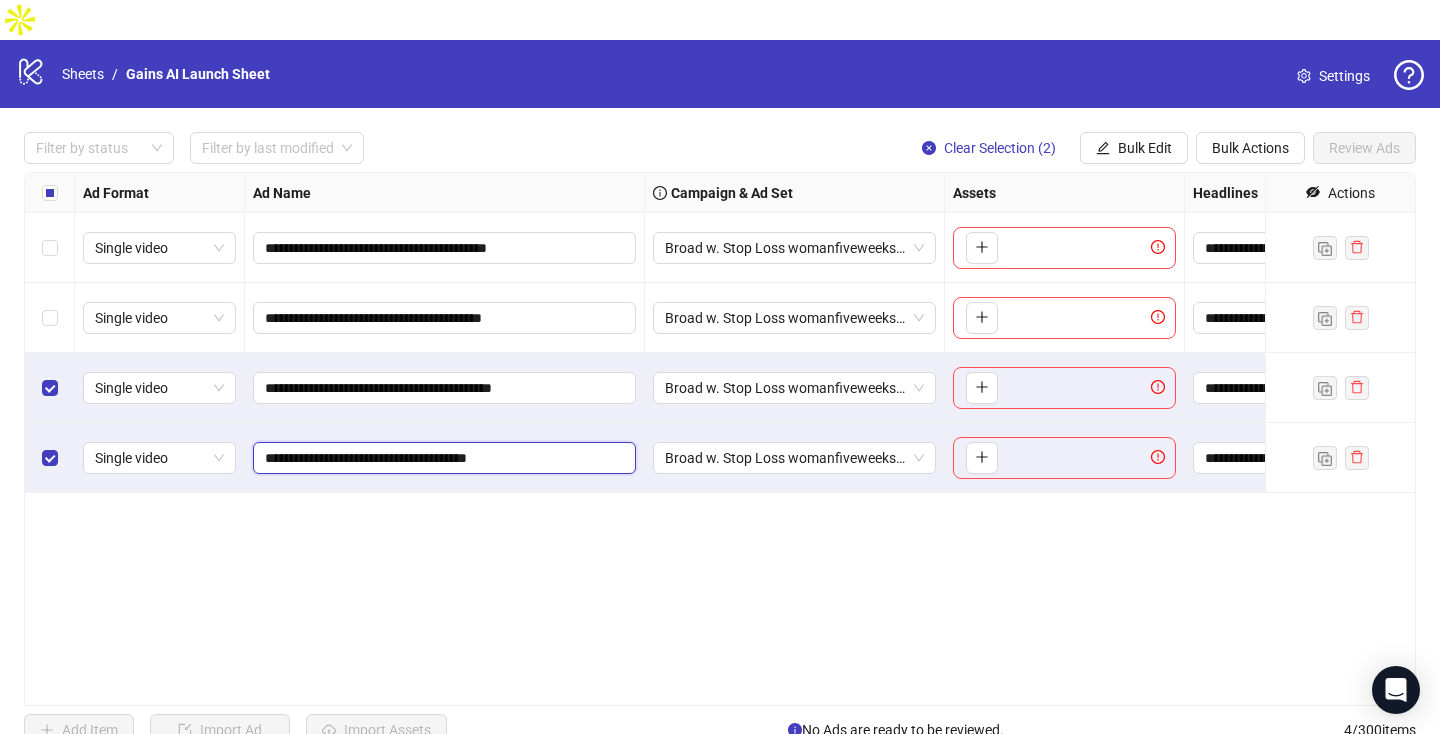 click on "**********" at bounding box center (442, 458) 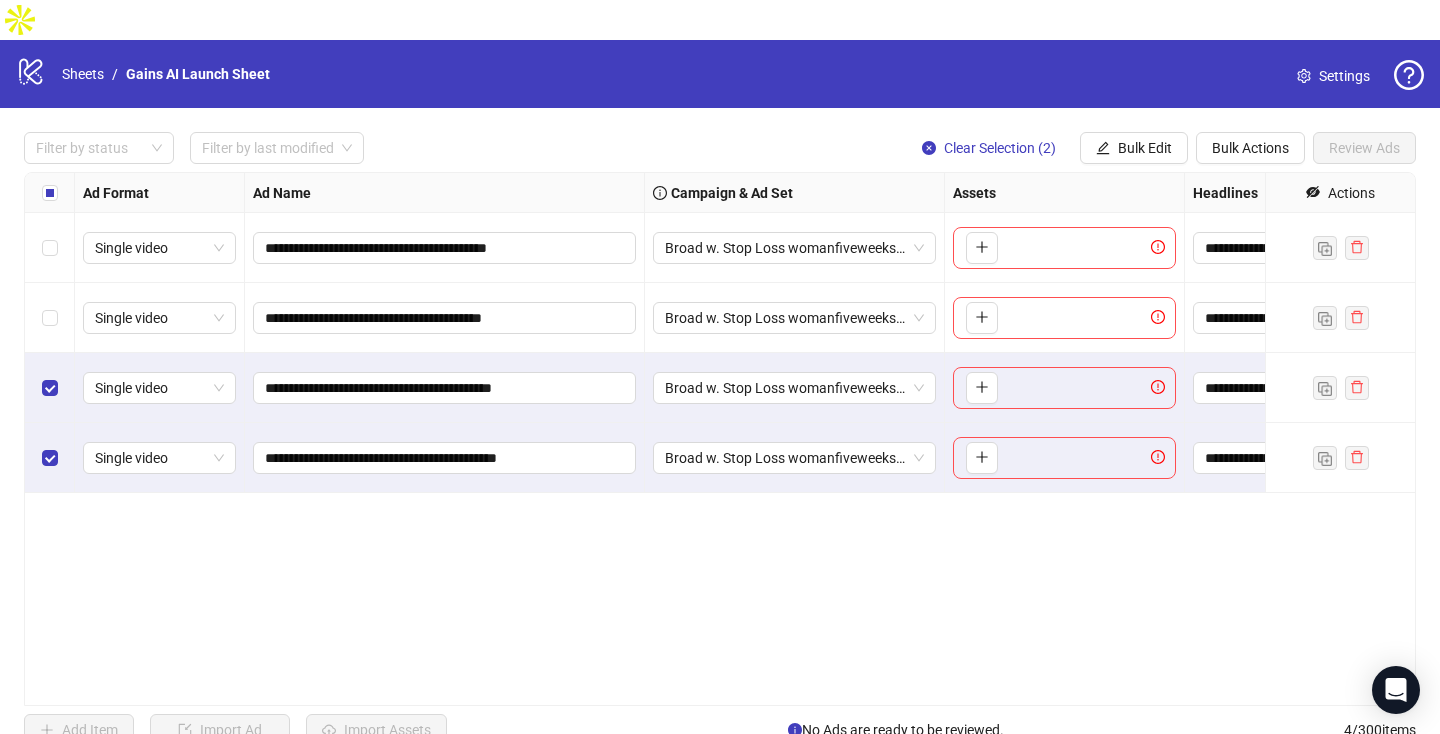 click on "**********" at bounding box center (720, 439) 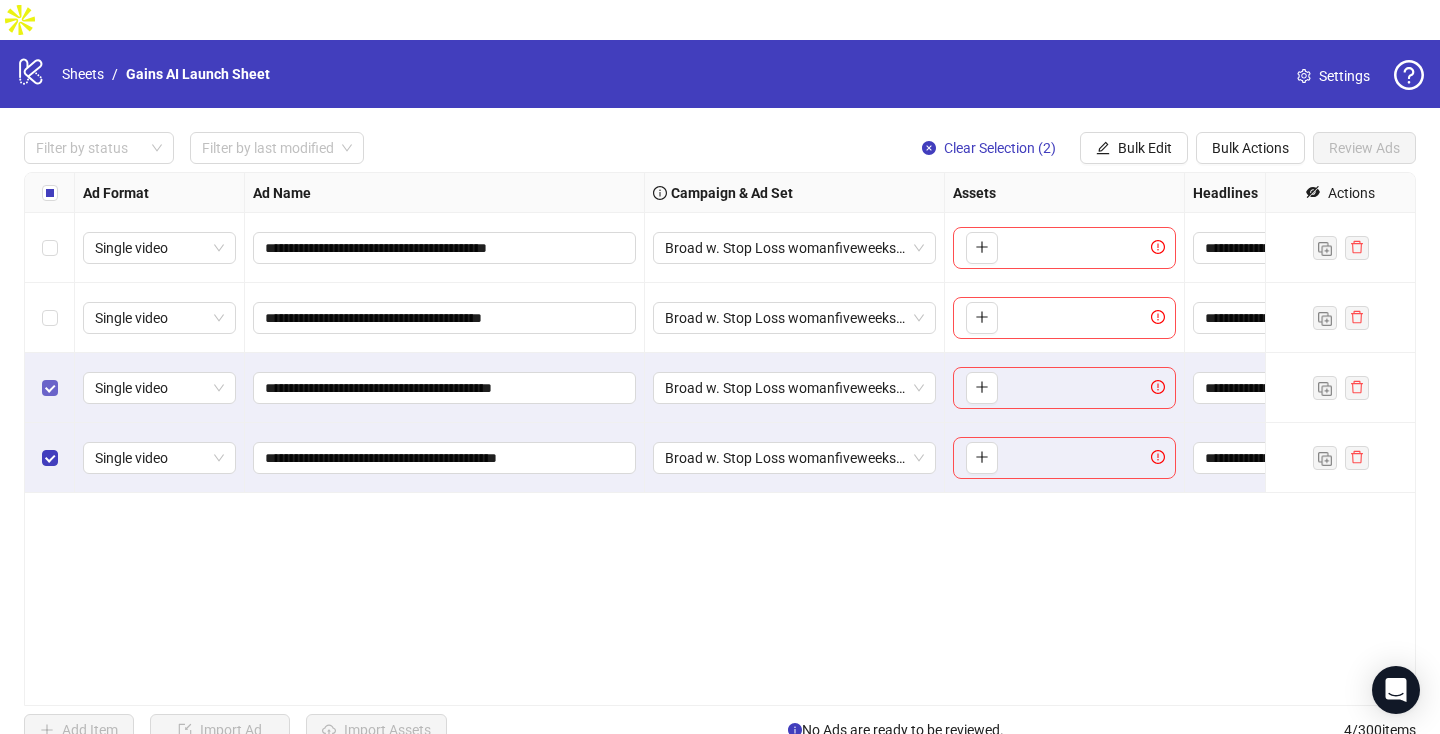 click at bounding box center [50, 388] 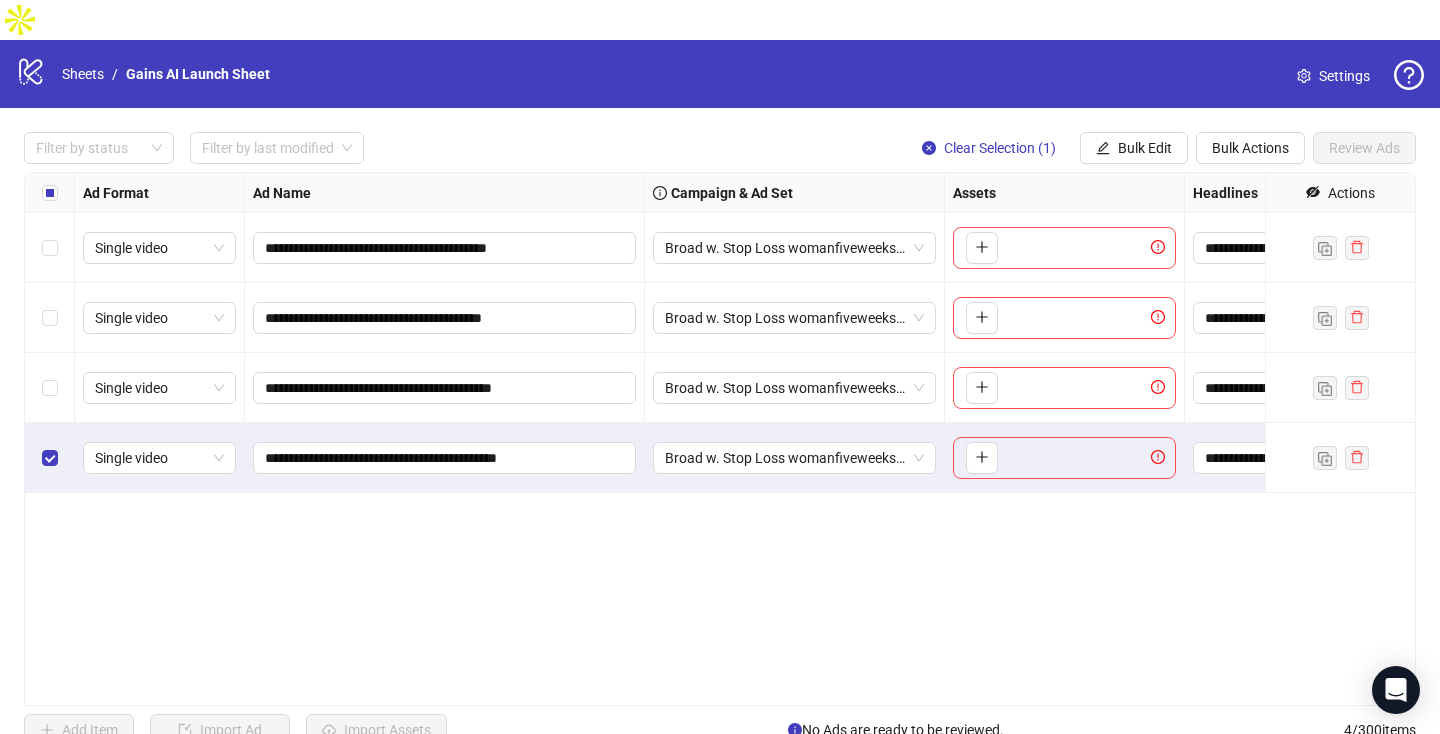 click at bounding box center (50, 458) 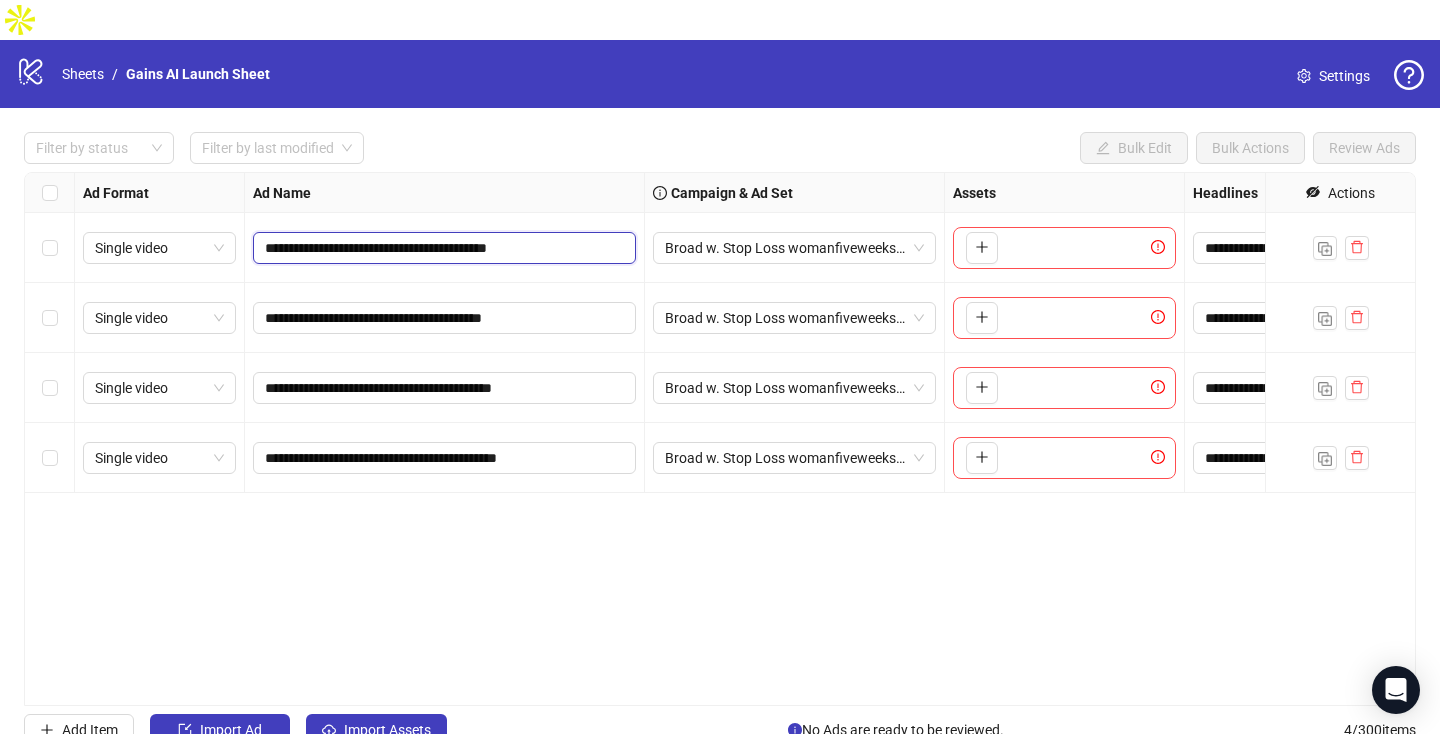 click on "**********" at bounding box center (442, 248) 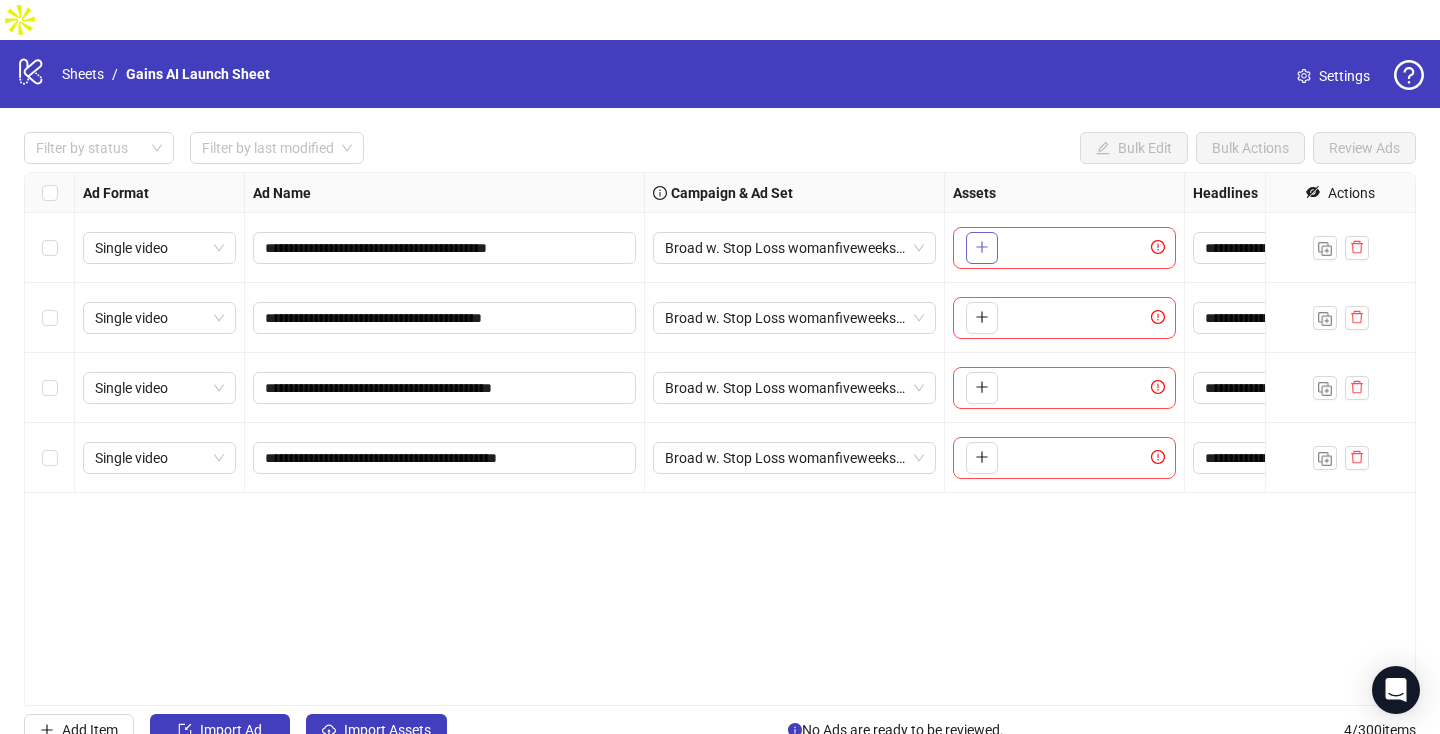 click 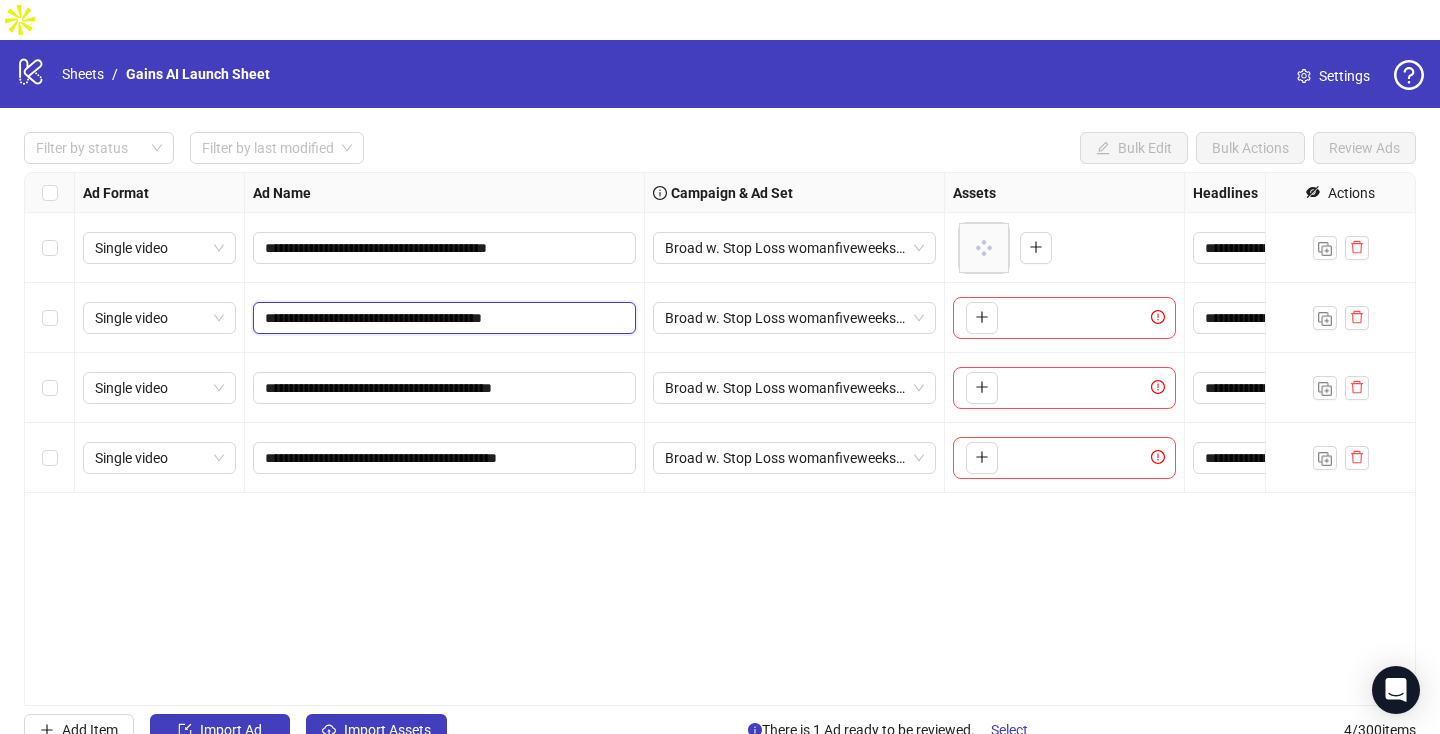 click on "**********" at bounding box center [442, 318] 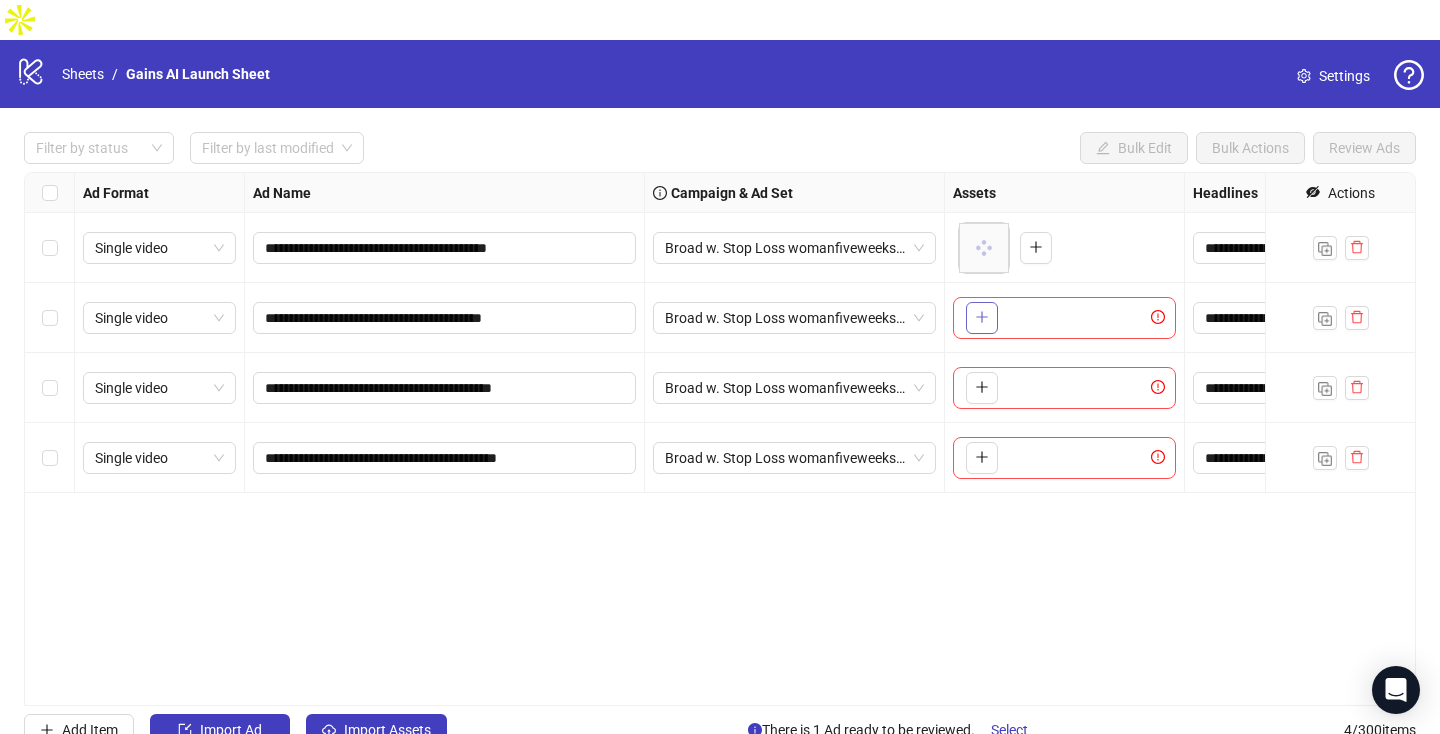 click 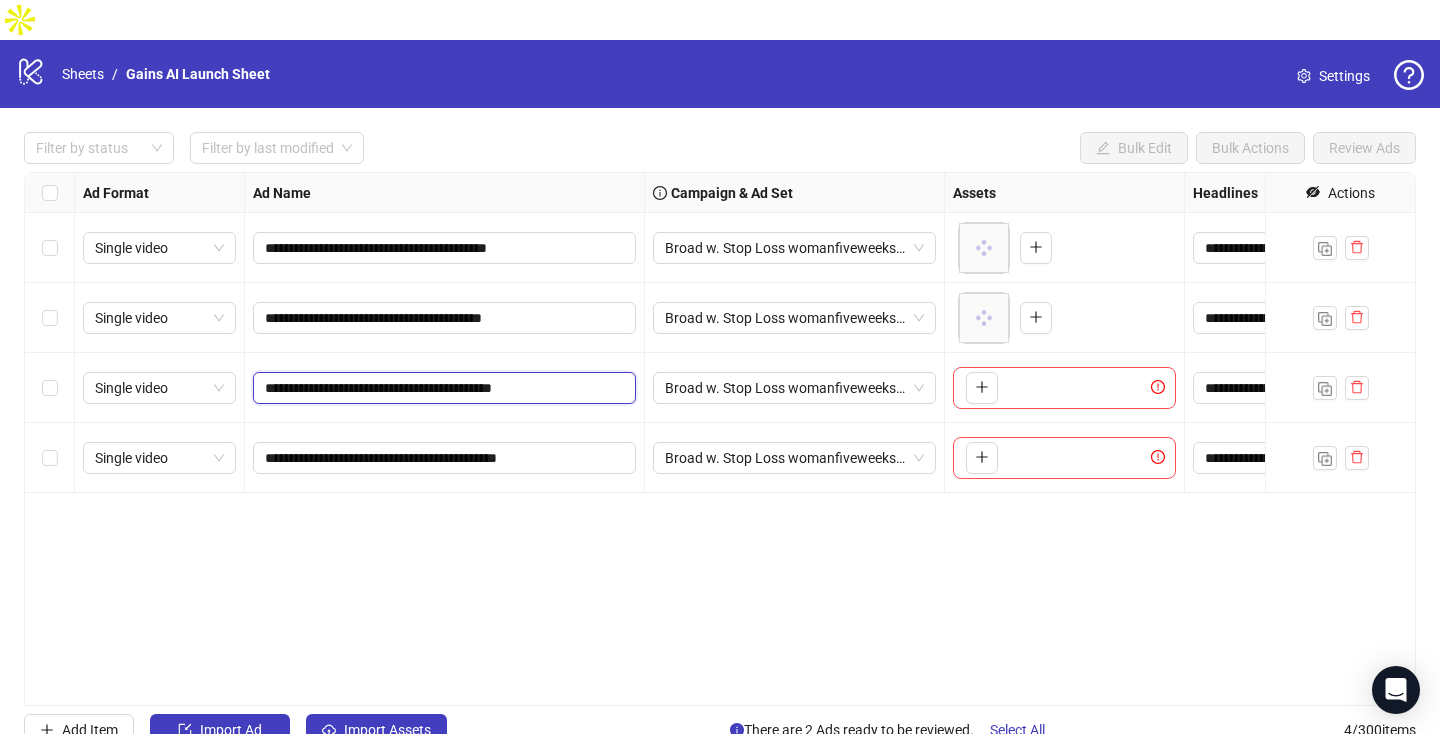 click on "**********" at bounding box center [442, 388] 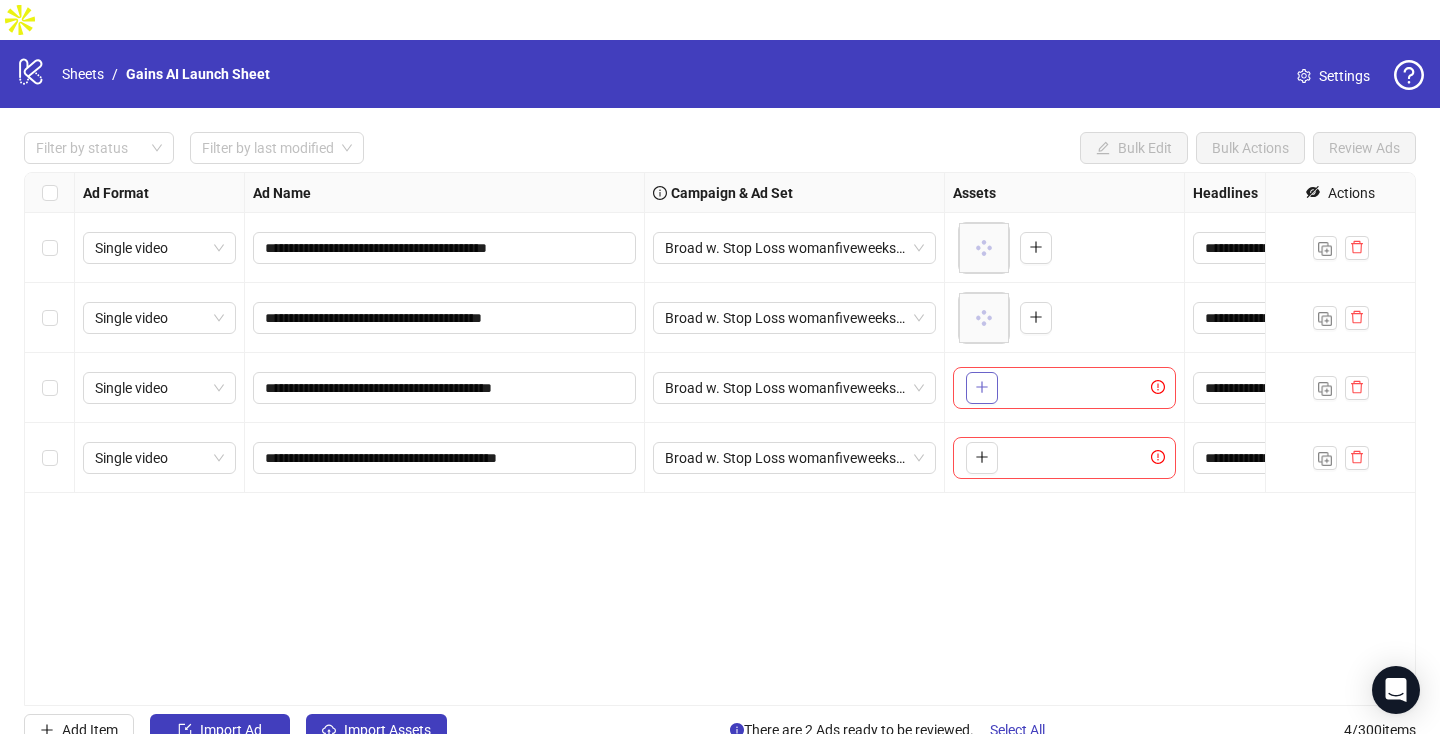 click at bounding box center (982, 388) 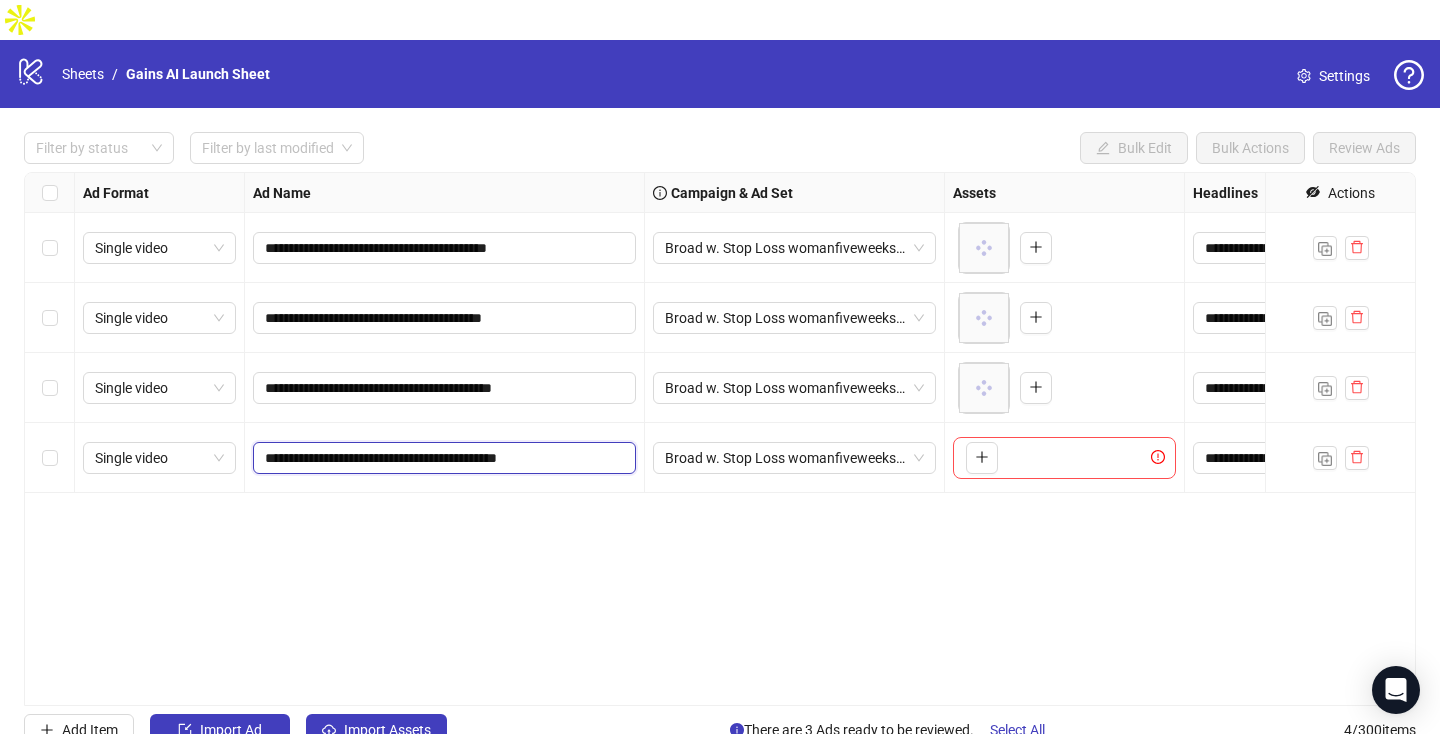 click on "**********" at bounding box center (442, 458) 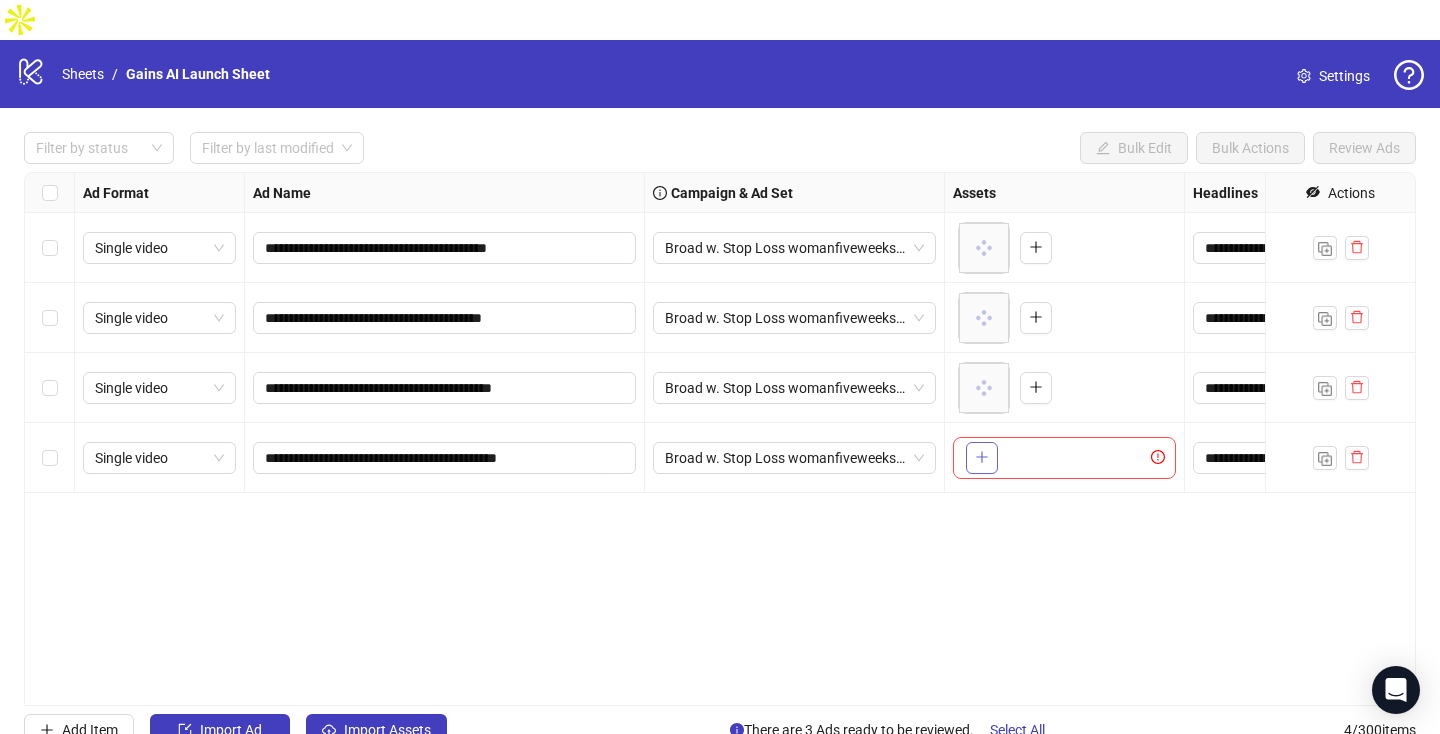 click at bounding box center (982, 458) 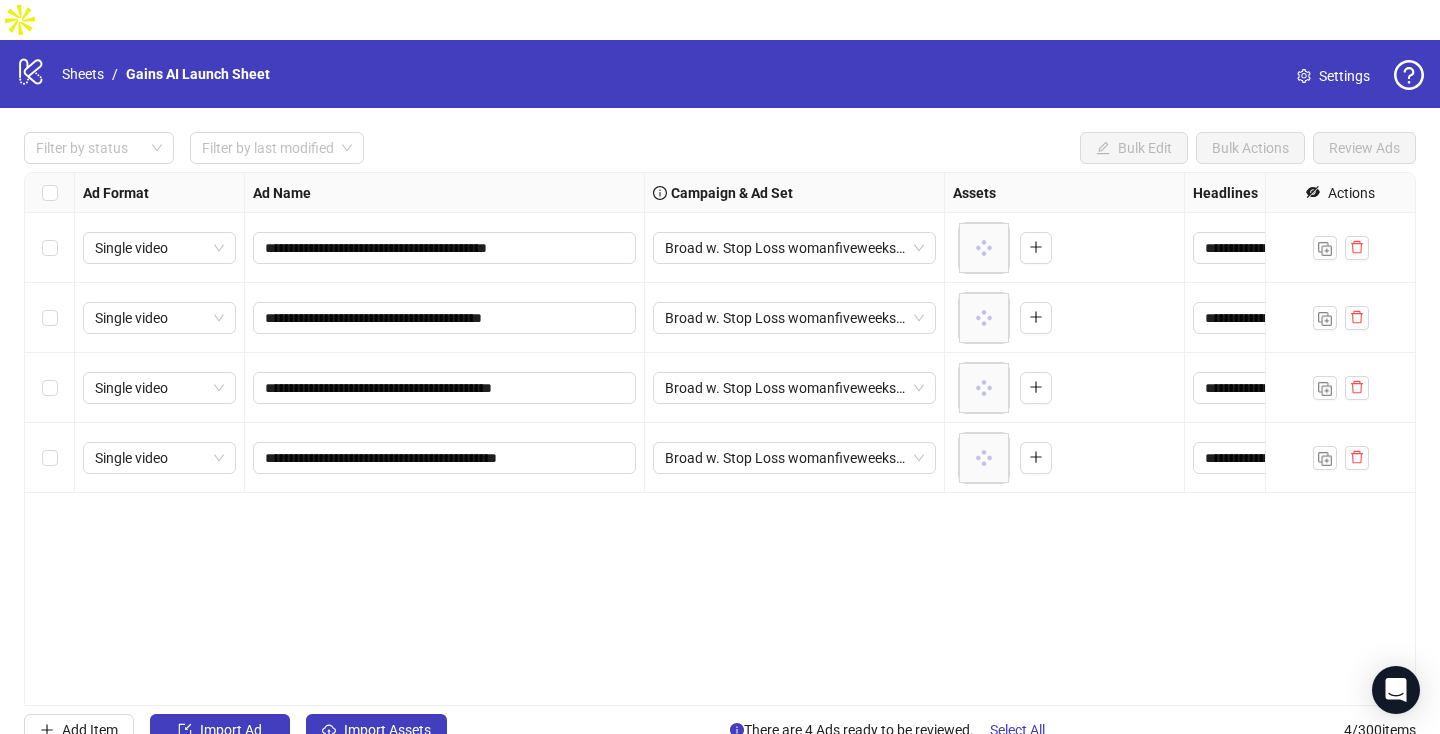 click on "**********" at bounding box center [720, 439] 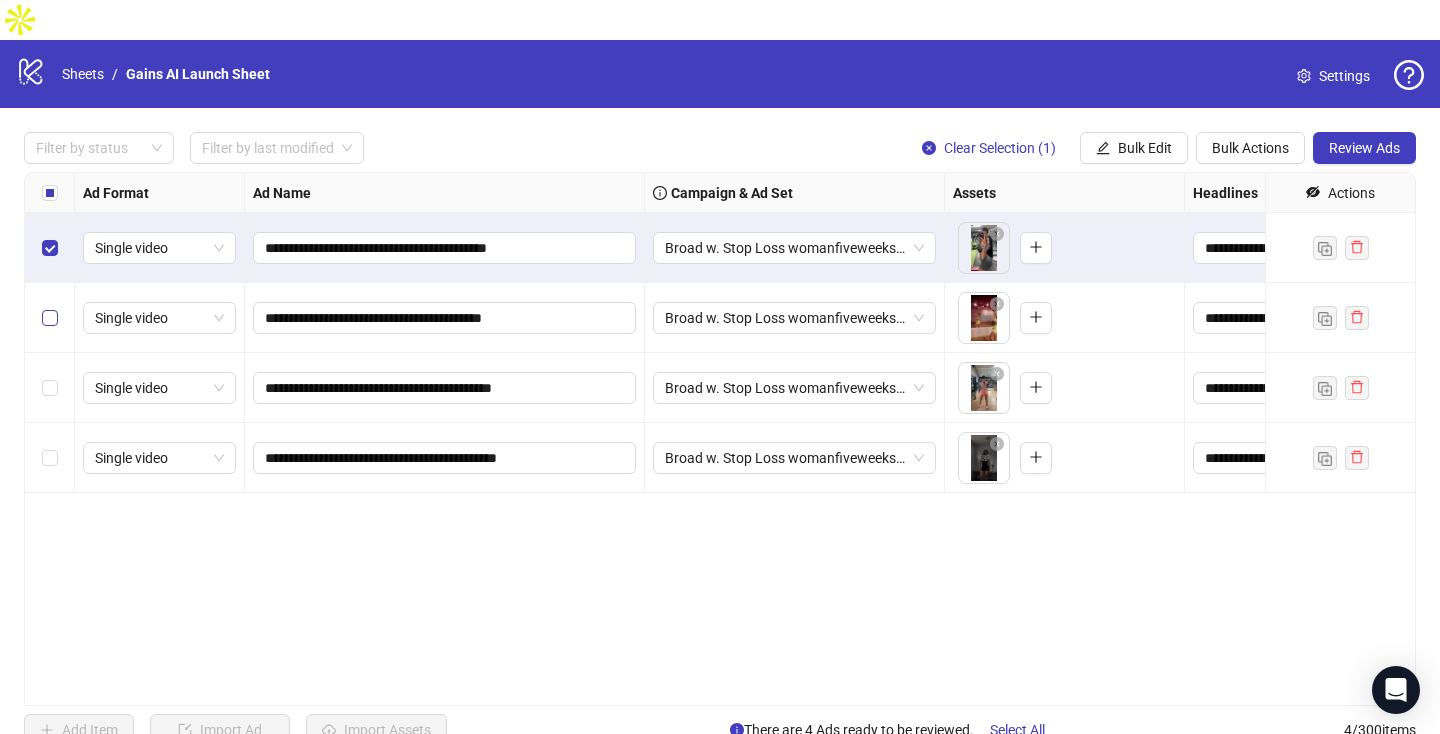 click at bounding box center (50, 318) 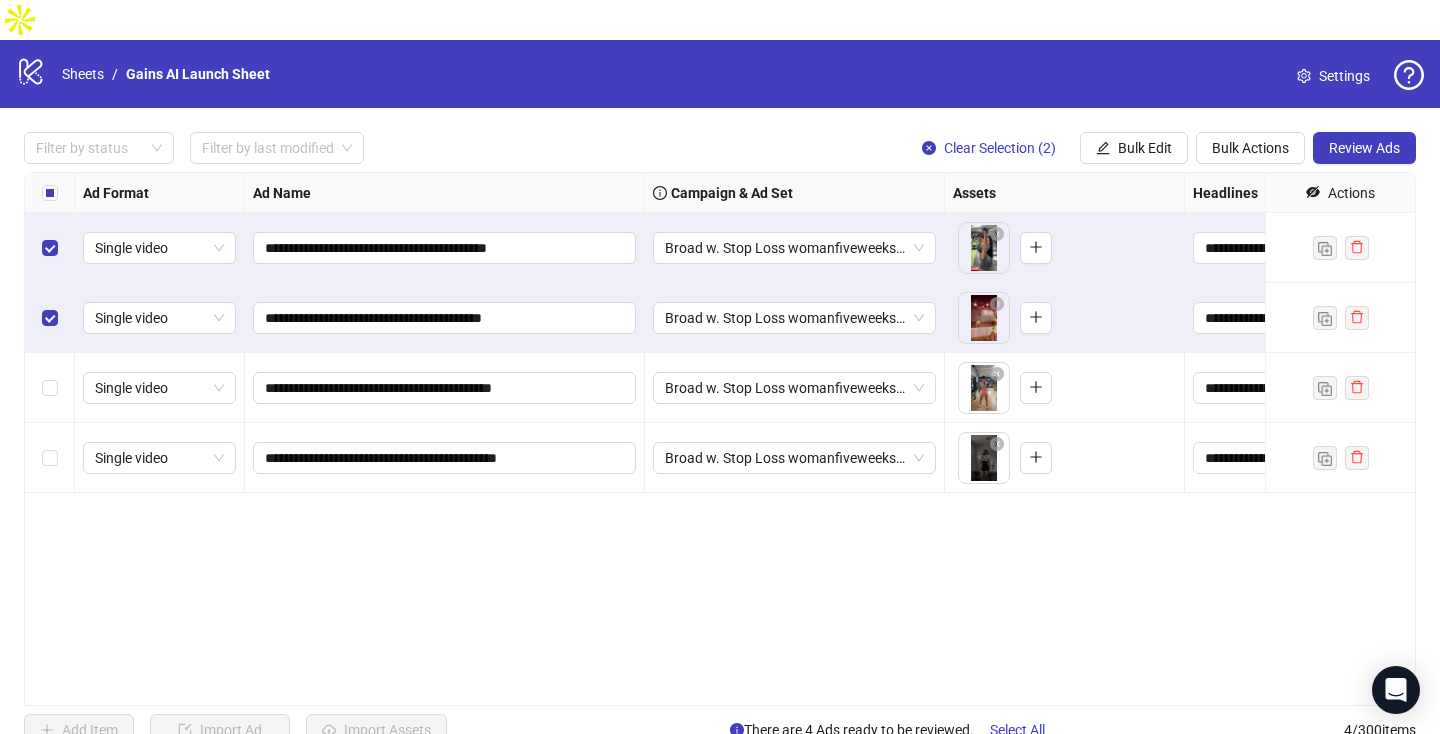 click at bounding box center [50, 388] 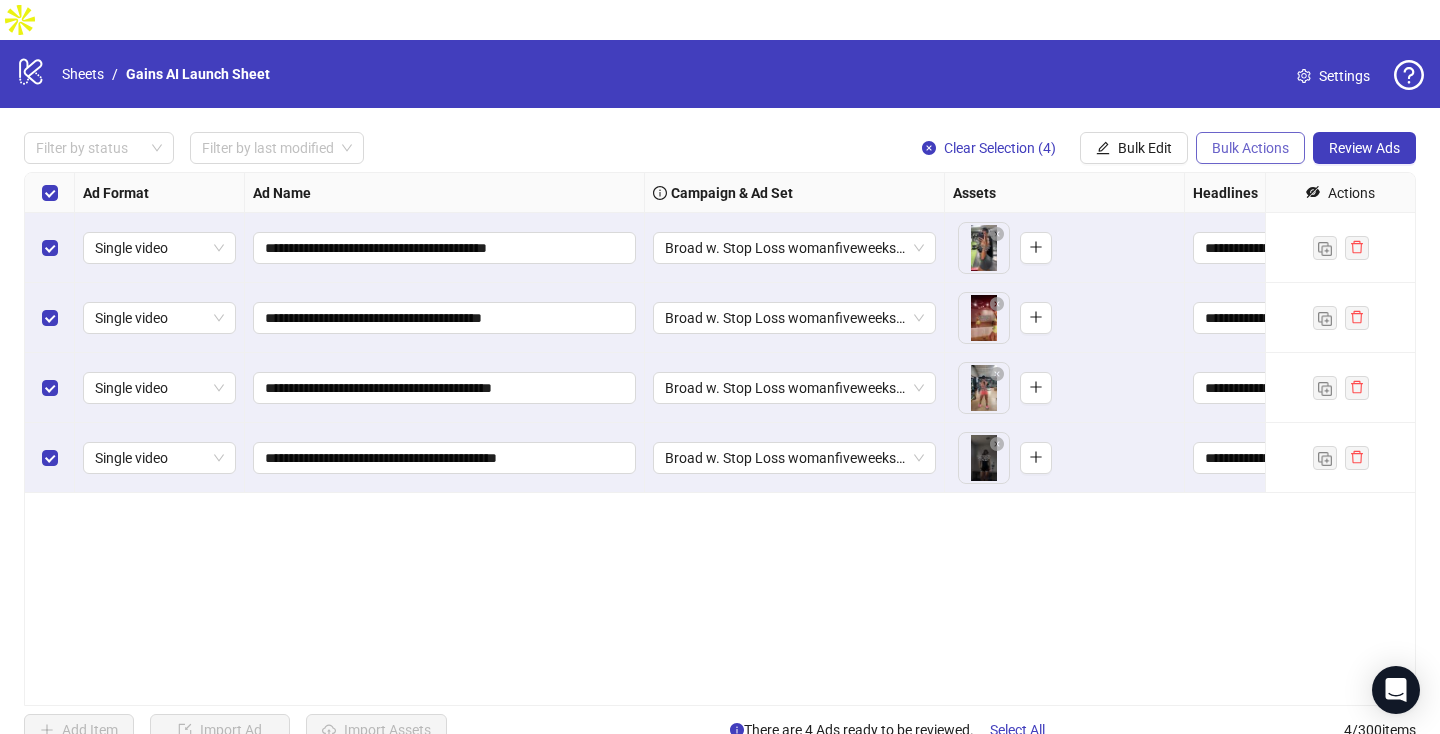 click on "Bulk Actions" at bounding box center (1250, 148) 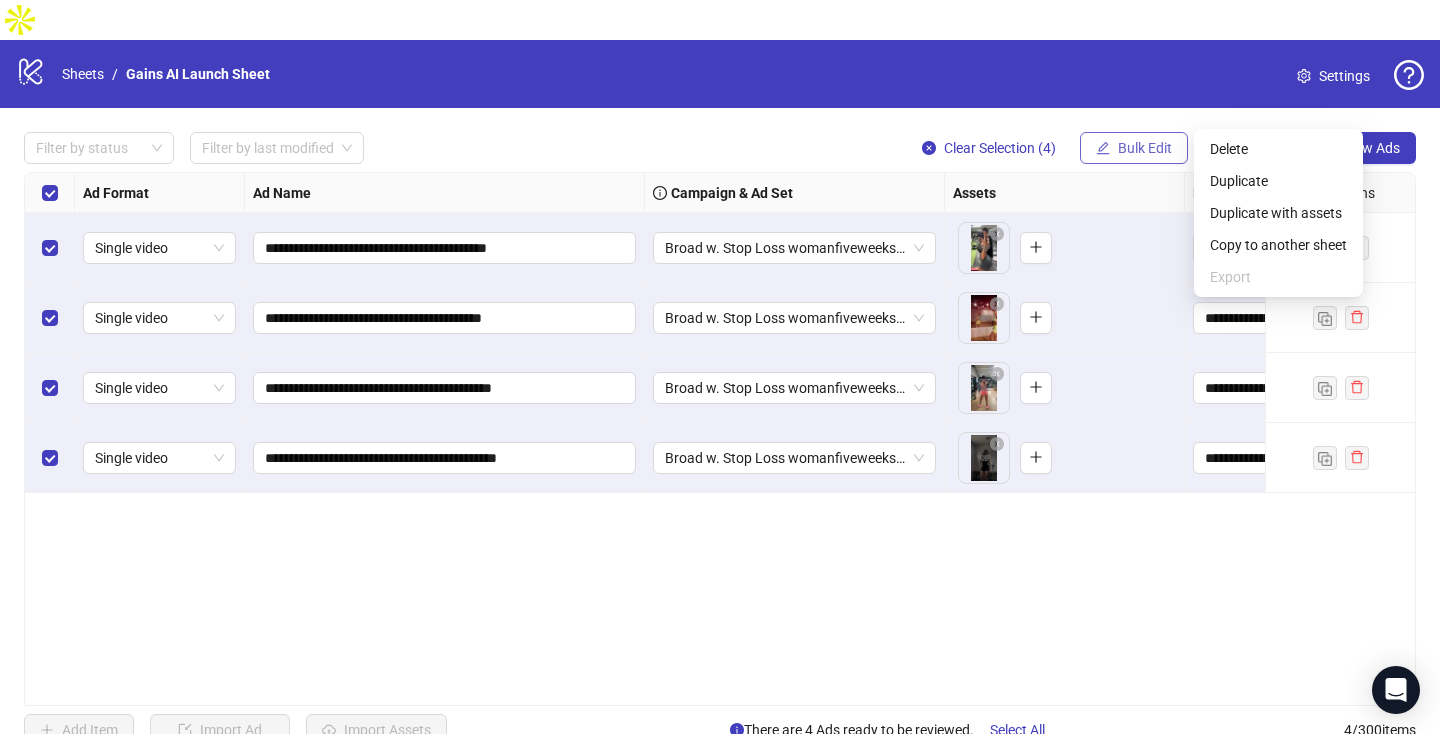 click on "Bulk Edit" at bounding box center [1134, 148] 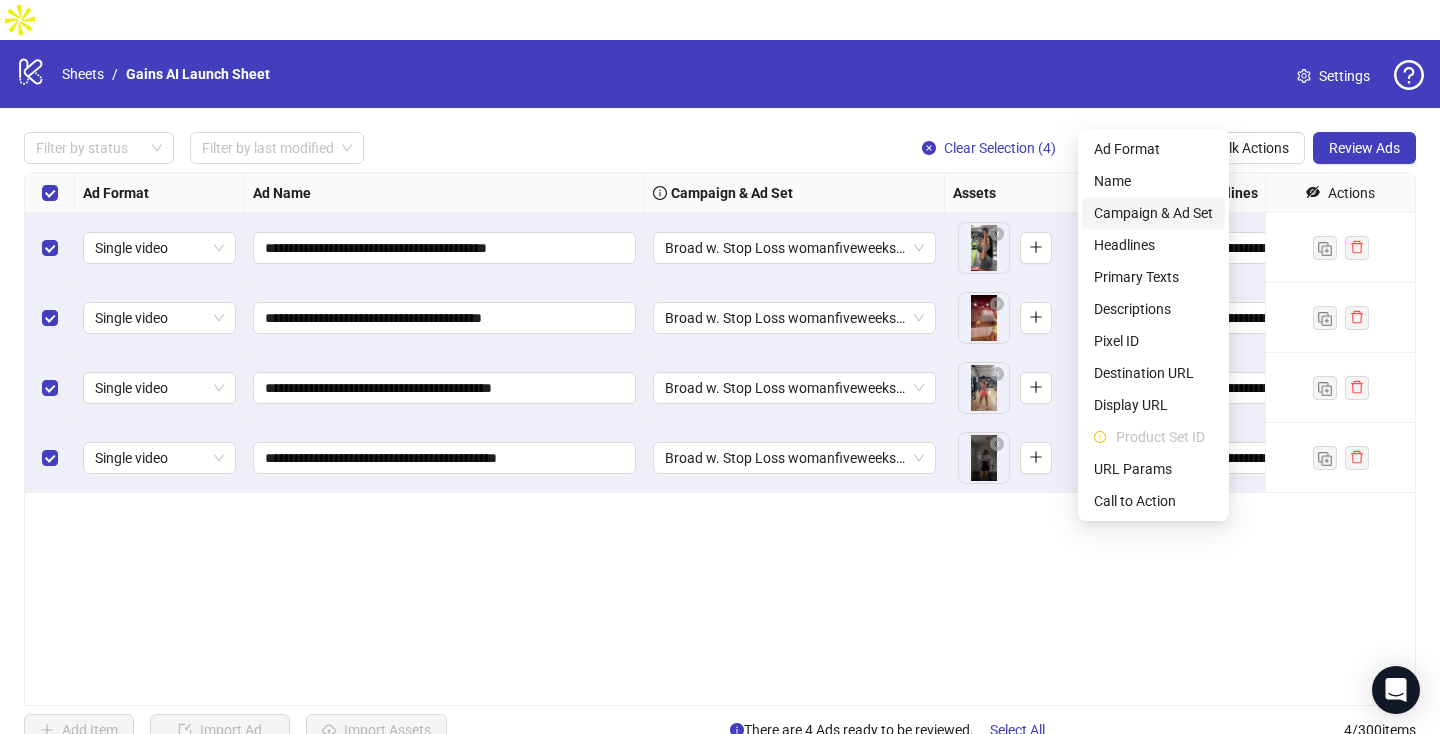 click on "Campaign & Ad Set" at bounding box center [1153, 213] 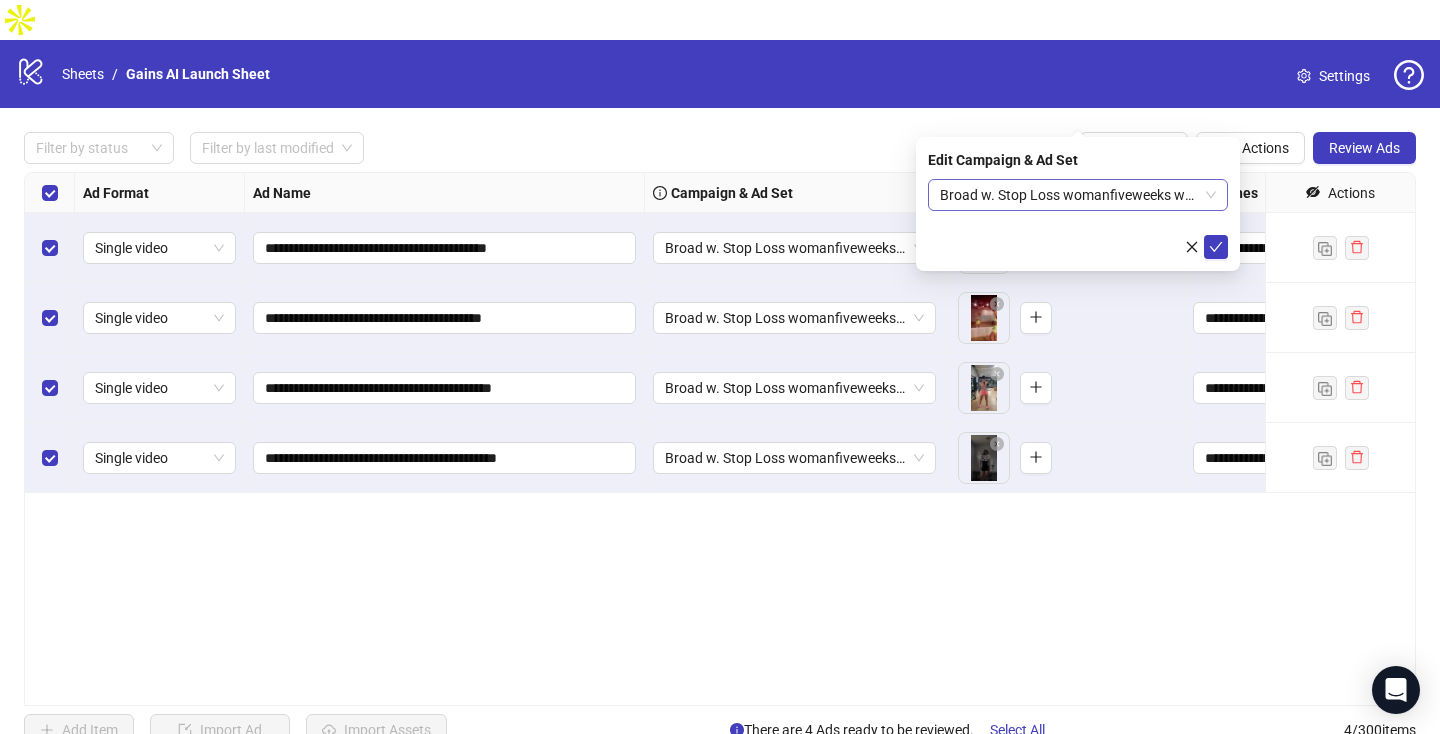 click on "Broad w. Stop Loss womanfiveweeks womenplana" at bounding box center [1078, 195] 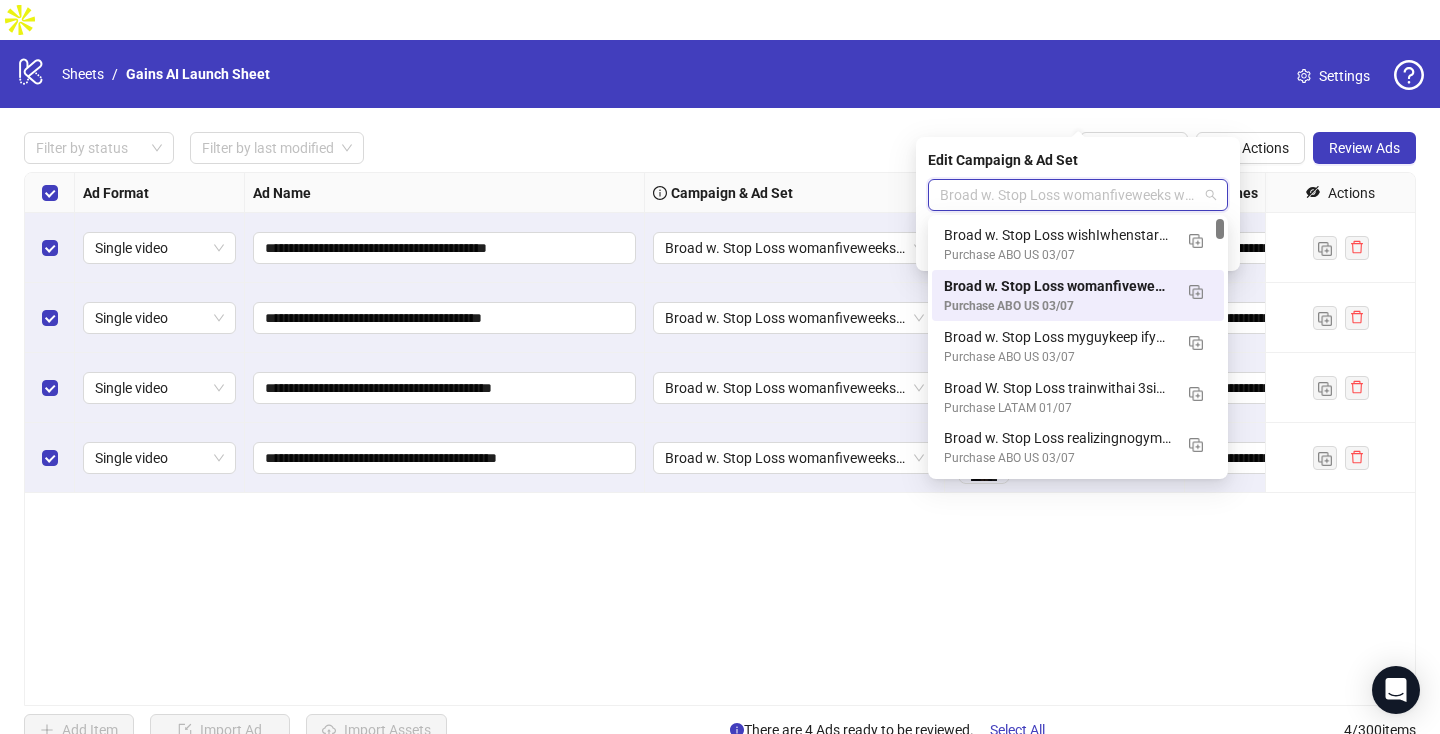paste on "**********" 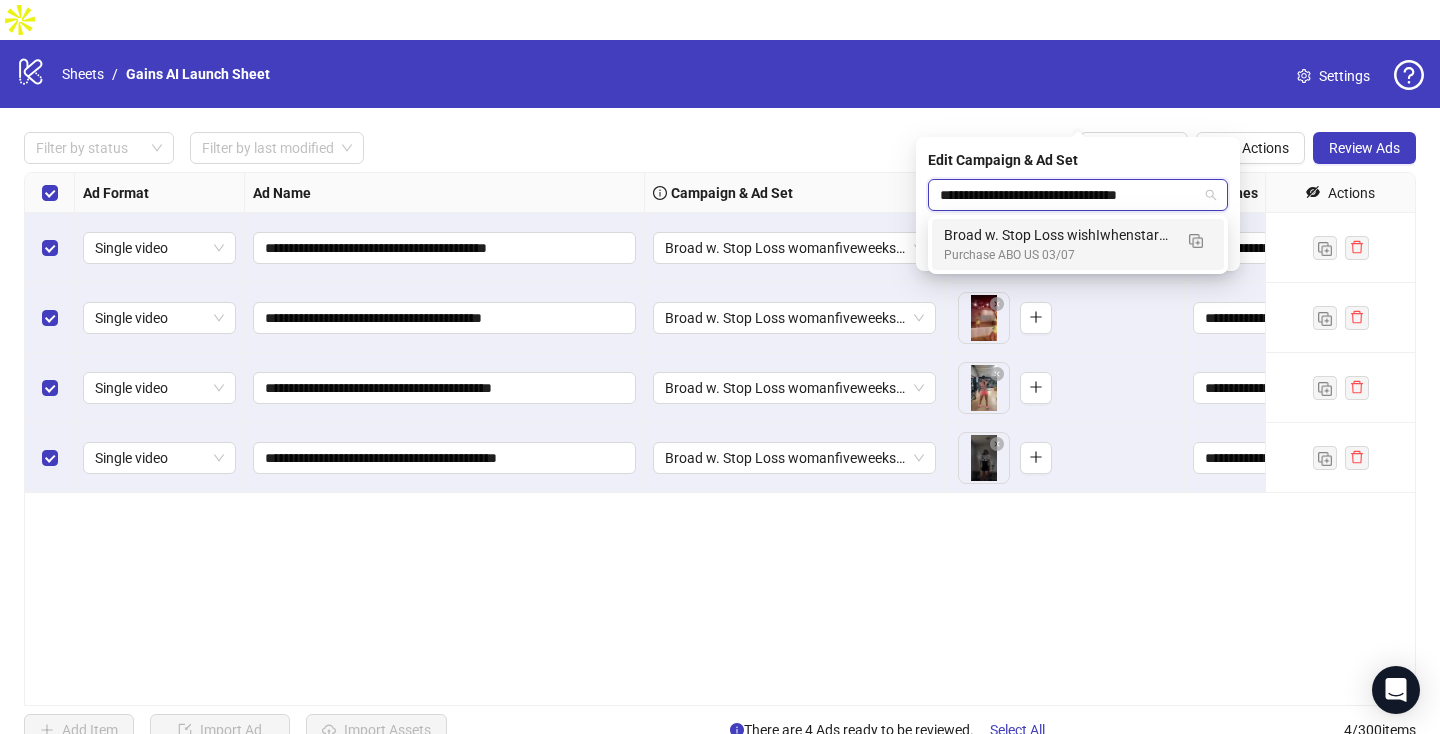 click on "Broad w. Stop Loss wishIwhenstarted" at bounding box center [1058, 235] 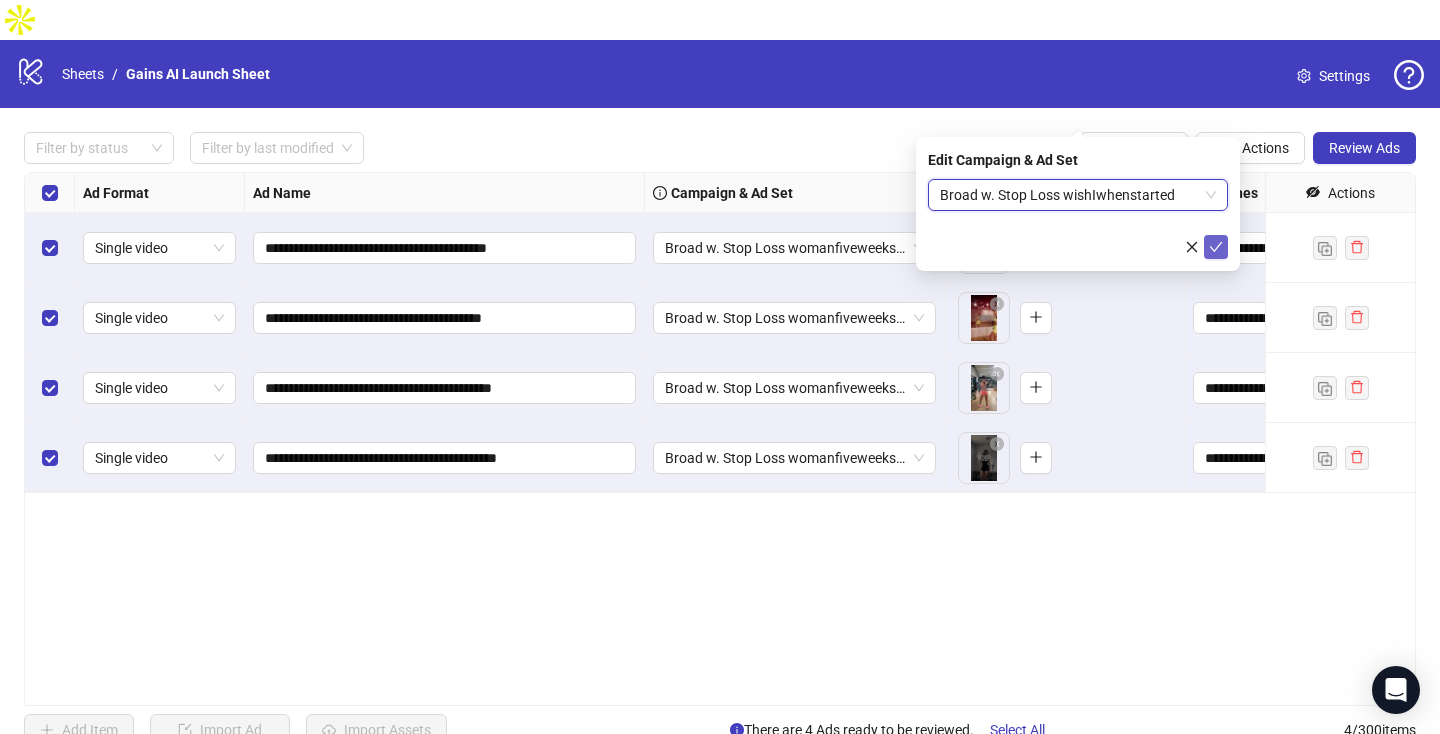 click at bounding box center [1216, 247] 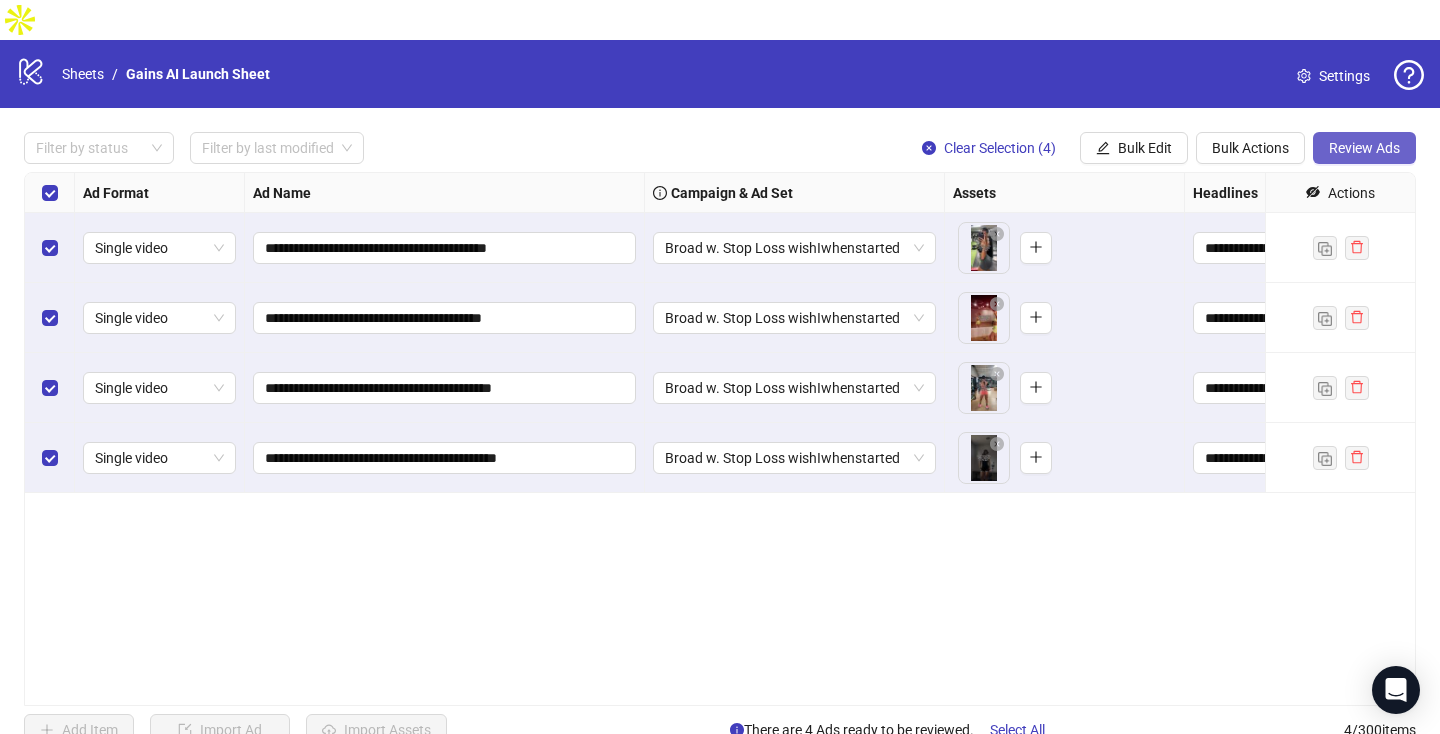 click on "Review Ads" at bounding box center [1364, 148] 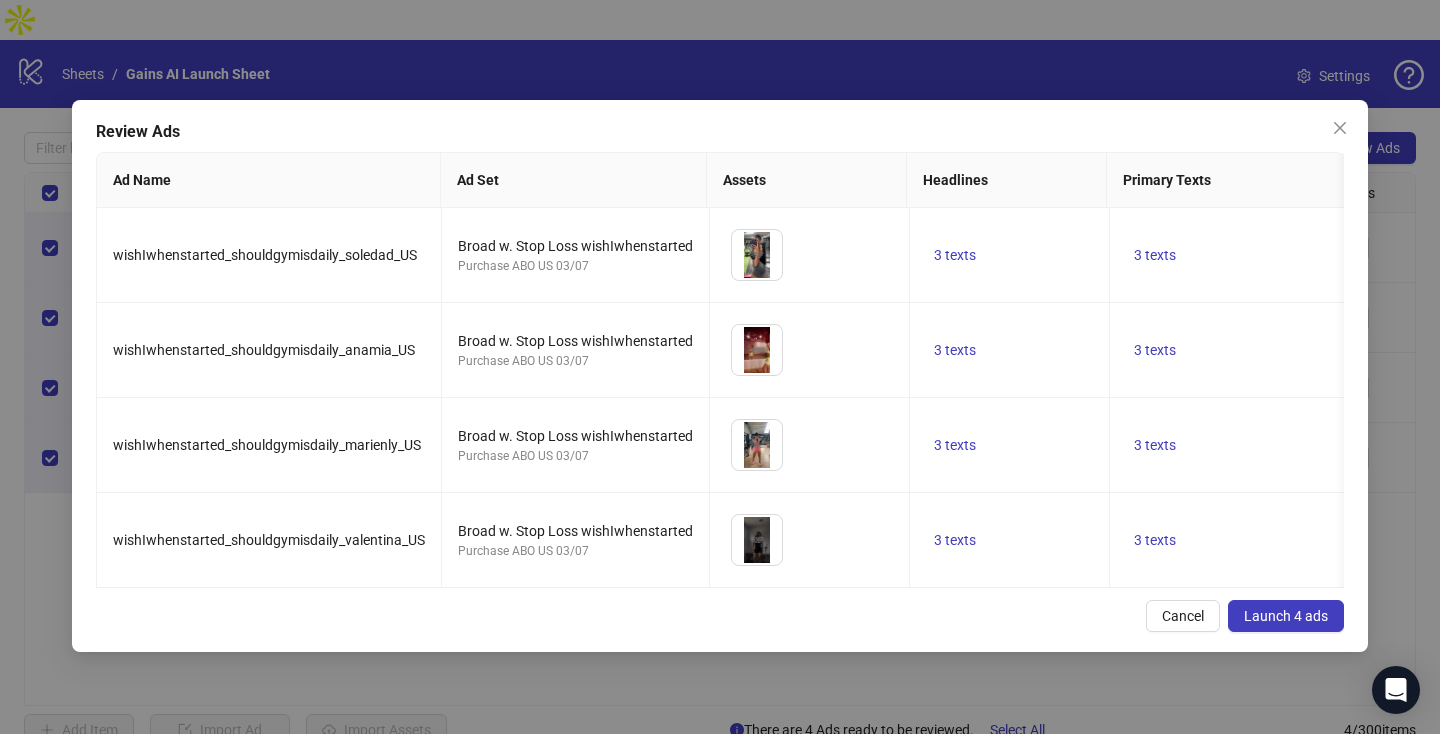 click on "Launch 4 ads" at bounding box center (1286, 616) 